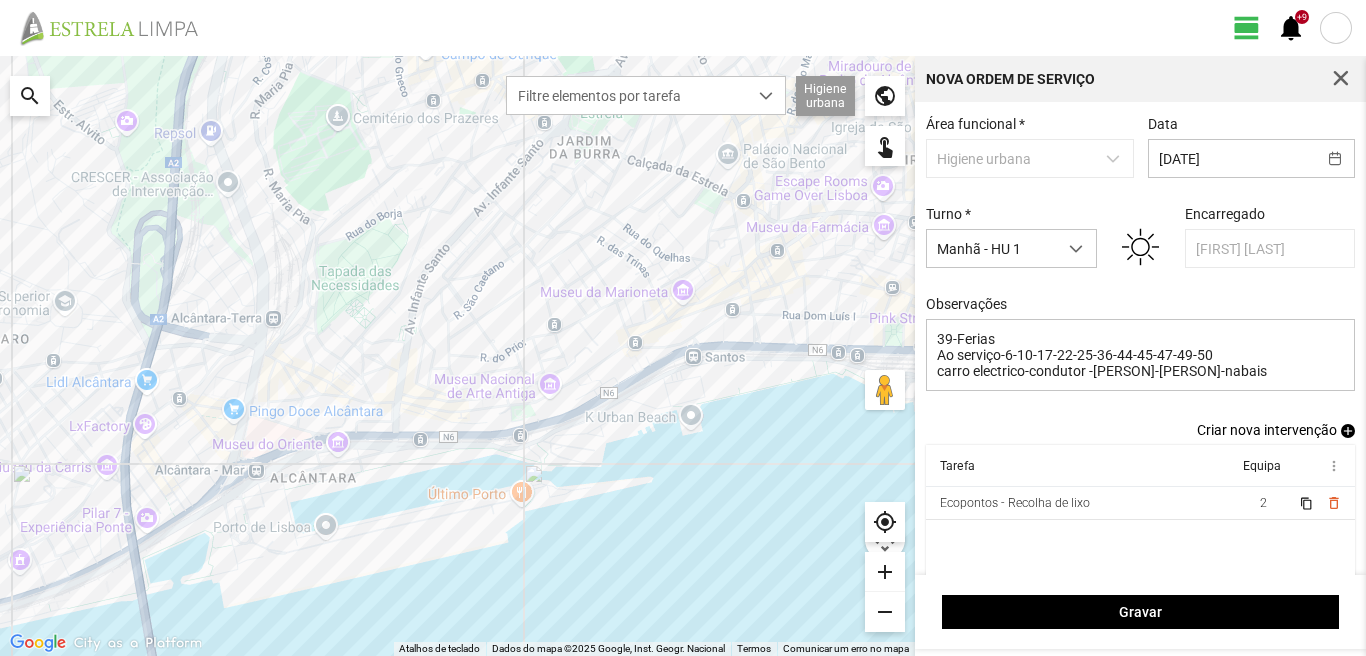 scroll, scrollTop: 0, scrollLeft: 0, axis: both 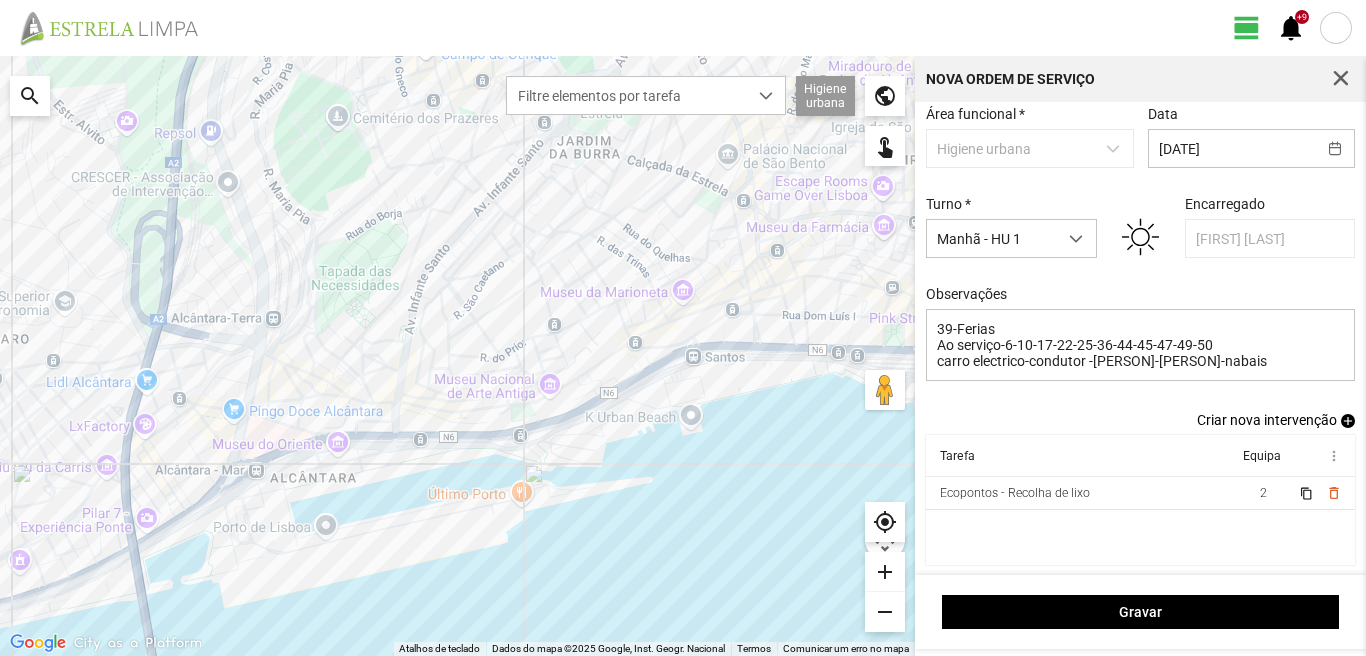 click on "add" at bounding box center [1348, 421] 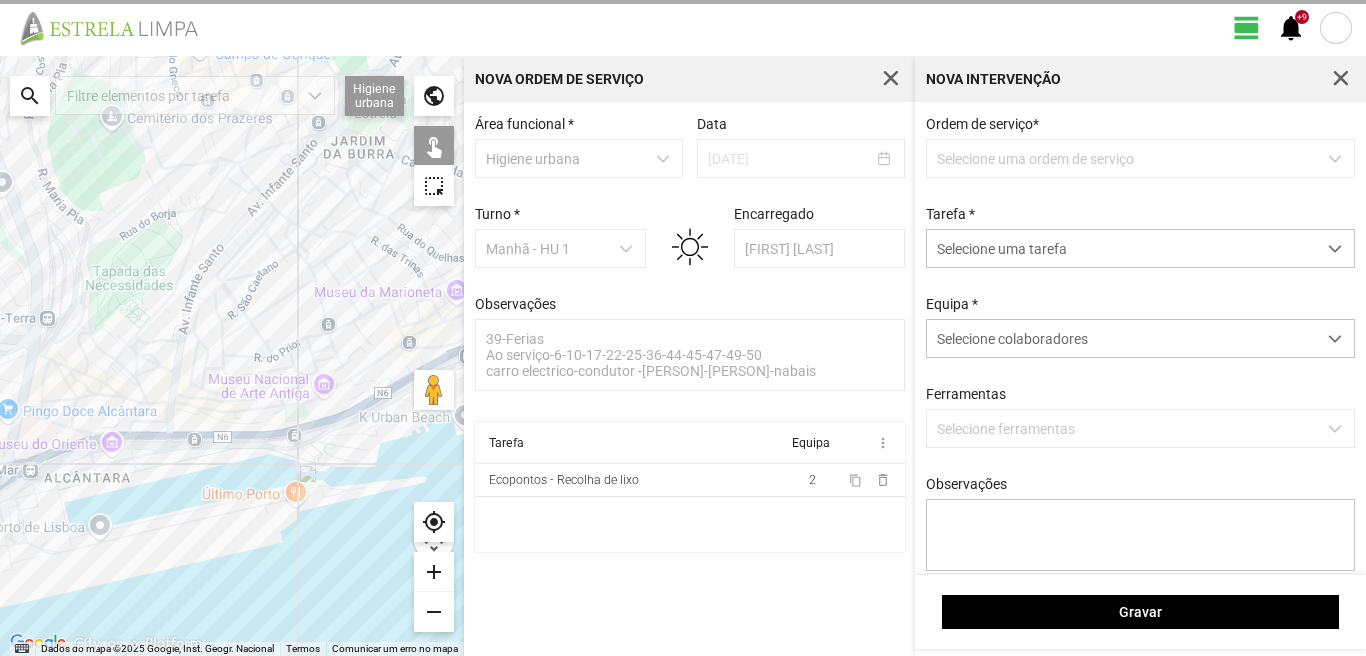 scroll, scrollTop: 0, scrollLeft: 0, axis: both 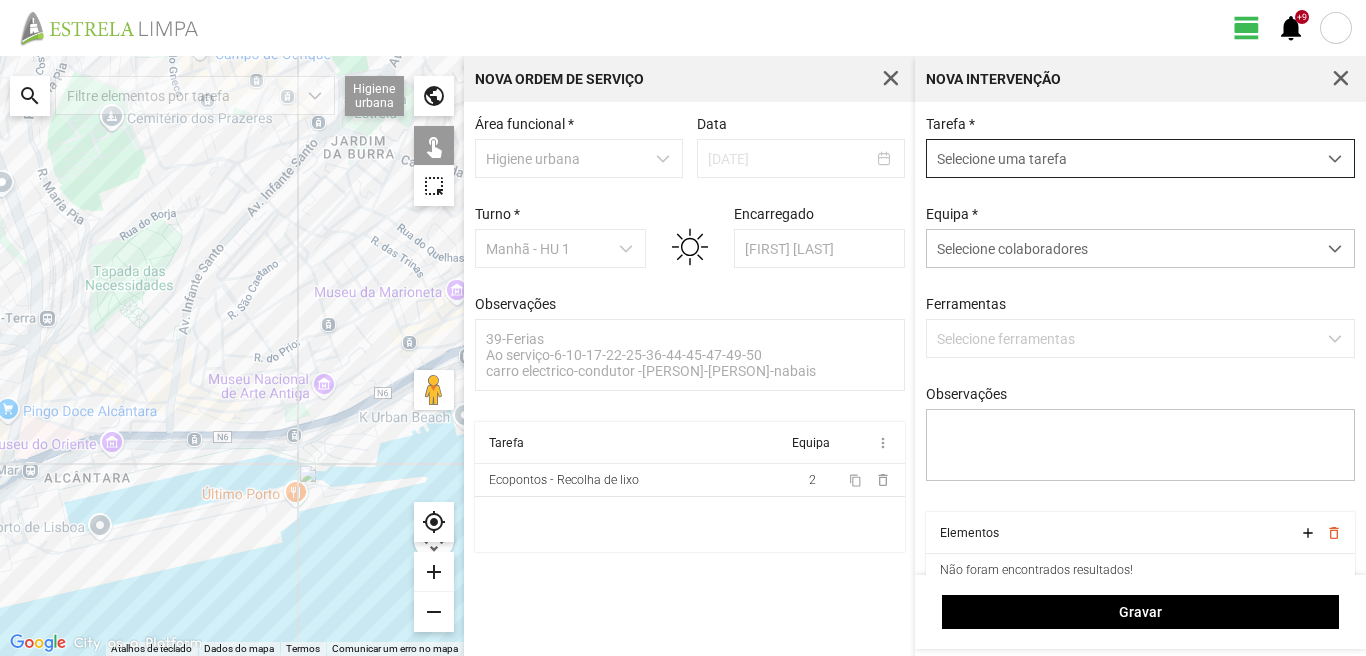 click on "Selecione uma tarefa" at bounding box center [1121, 158] 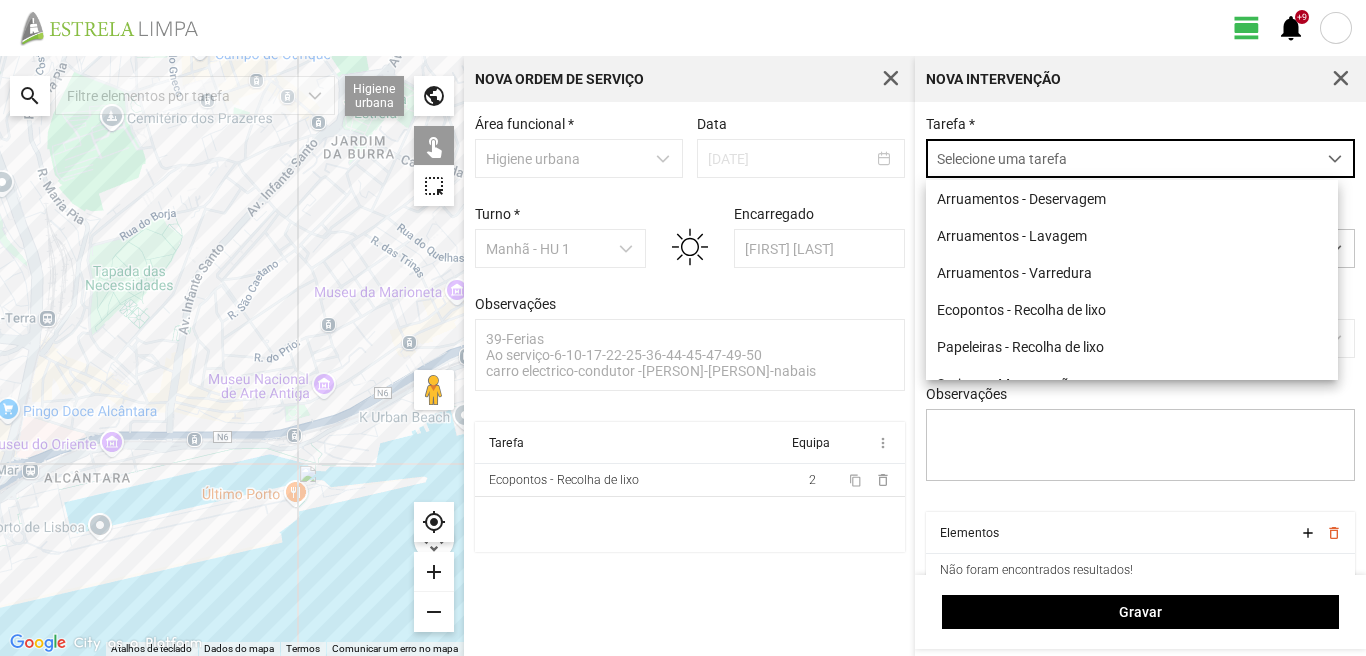 scroll, scrollTop: 11, scrollLeft: 89, axis: both 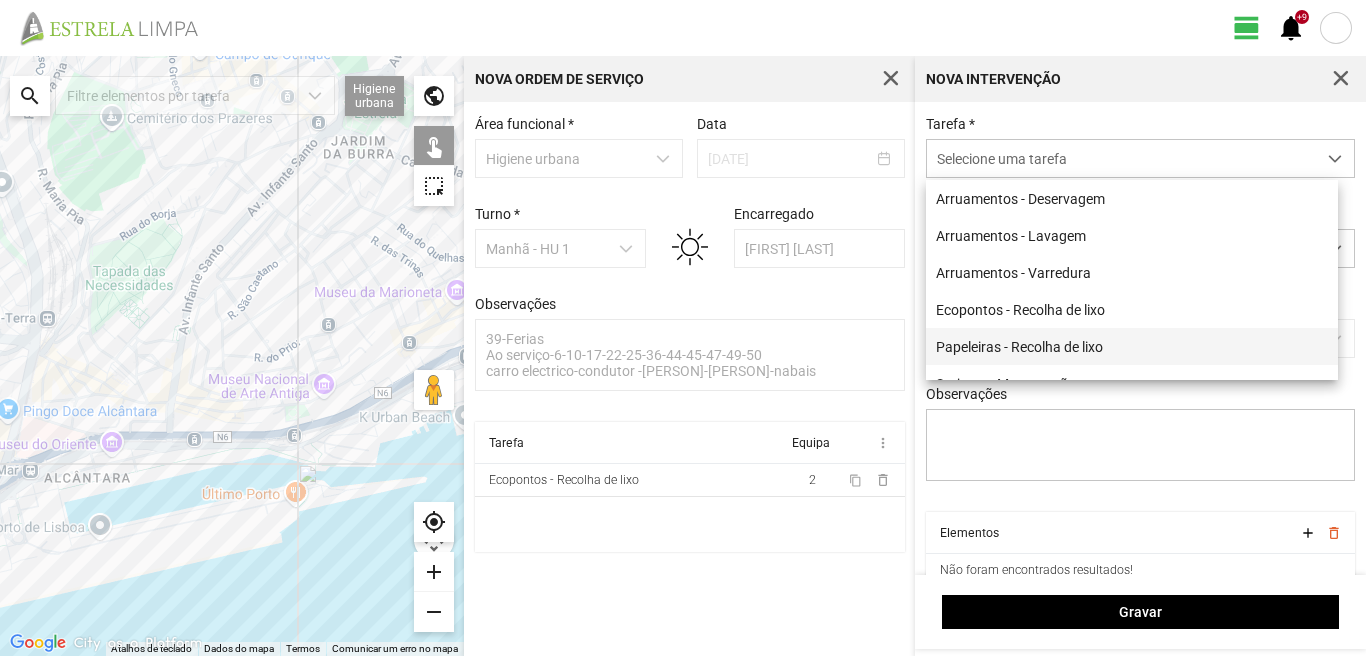click on "Papeleiras - Recolha de lixo" at bounding box center [1132, 346] 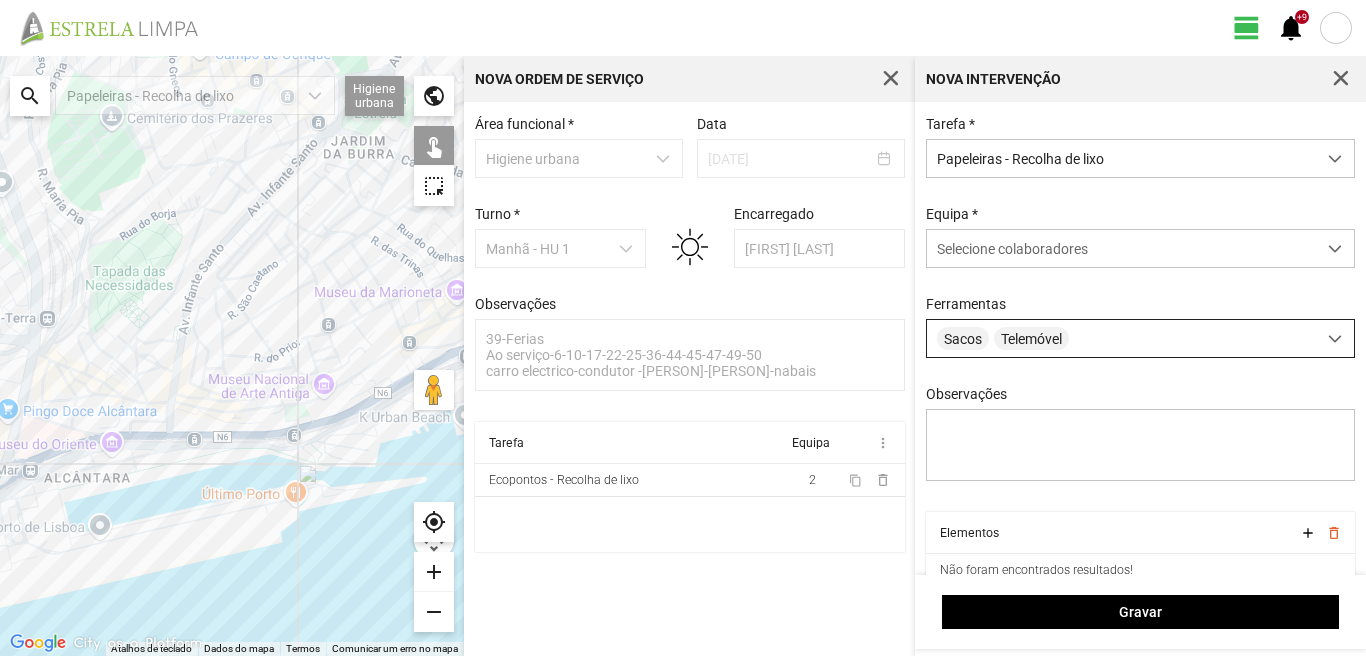 click on "Telemóvel" at bounding box center (1031, 338) 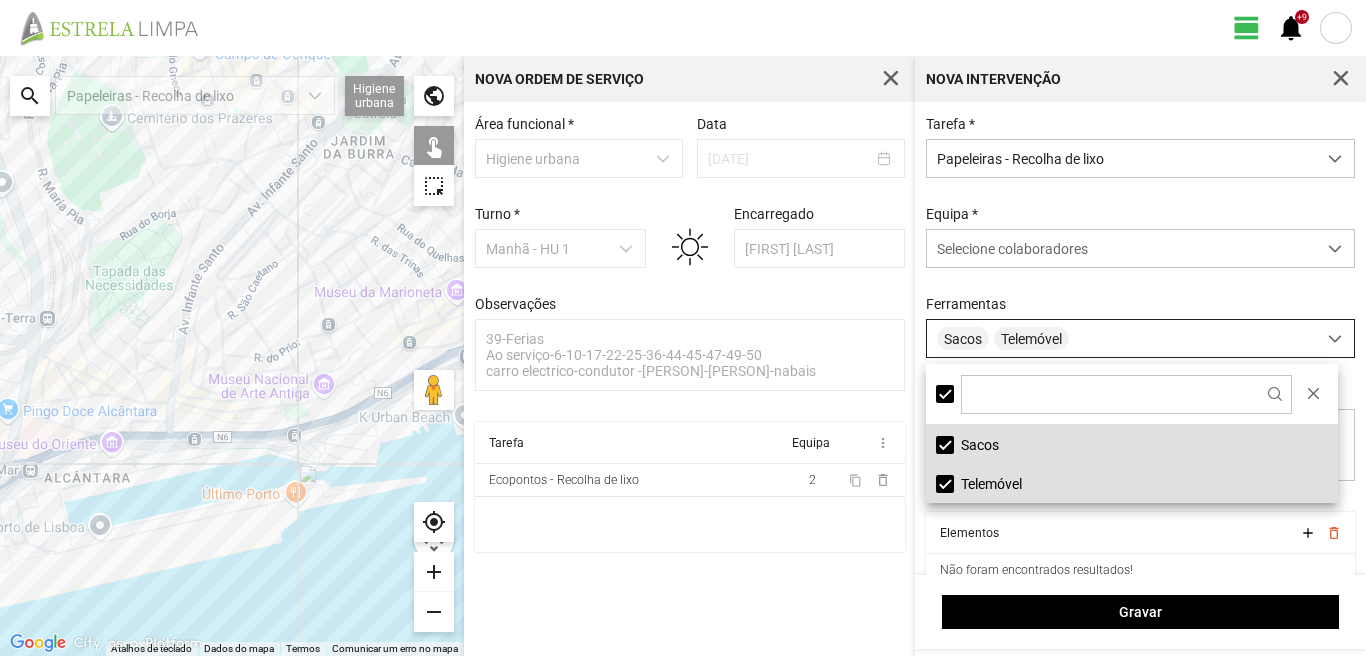 scroll, scrollTop: 11, scrollLeft: 89, axis: both 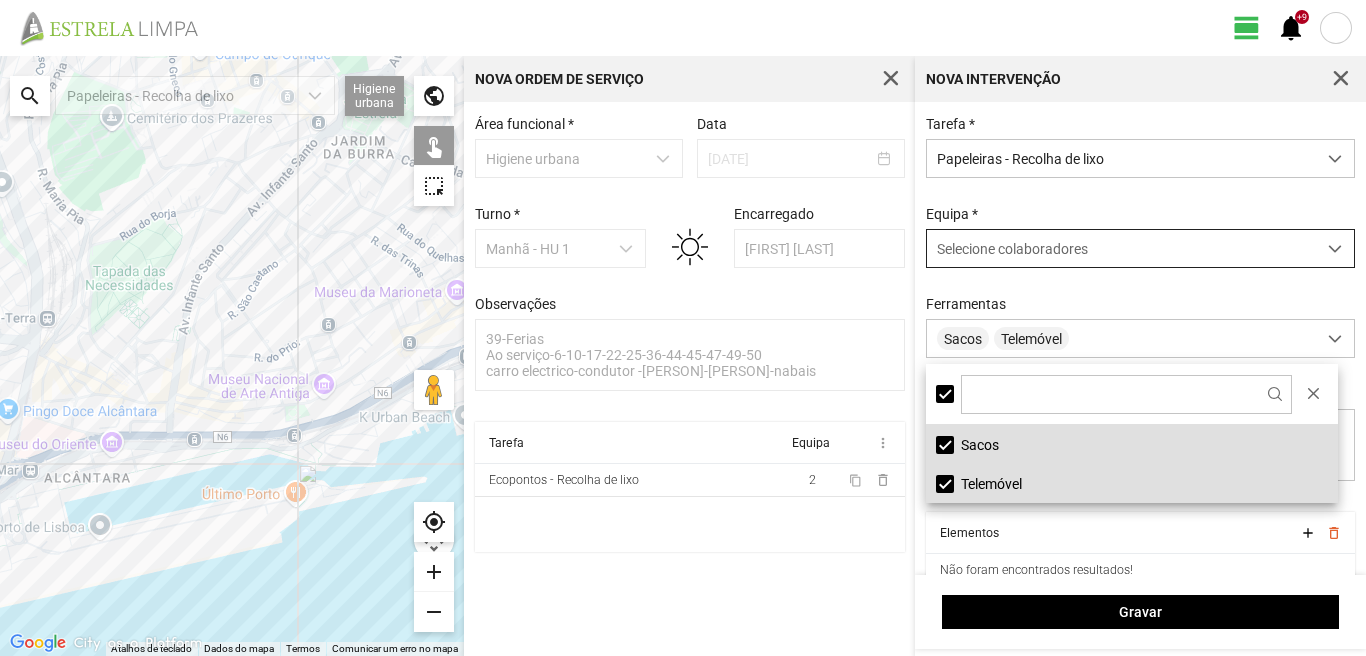 click on "Selecione colaboradores" at bounding box center [1012, 249] 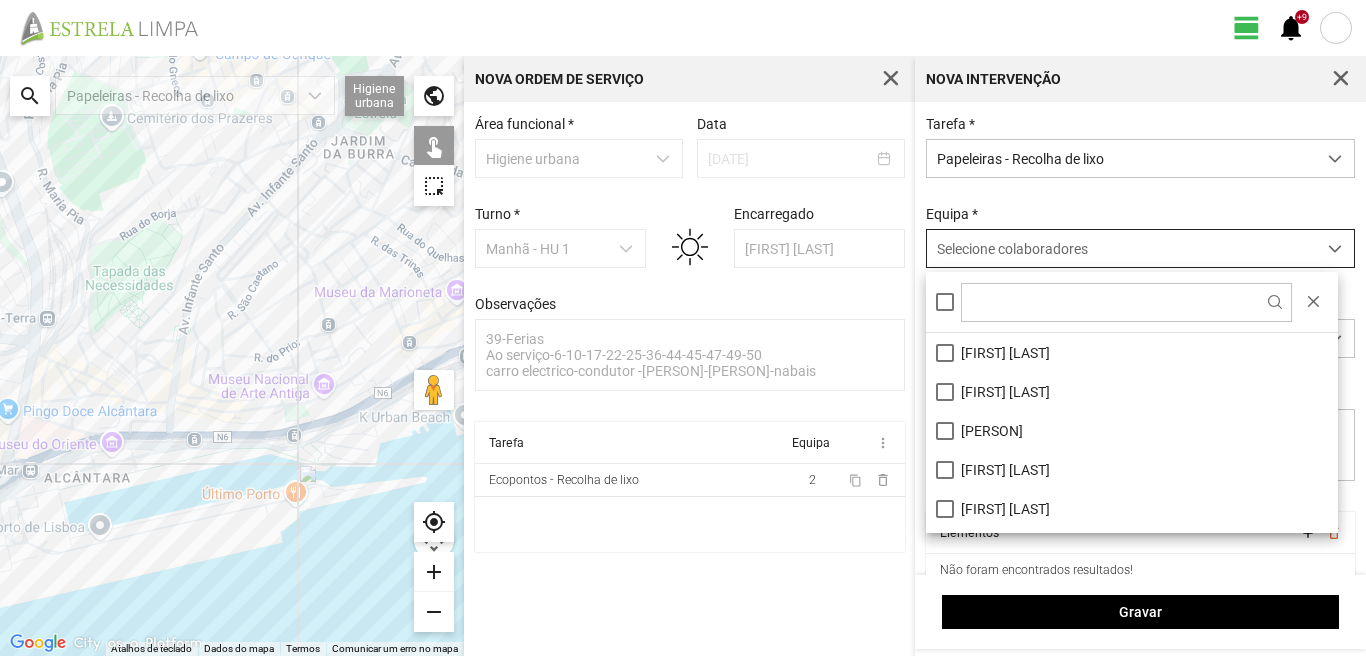 scroll, scrollTop: 11, scrollLeft: 89, axis: both 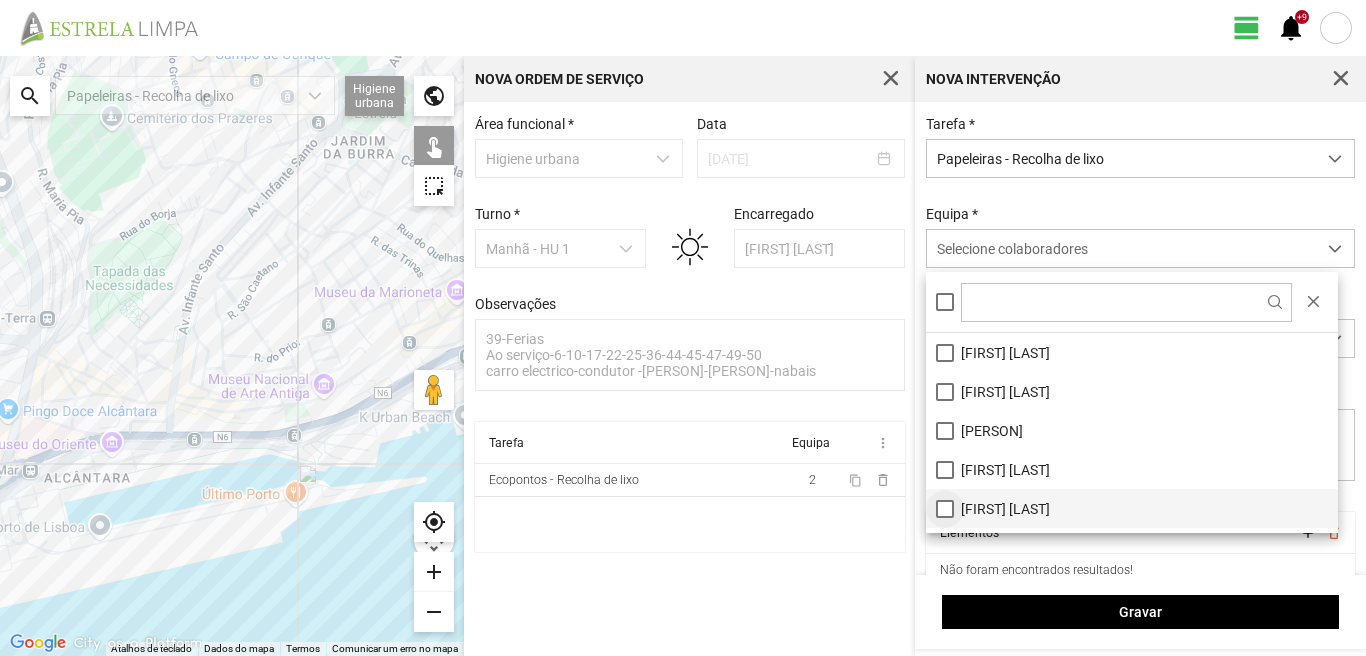 click on "[FIRST] [LAST]" at bounding box center [1132, 508] 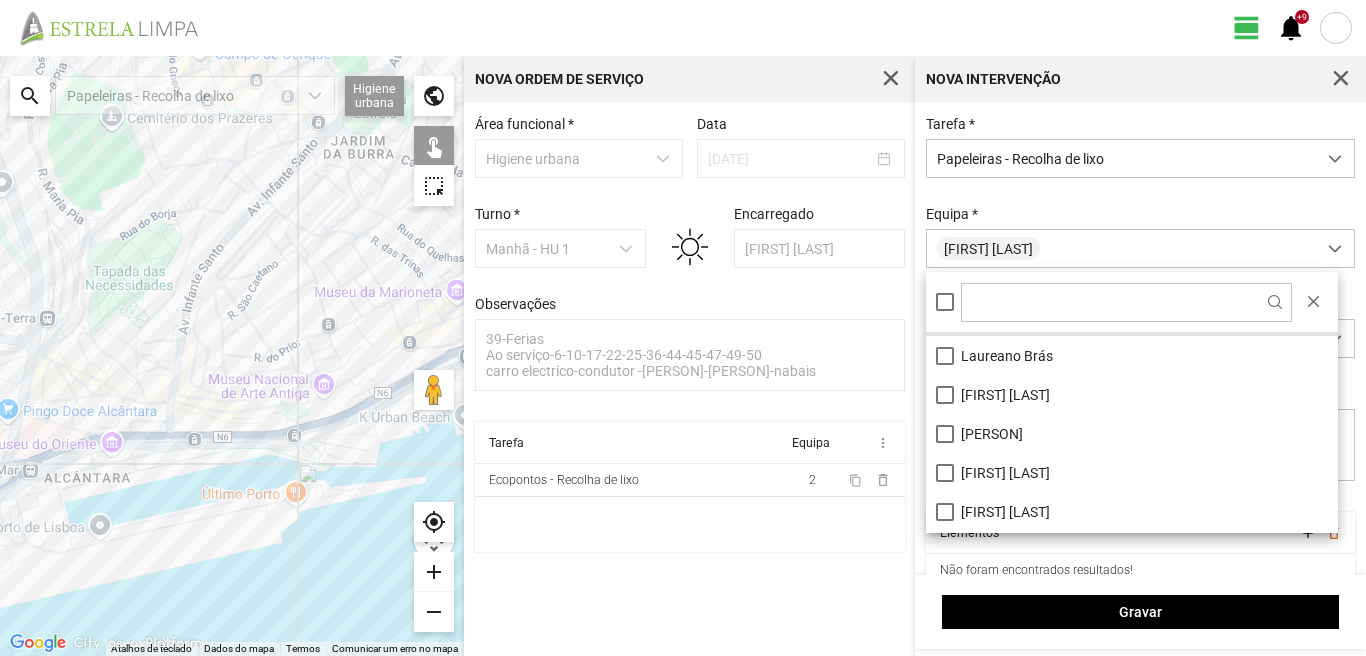scroll, scrollTop: 200, scrollLeft: 0, axis: vertical 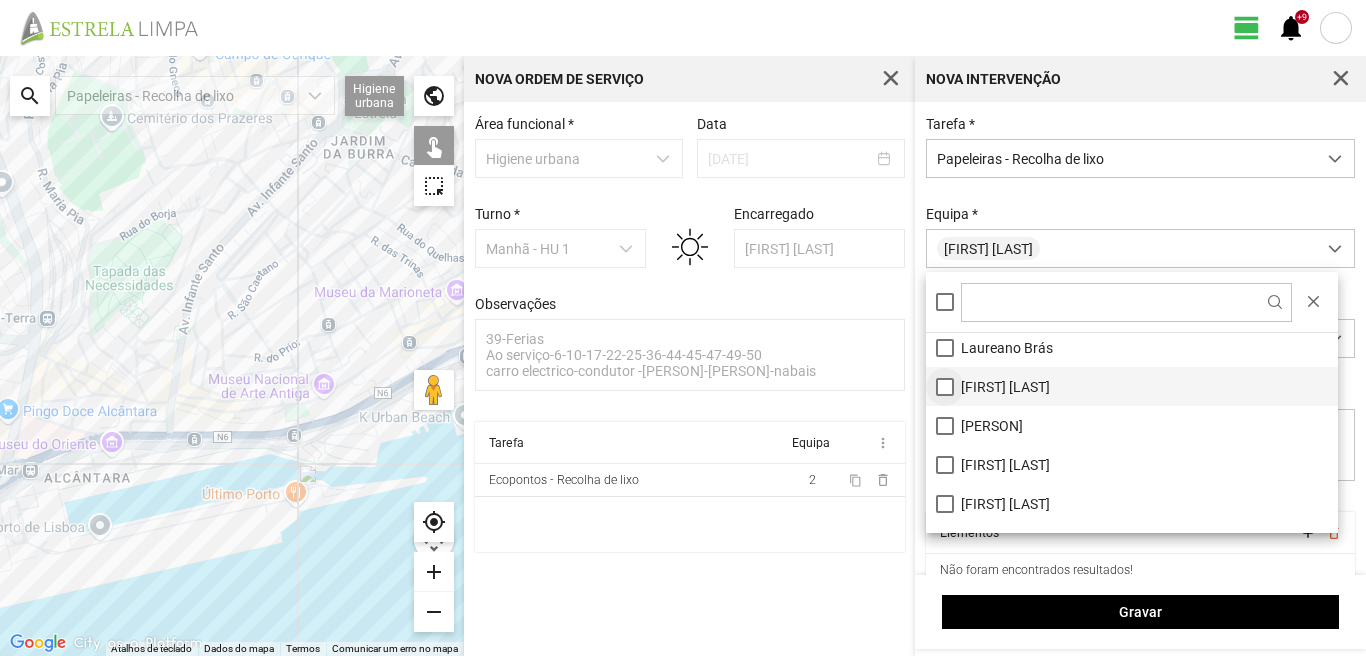 click on "[FIRST] [LAST]" at bounding box center (1132, 386) 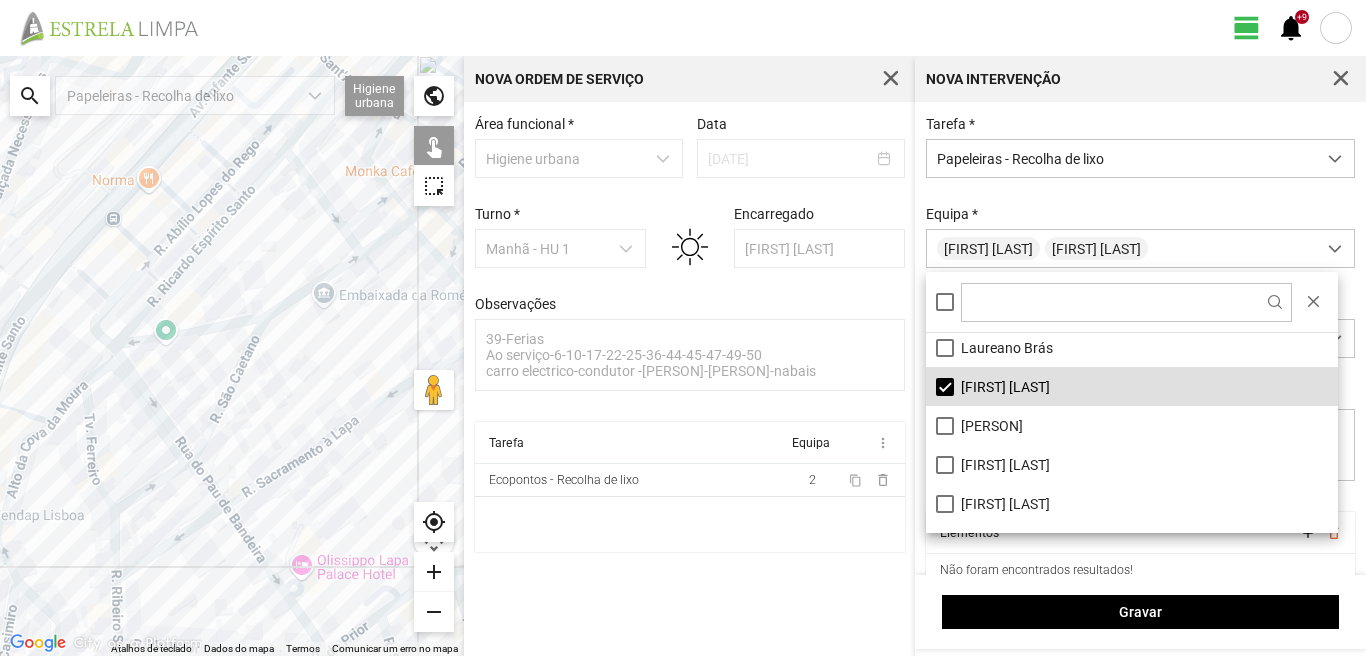 drag, startPoint x: 271, startPoint y: 262, endPoint x: 54, endPoint y: 423, distance: 270.2036 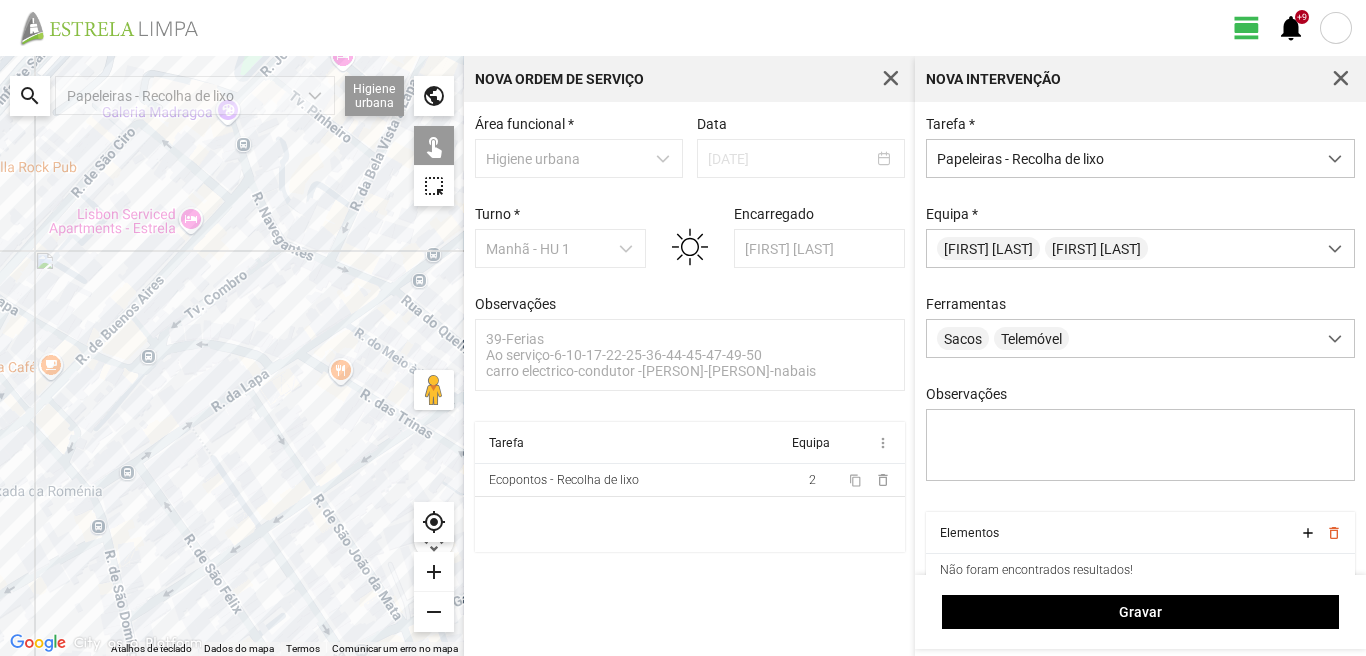 drag, startPoint x: 219, startPoint y: 501, endPoint x: 219, endPoint y: 344, distance: 157 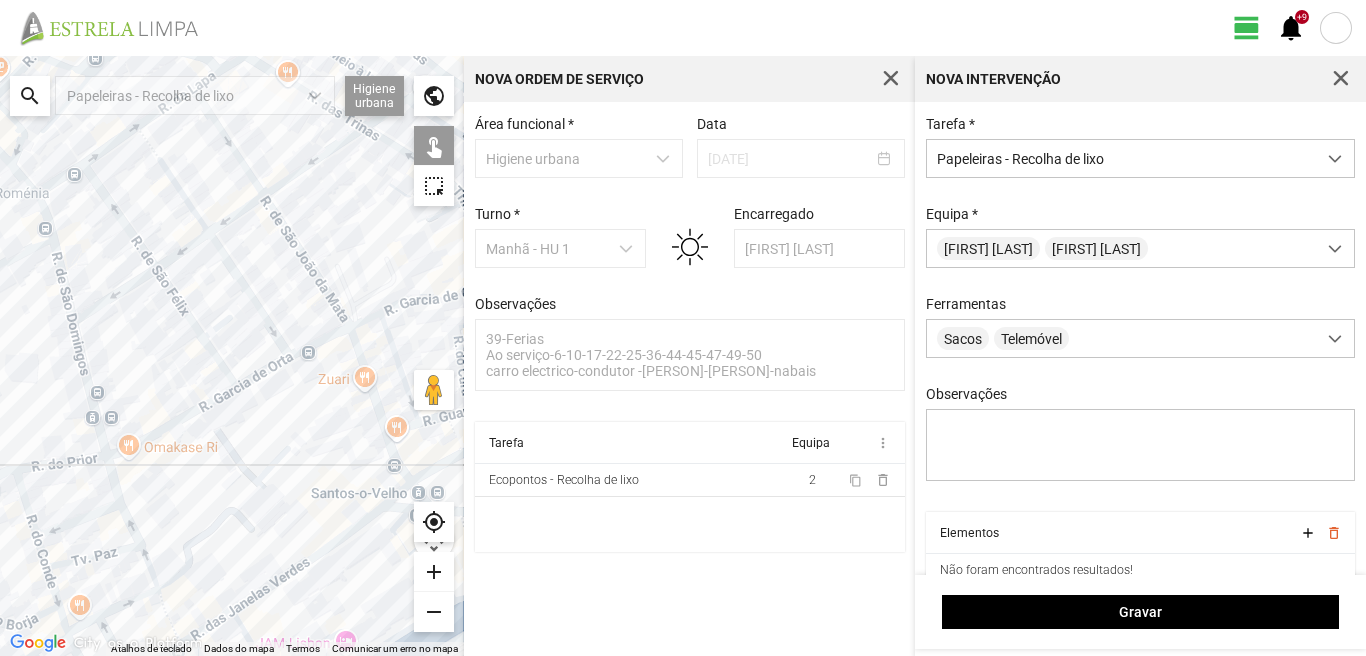 drag, startPoint x: 164, startPoint y: 348, endPoint x: 140, endPoint y: 382, distance: 41.617306 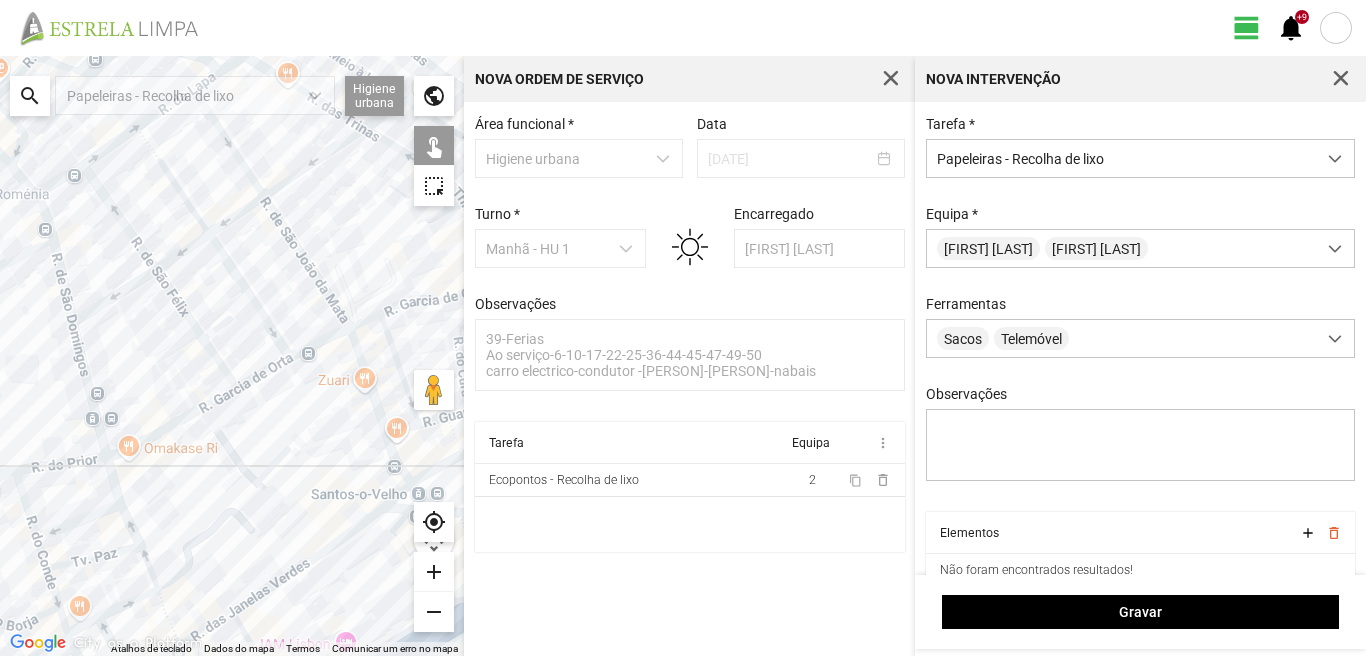 click 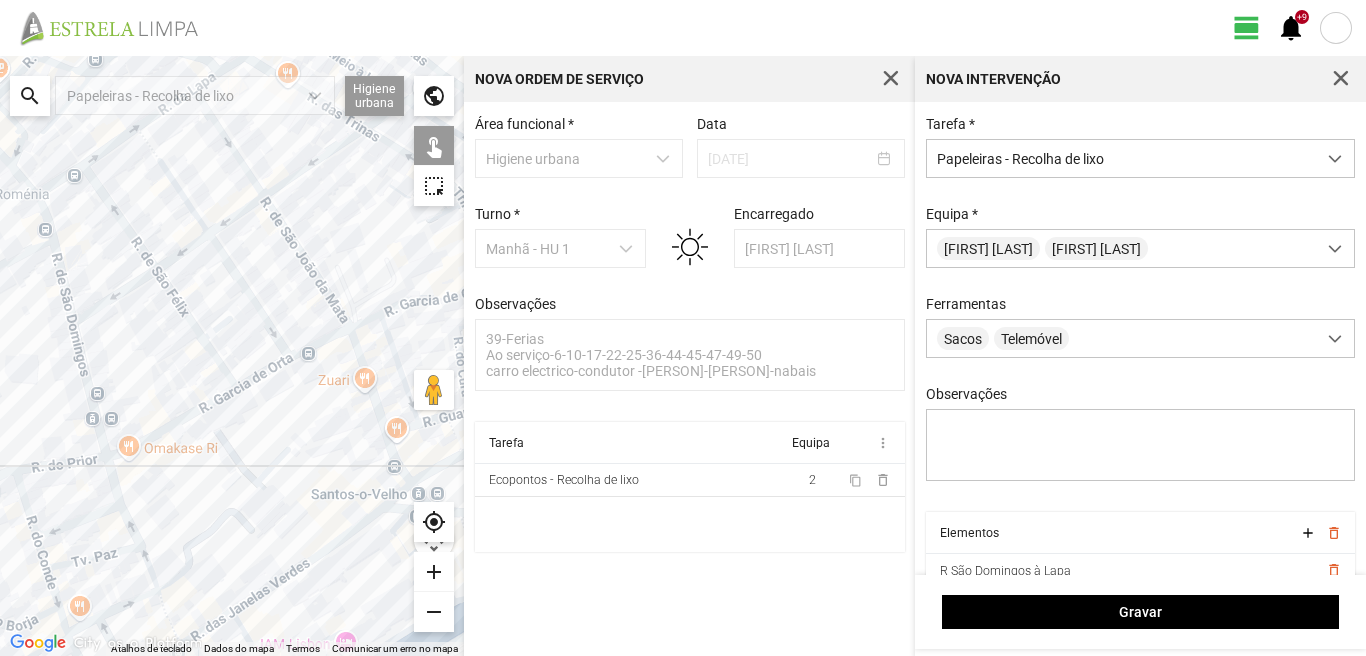 click 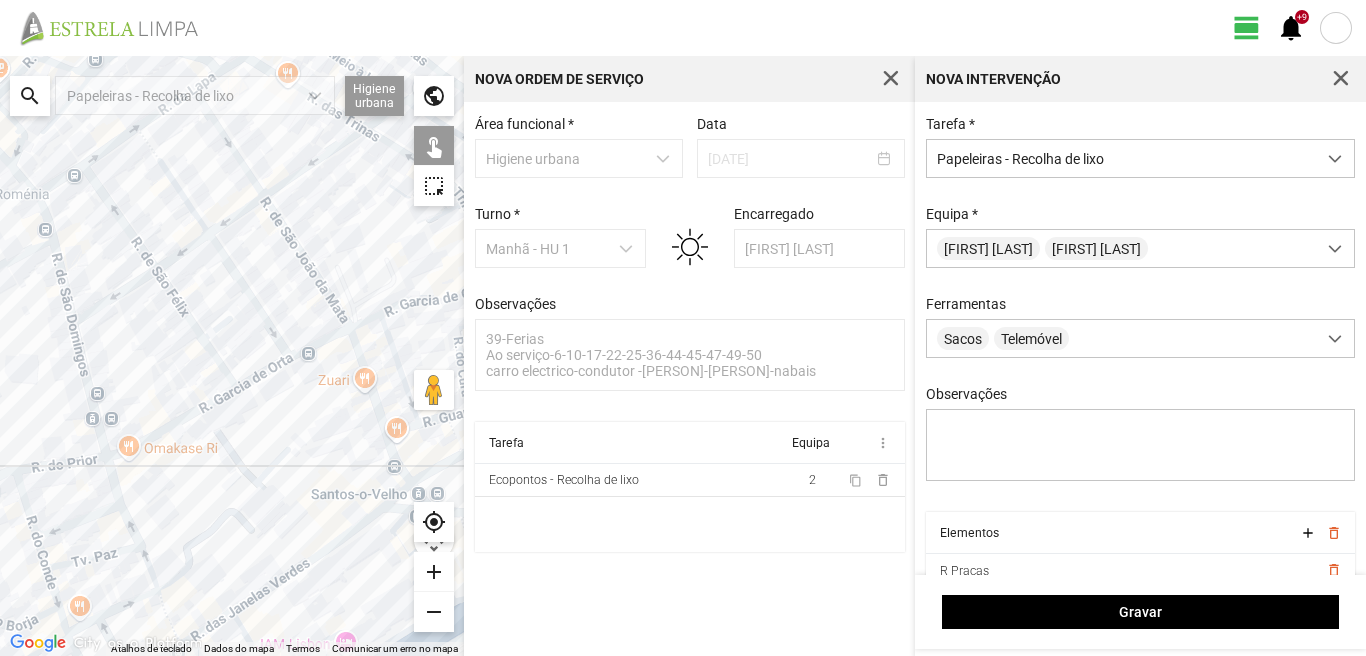 click 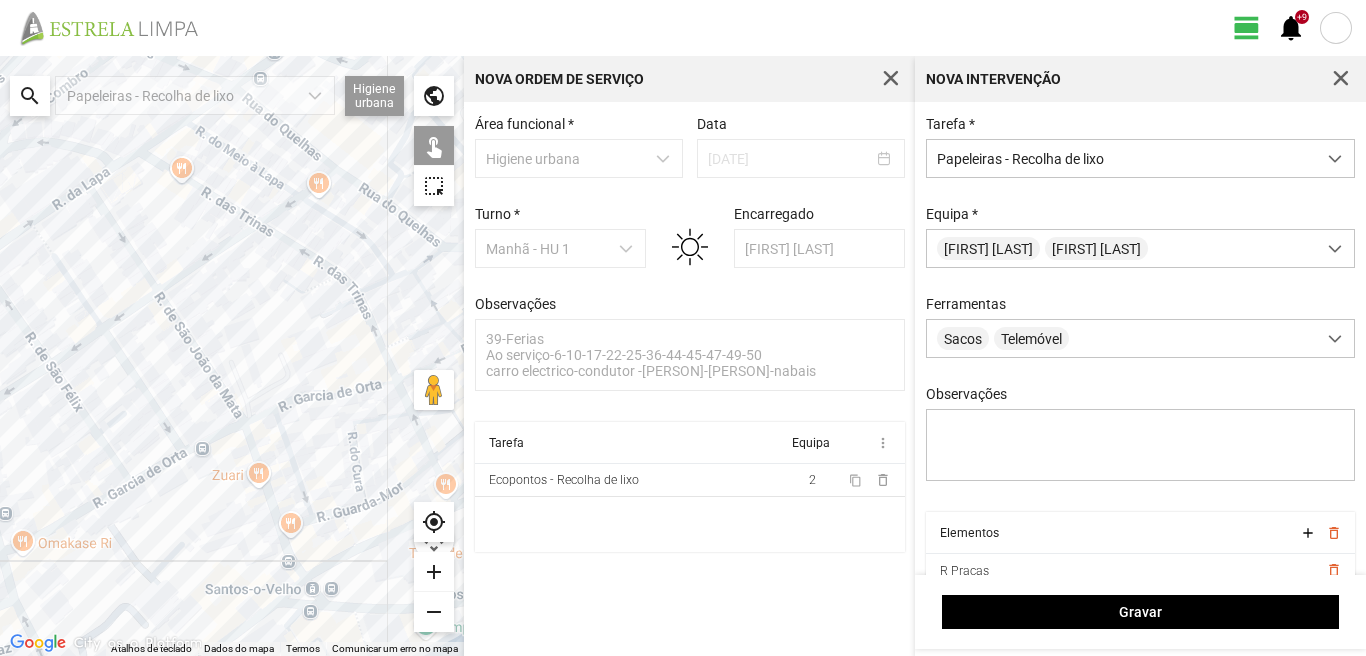 drag, startPoint x: 308, startPoint y: 182, endPoint x: 198, endPoint y: 285, distance: 150.69505 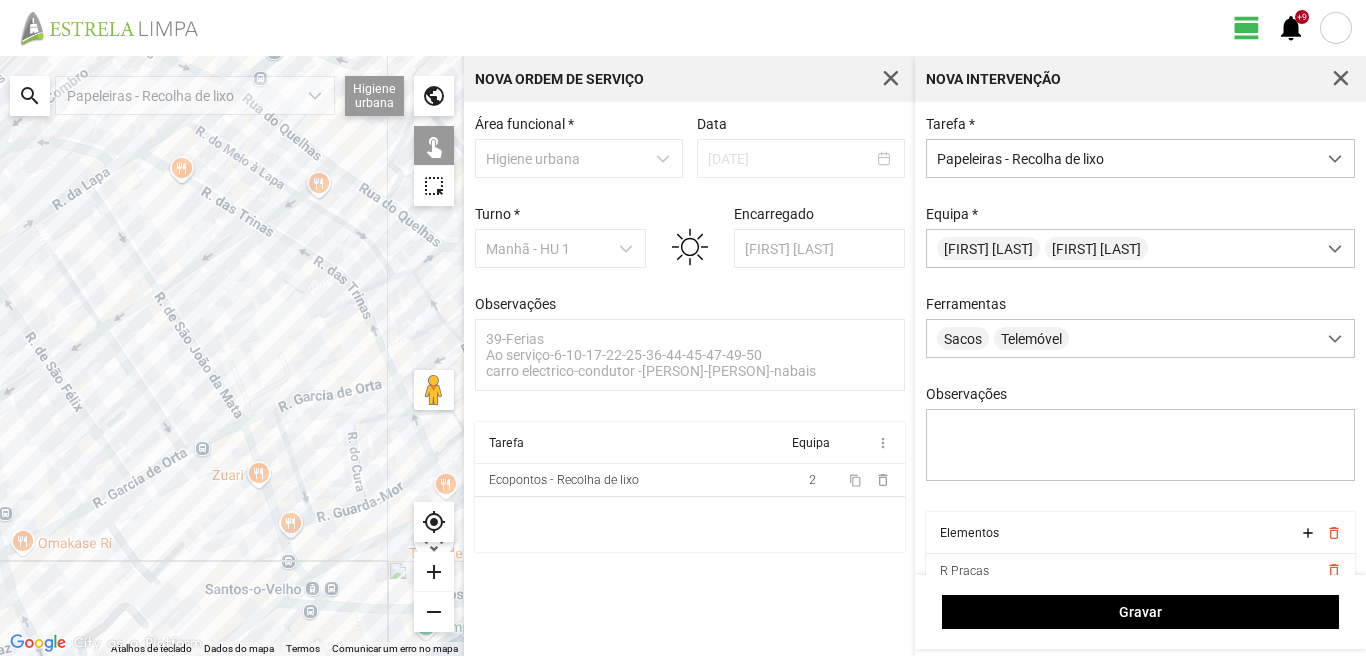click 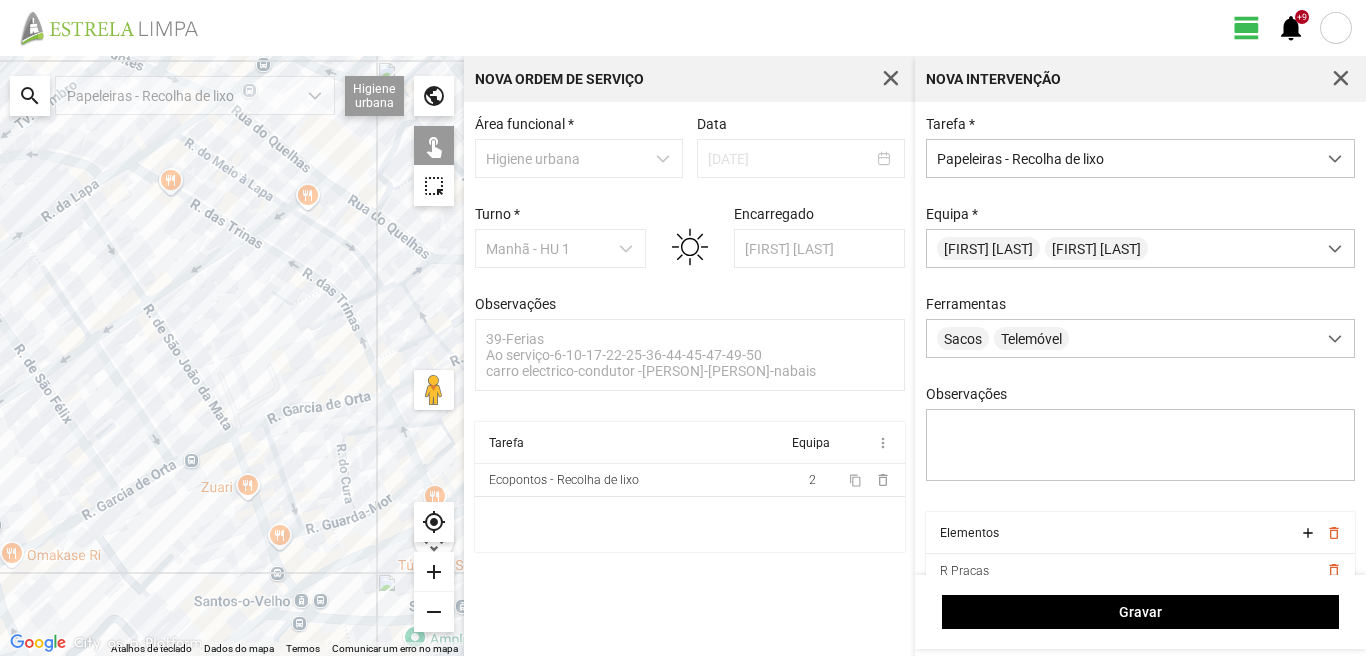 click 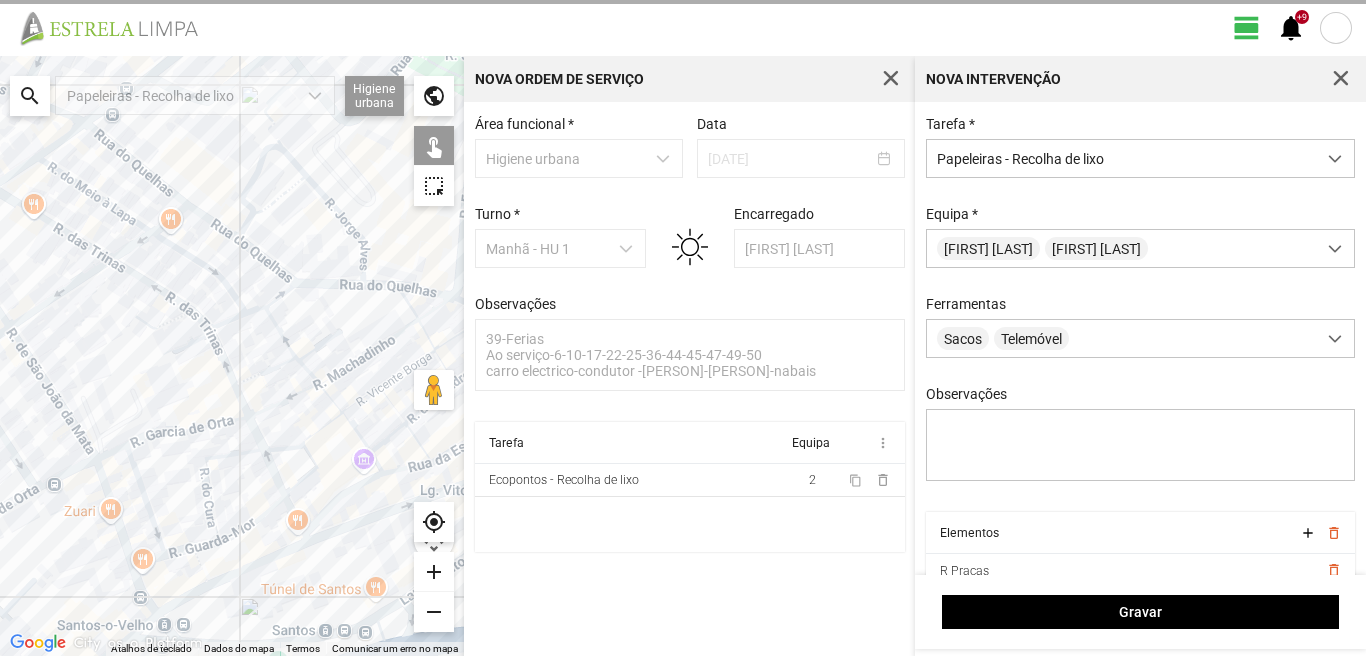 drag, startPoint x: 416, startPoint y: 254, endPoint x: 250, endPoint y: 283, distance: 168.5141 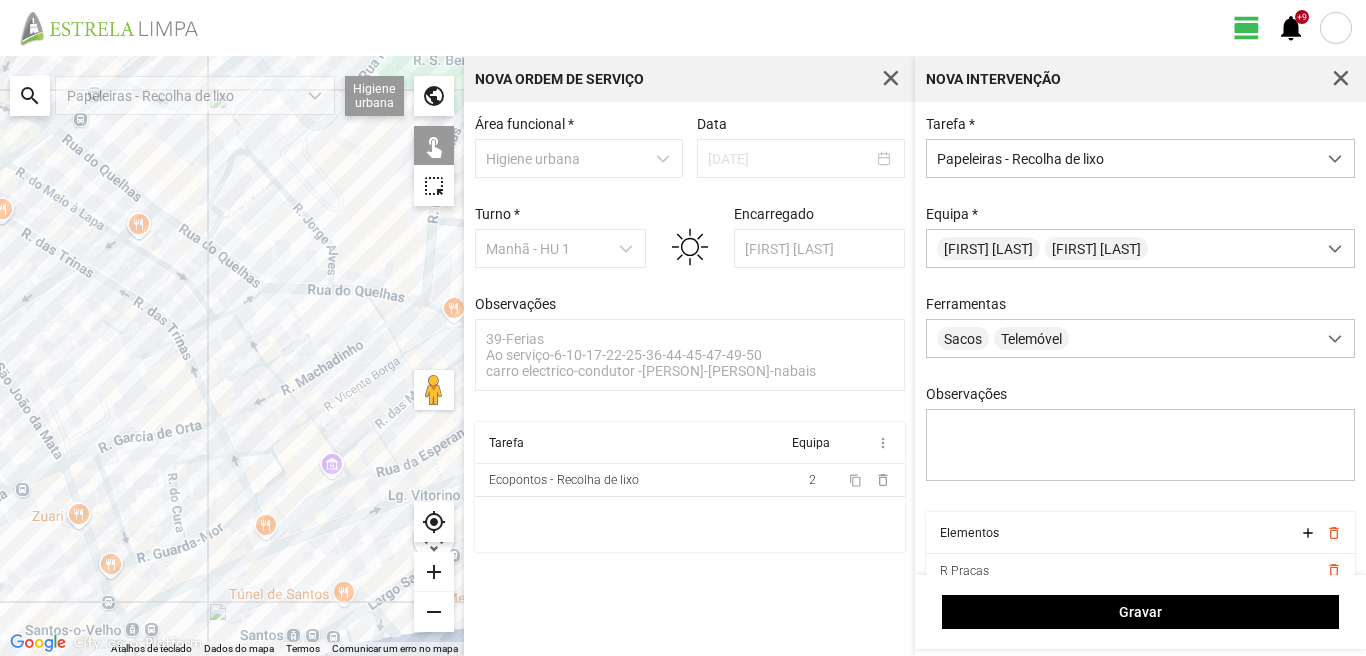 click 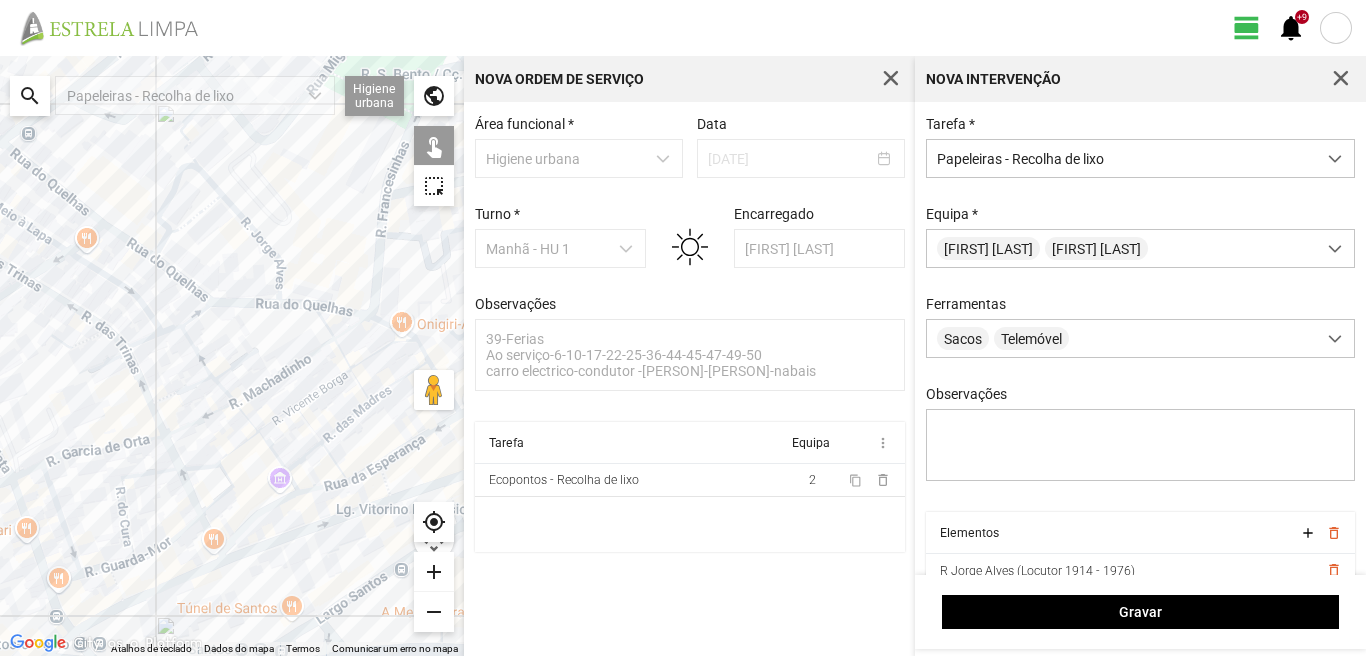 drag, startPoint x: 357, startPoint y: 325, endPoint x: 207, endPoint y: 344, distance: 151.19855 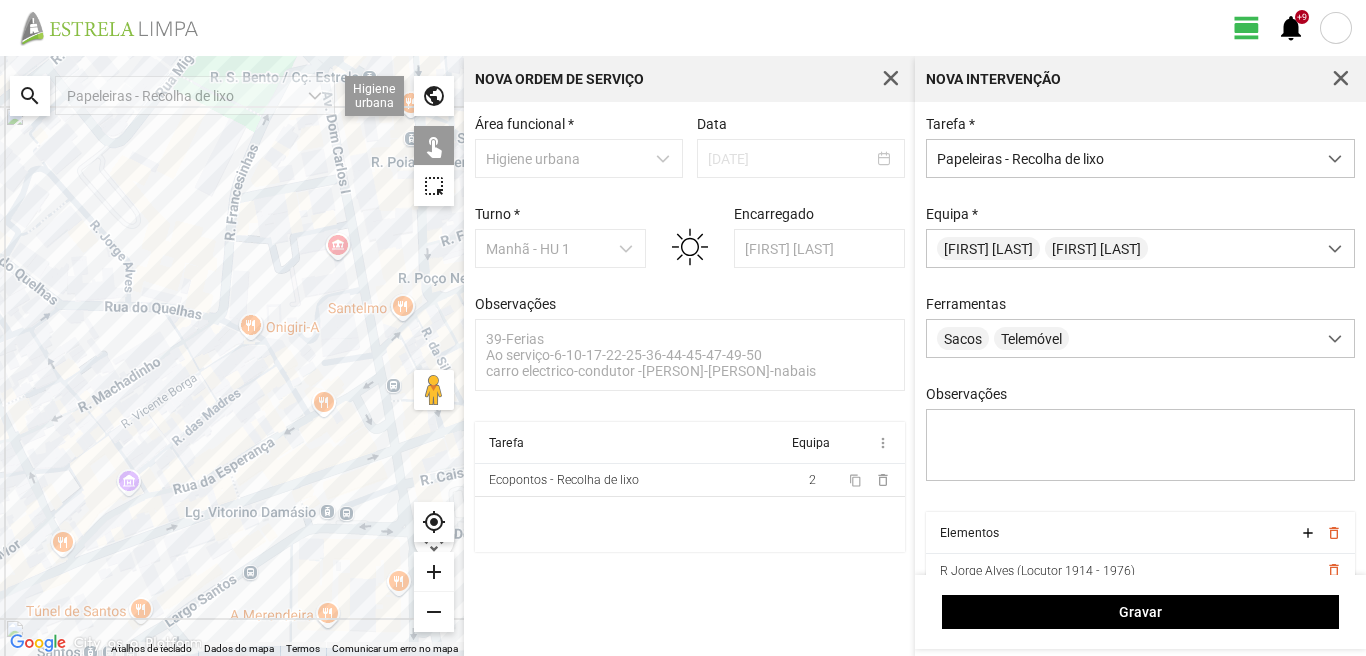 click 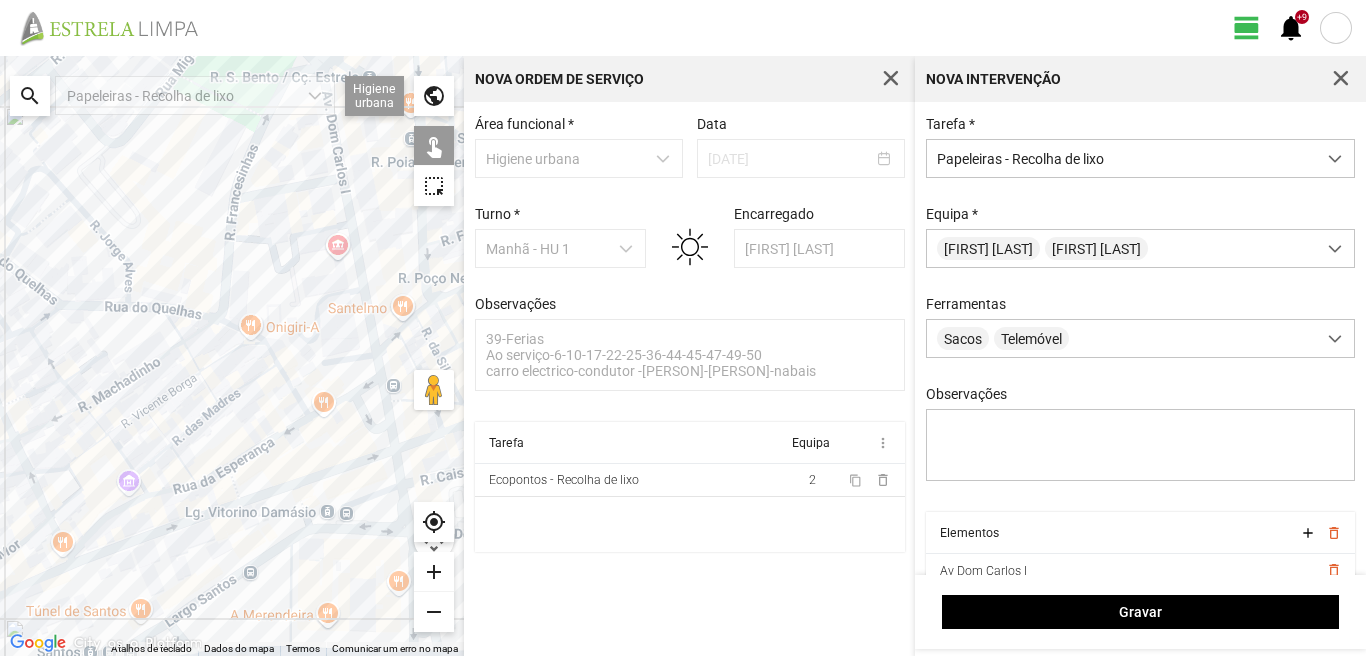 click 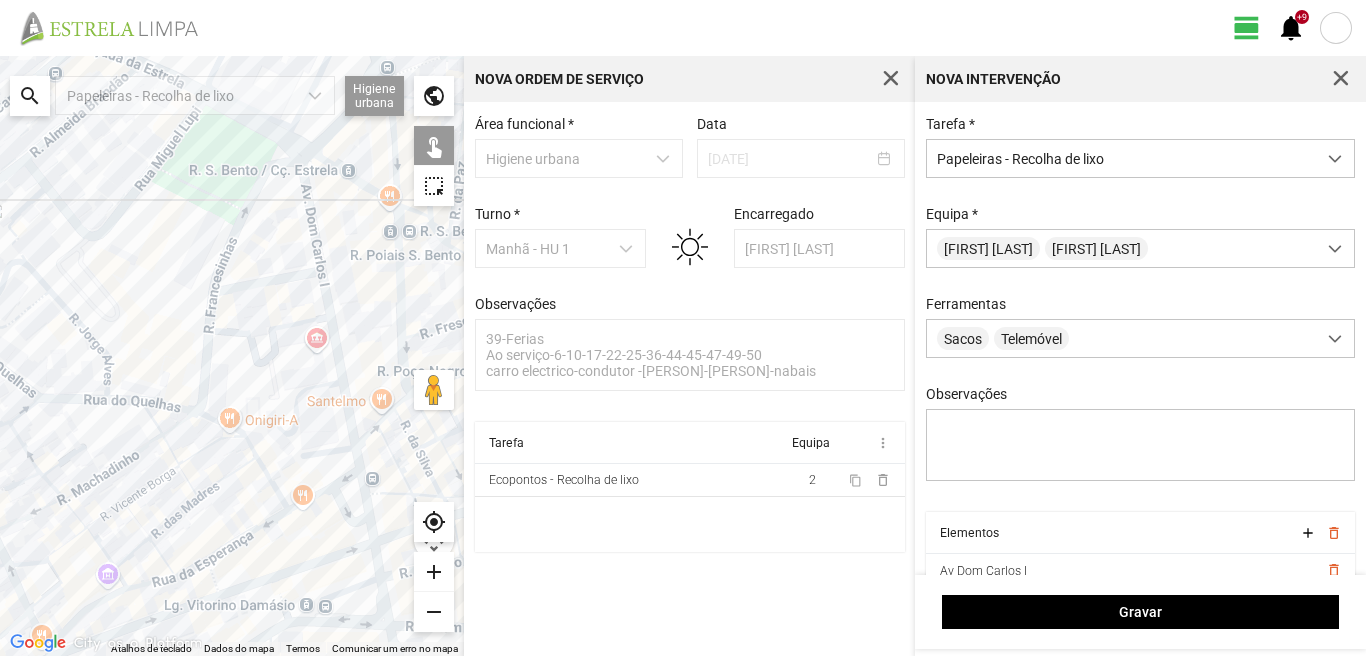 drag, startPoint x: 278, startPoint y: 172, endPoint x: 242, endPoint y: 303, distance: 135.85654 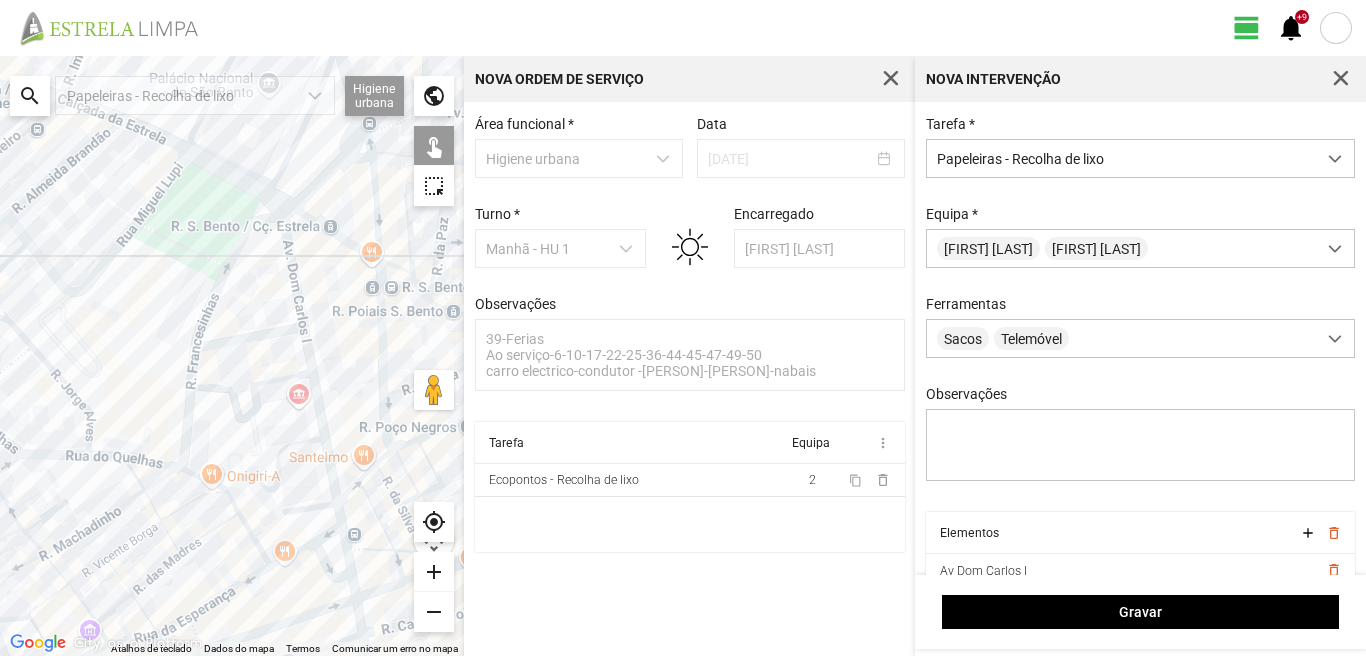 click 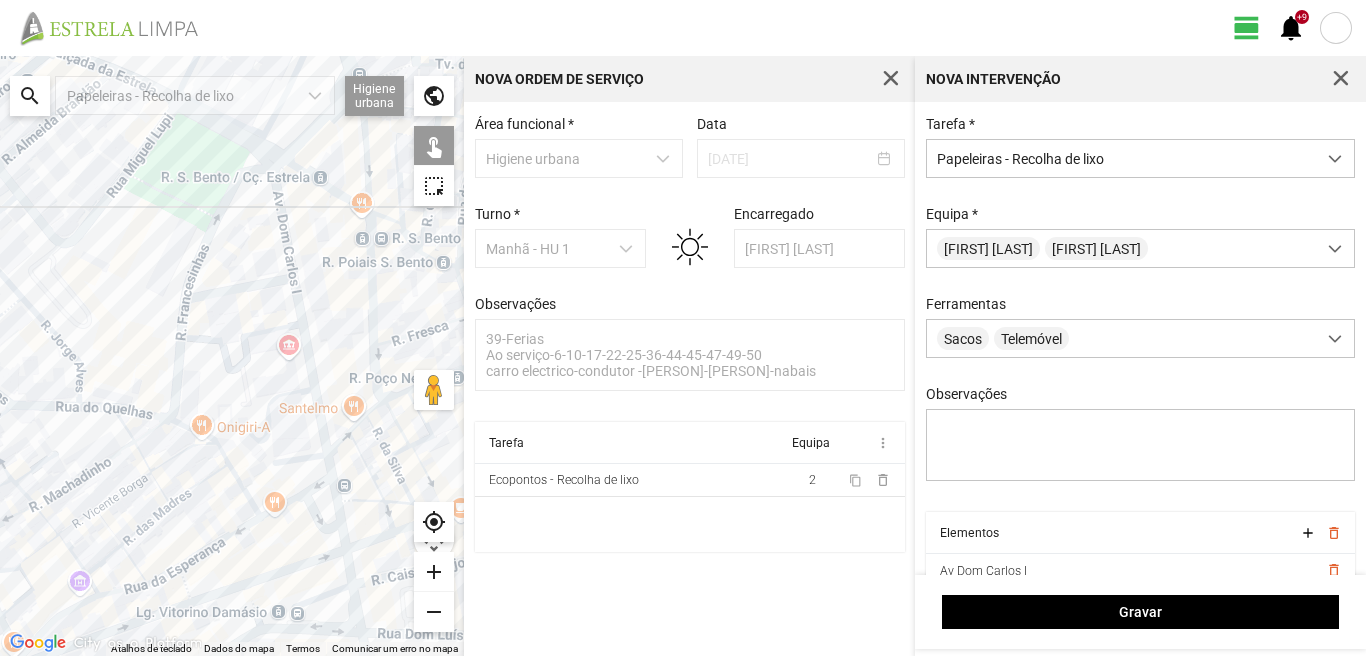 drag, startPoint x: 280, startPoint y: 415, endPoint x: 254, endPoint y: 283, distance: 134.53624 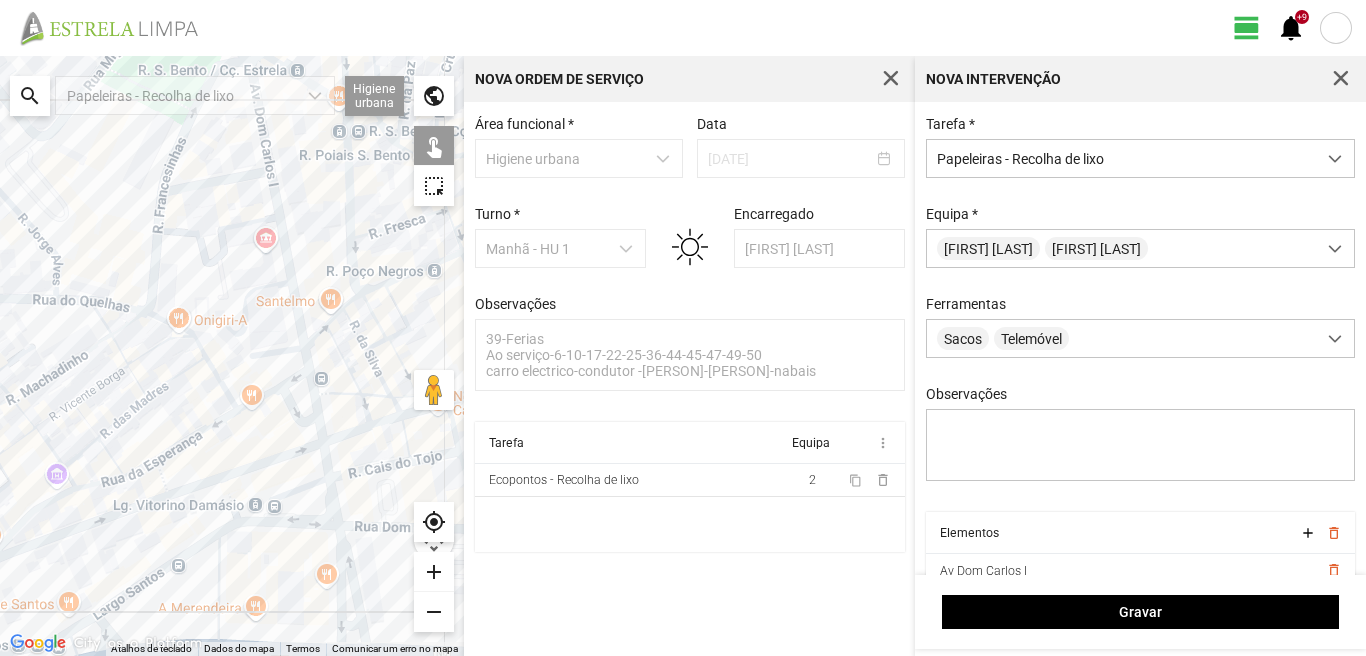 click 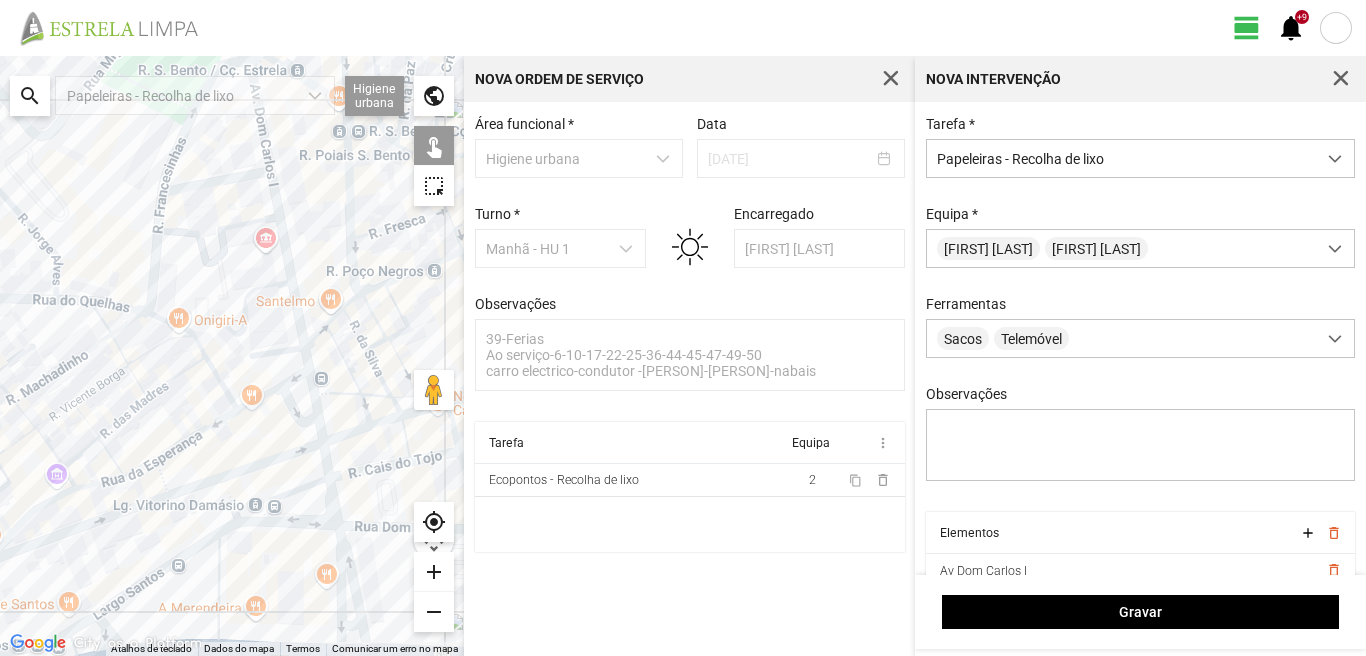 click 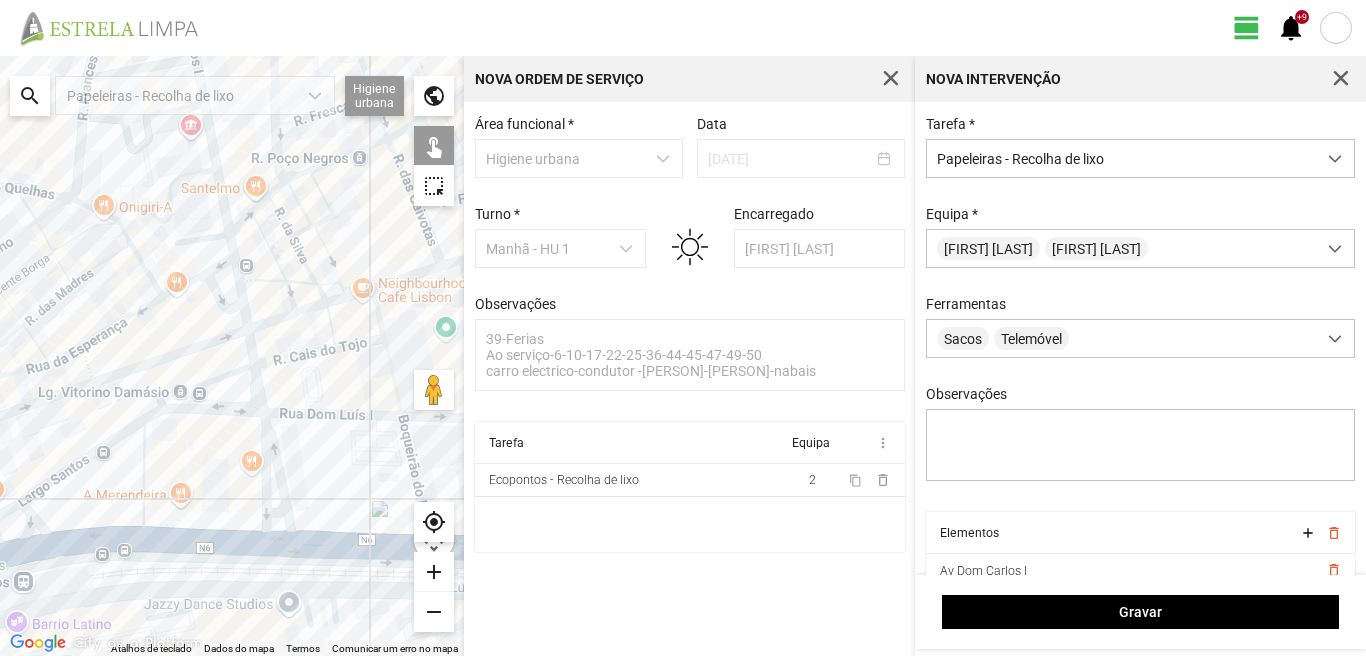 drag, startPoint x: 286, startPoint y: 464, endPoint x: 204, endPoint y: 346, distance: 143.69412 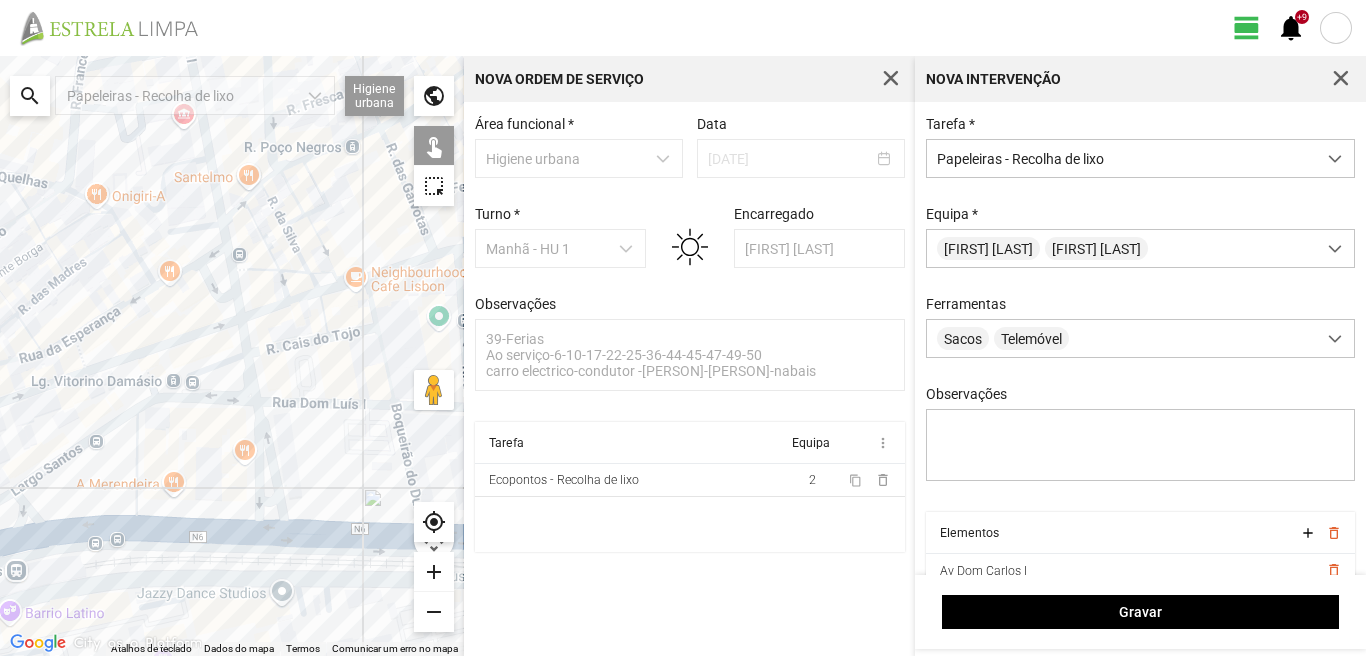 click 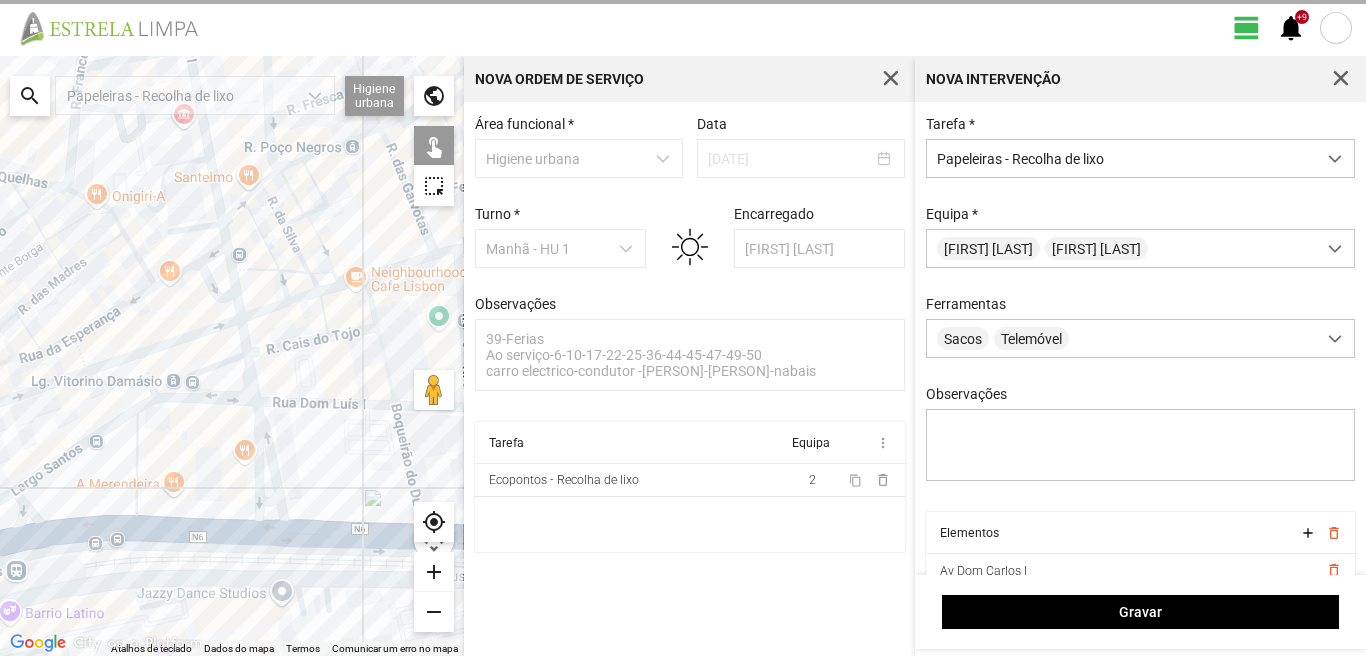 click 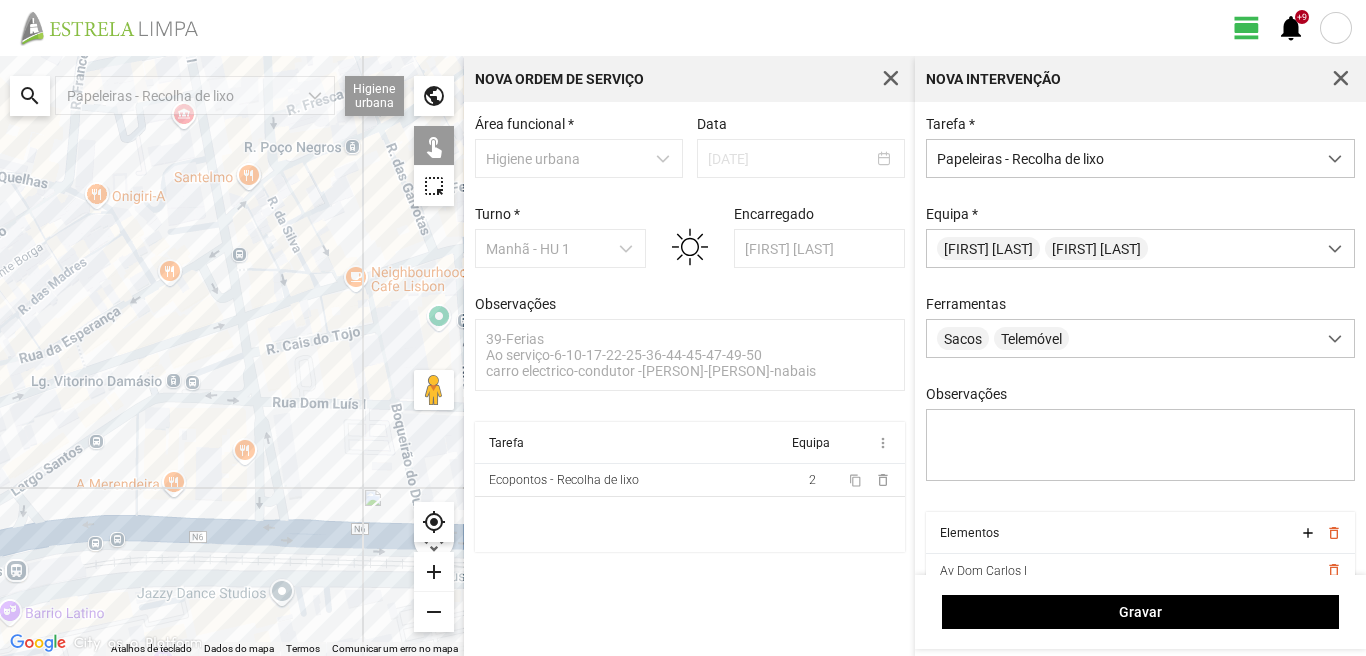 click 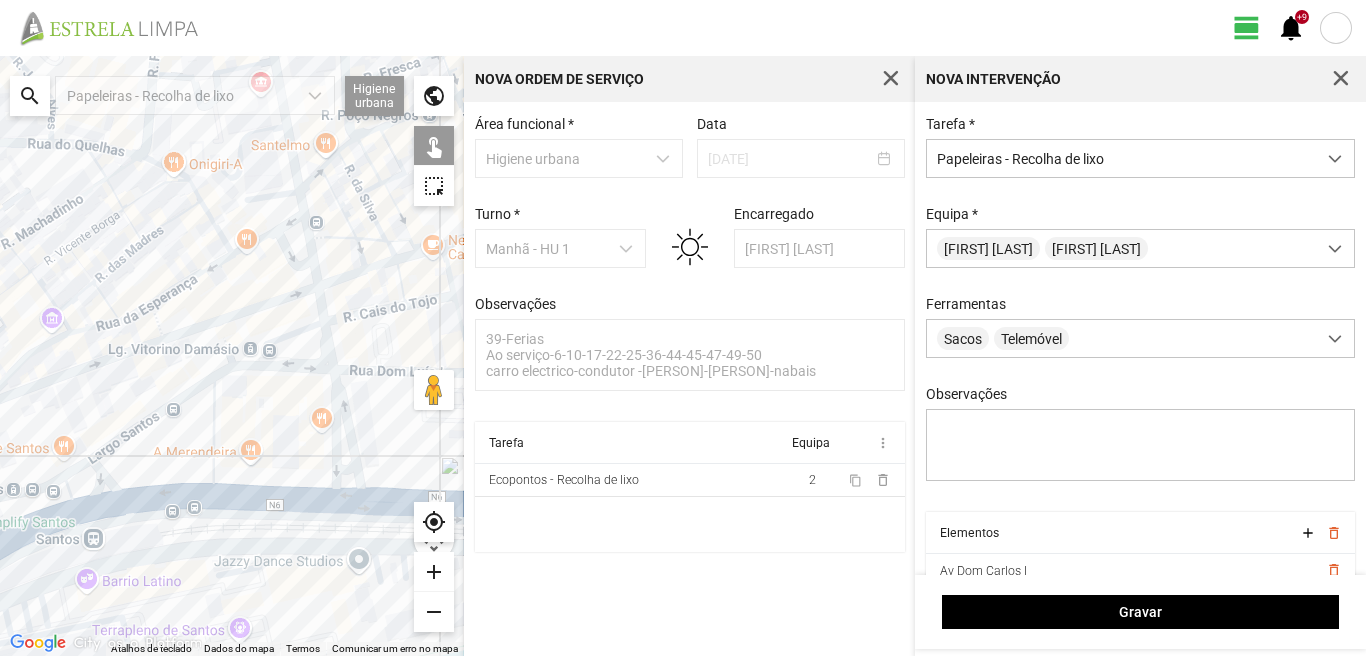 drag, startPoint x: 187, startPoint y: 465, endPoint x: 277, endPoint y: 425, distance: 98.48858 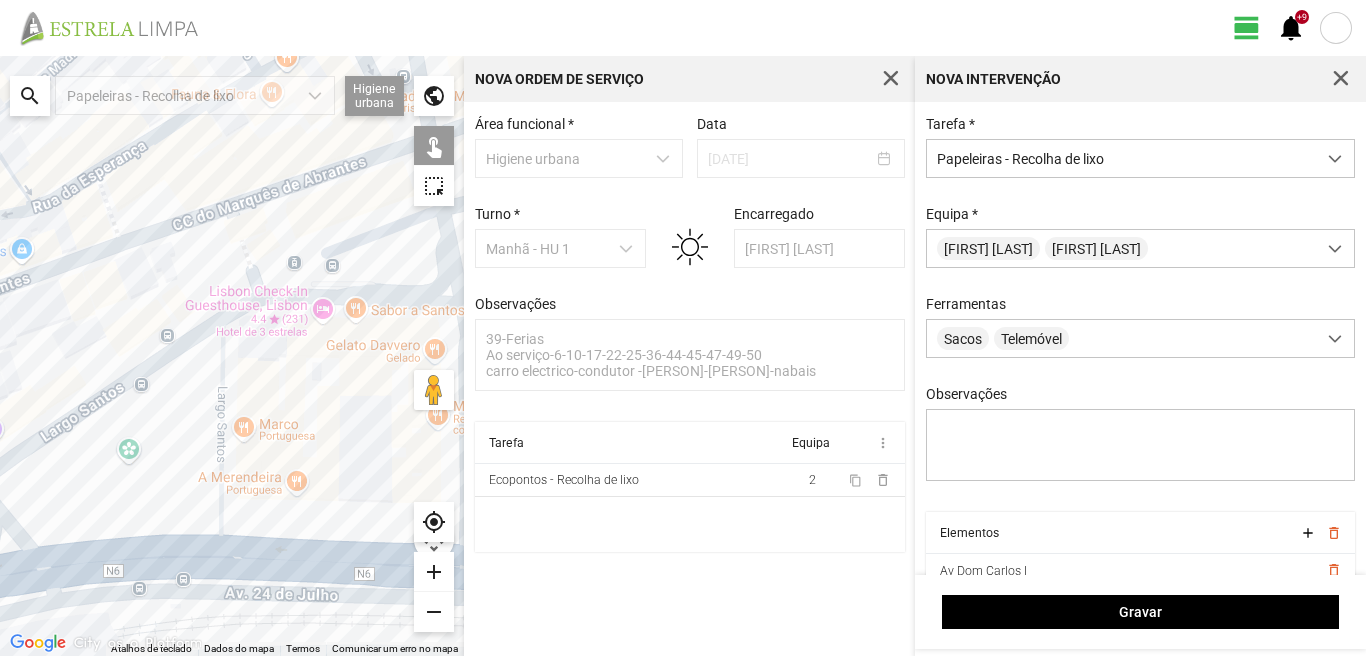 click 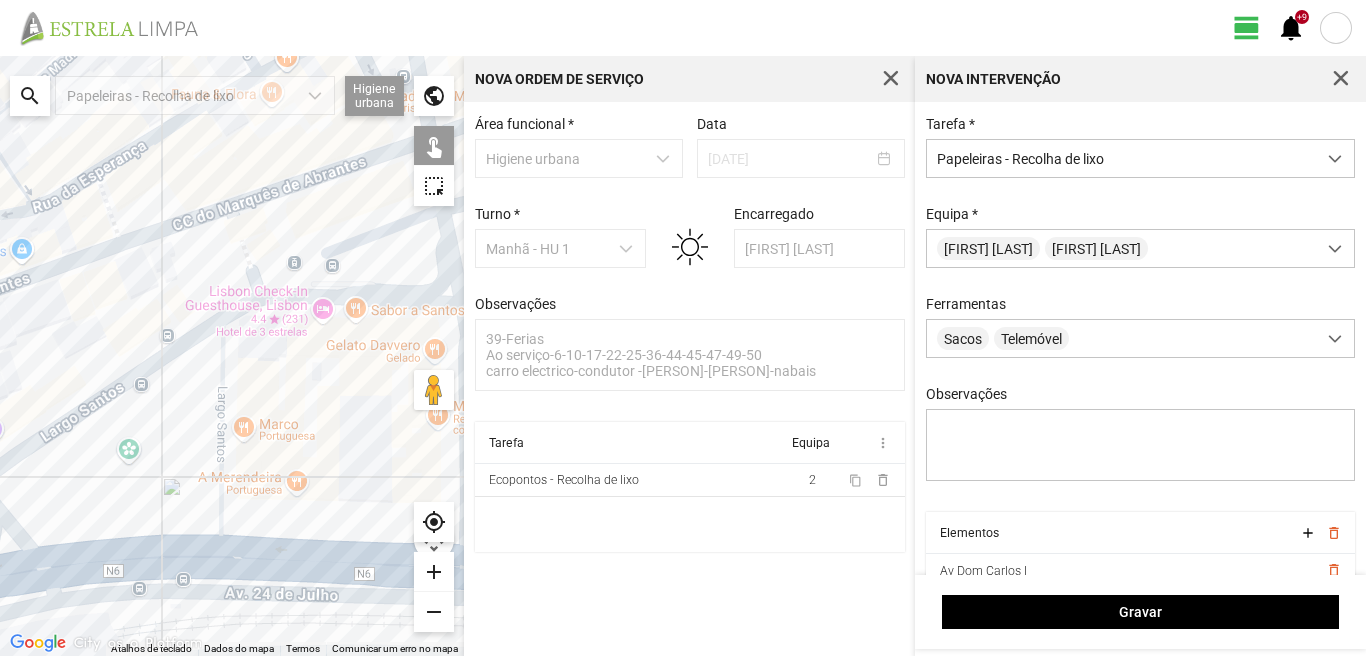 click 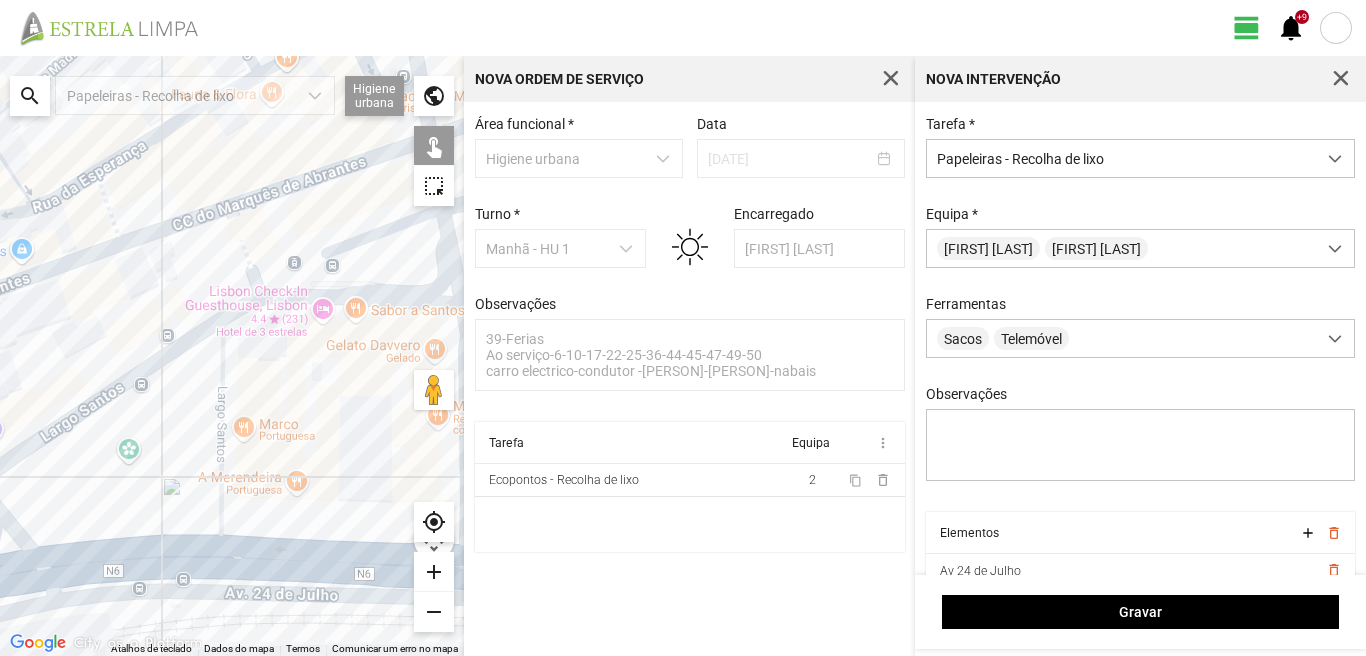 click 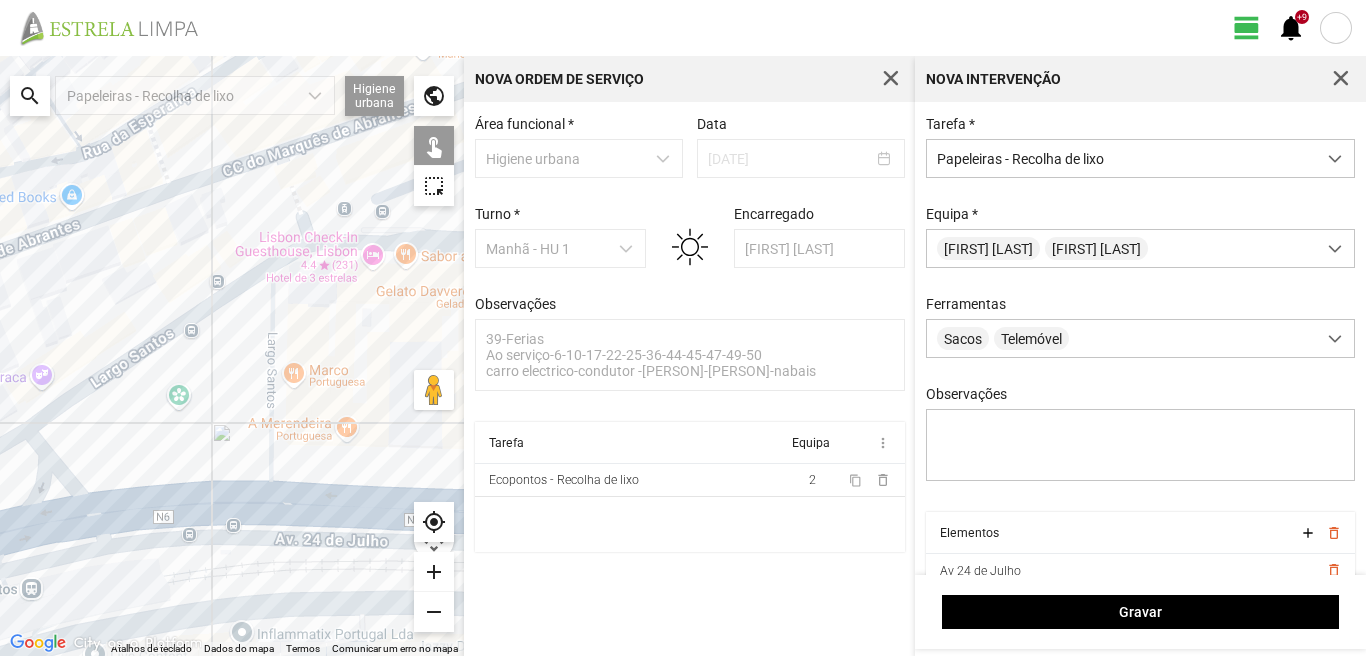 drag, startPoint x: 191, startPoint y: 508, endPoint x: 267, endPoint y: 424, distance: 113.27842 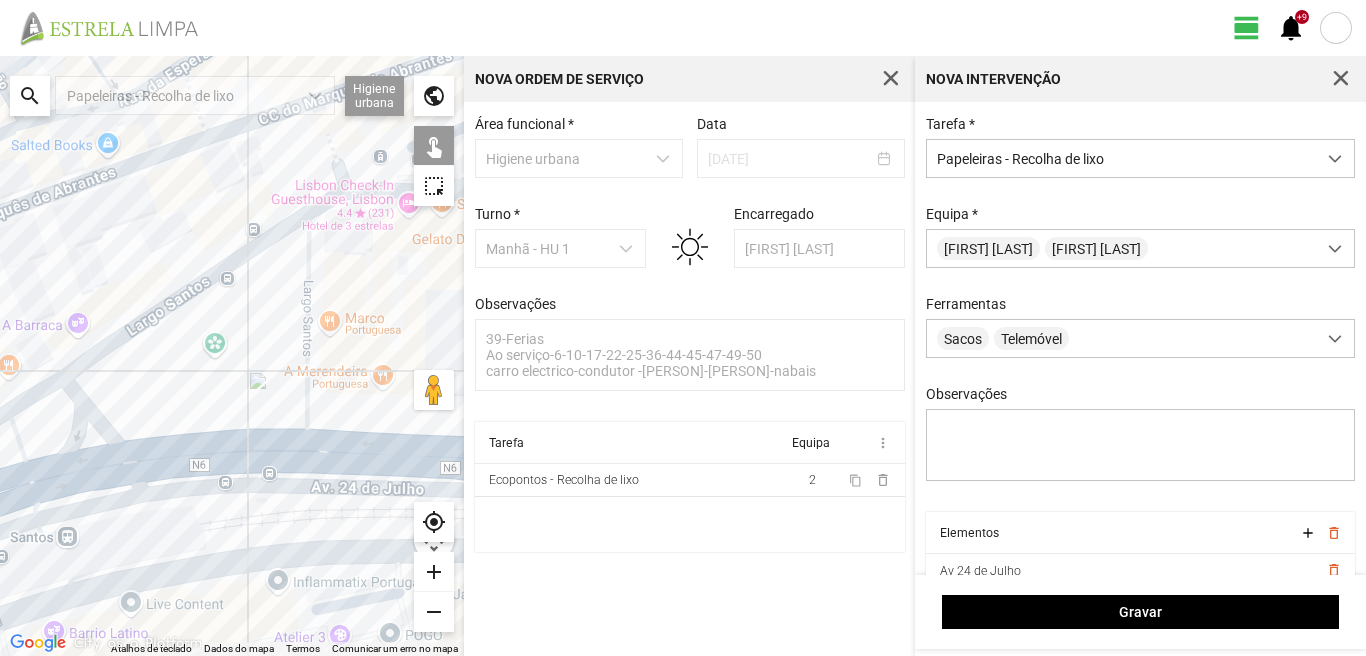 click 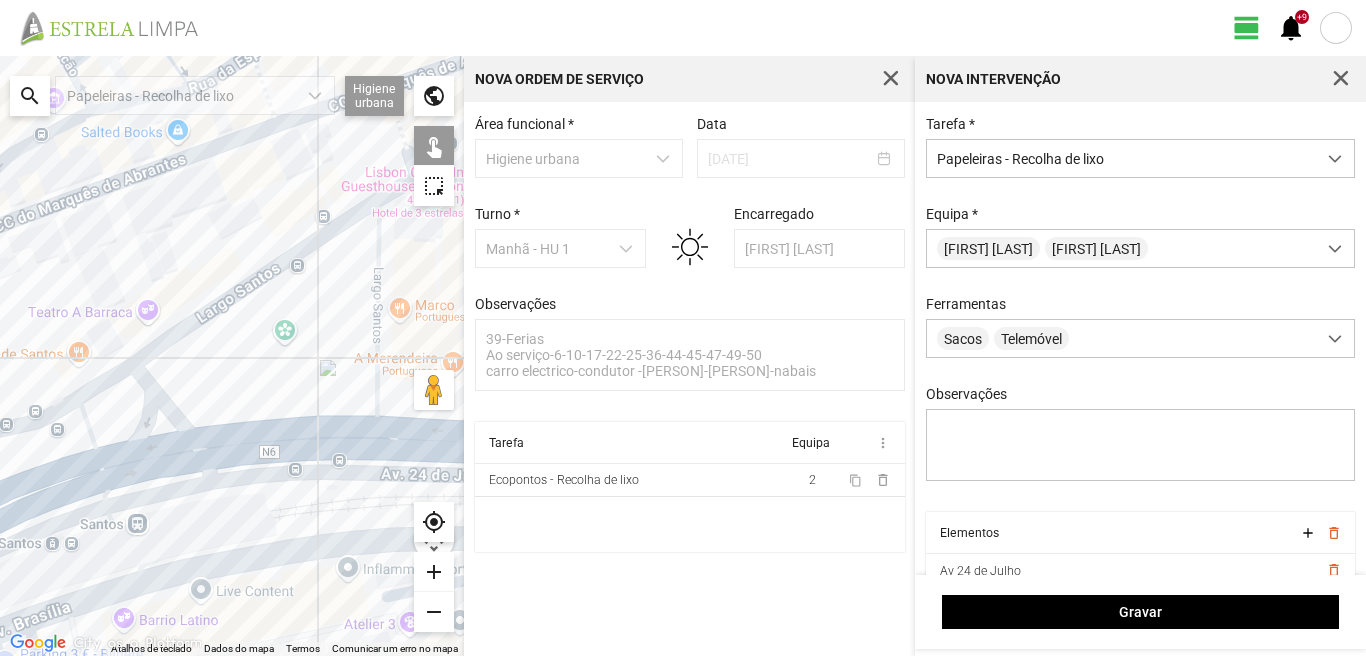drag, startPoint x: 141, startPoint y: 404, endPoint x: 230, endPoint y: 381, distance: 91.92388 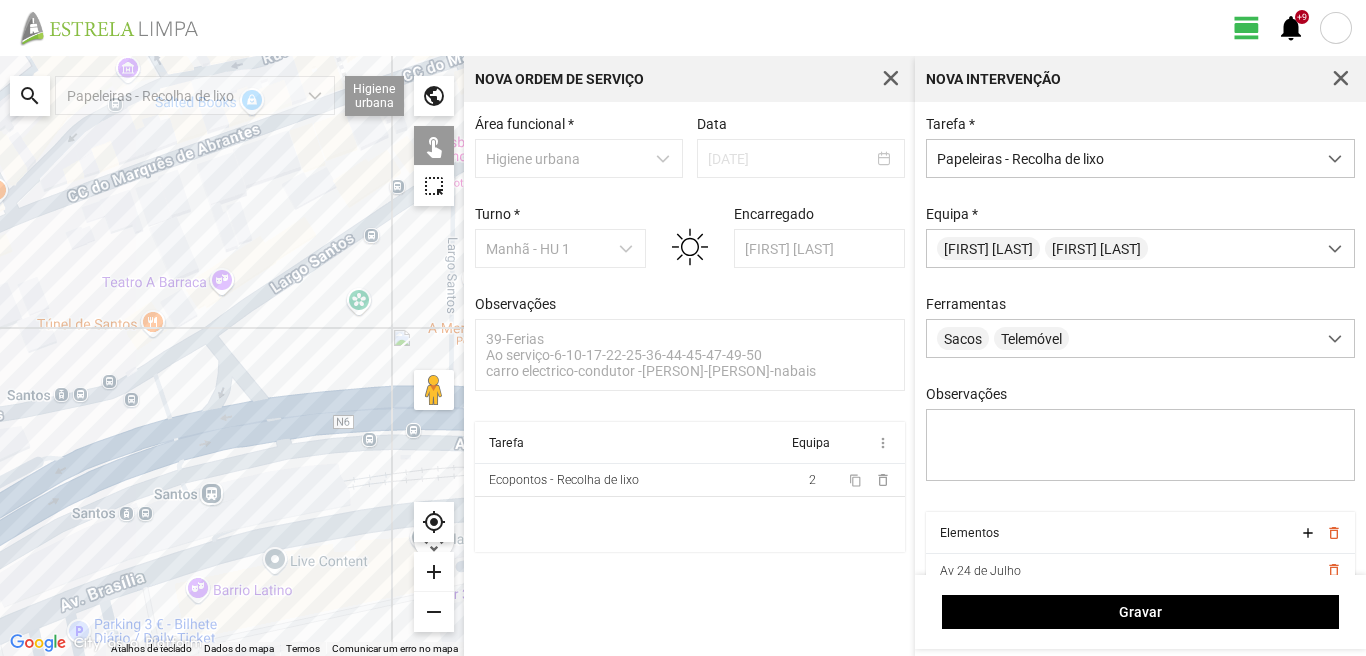 click 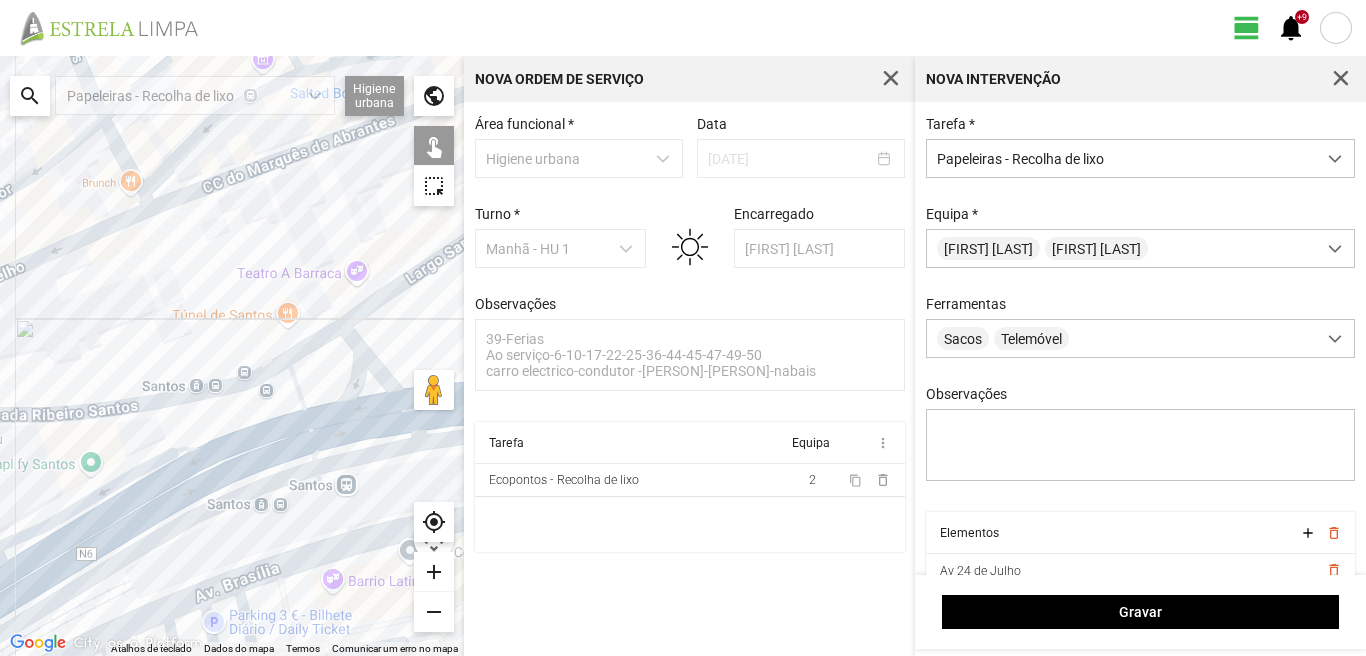drag, startPoint x: 79, startPoint y: 427, endPoint x: 229, endPoint y: 415, distance: 150.47923 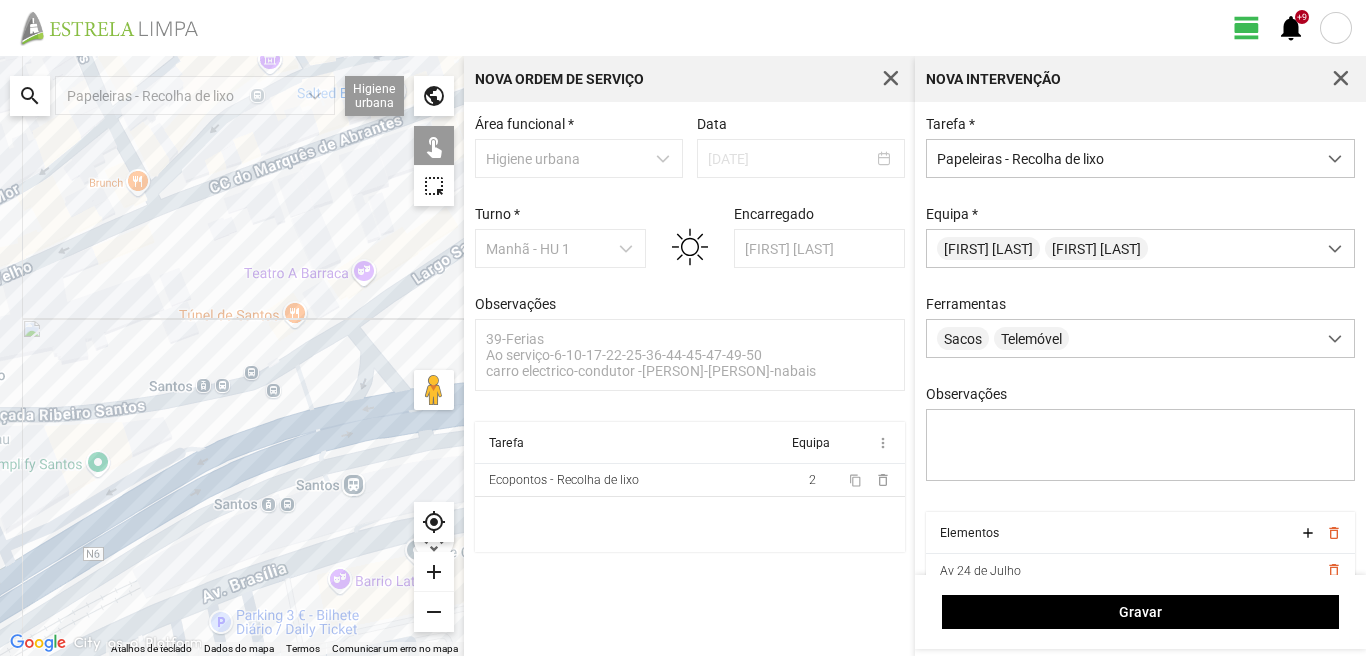 click 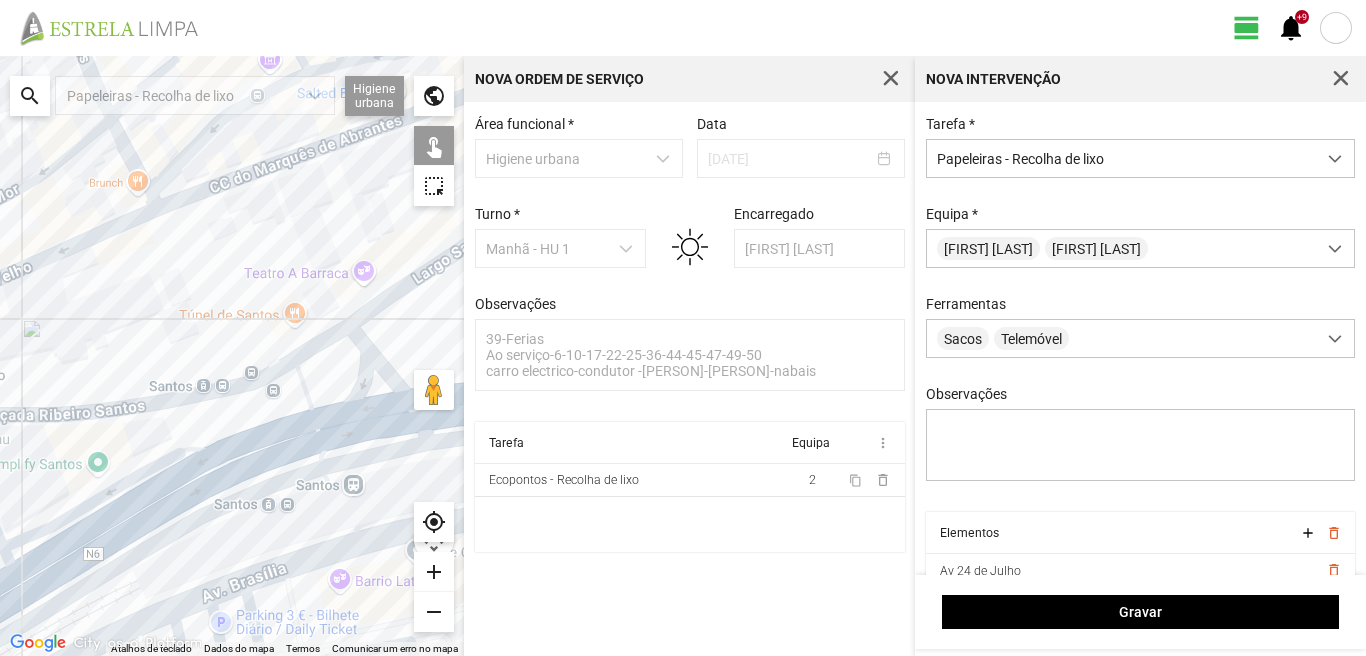 click 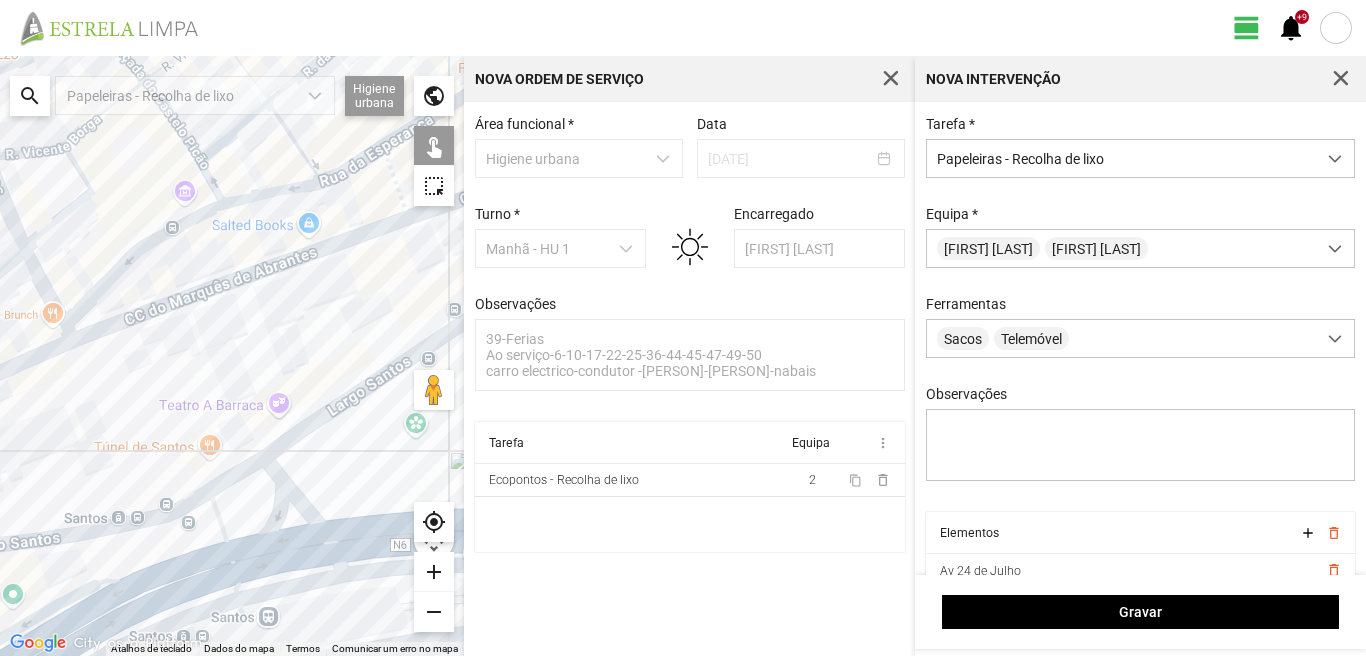 drag, startPoint x: 142, startPoint y: 302, endPoint x: 57, endPoint y: 435, distance: 157.84169 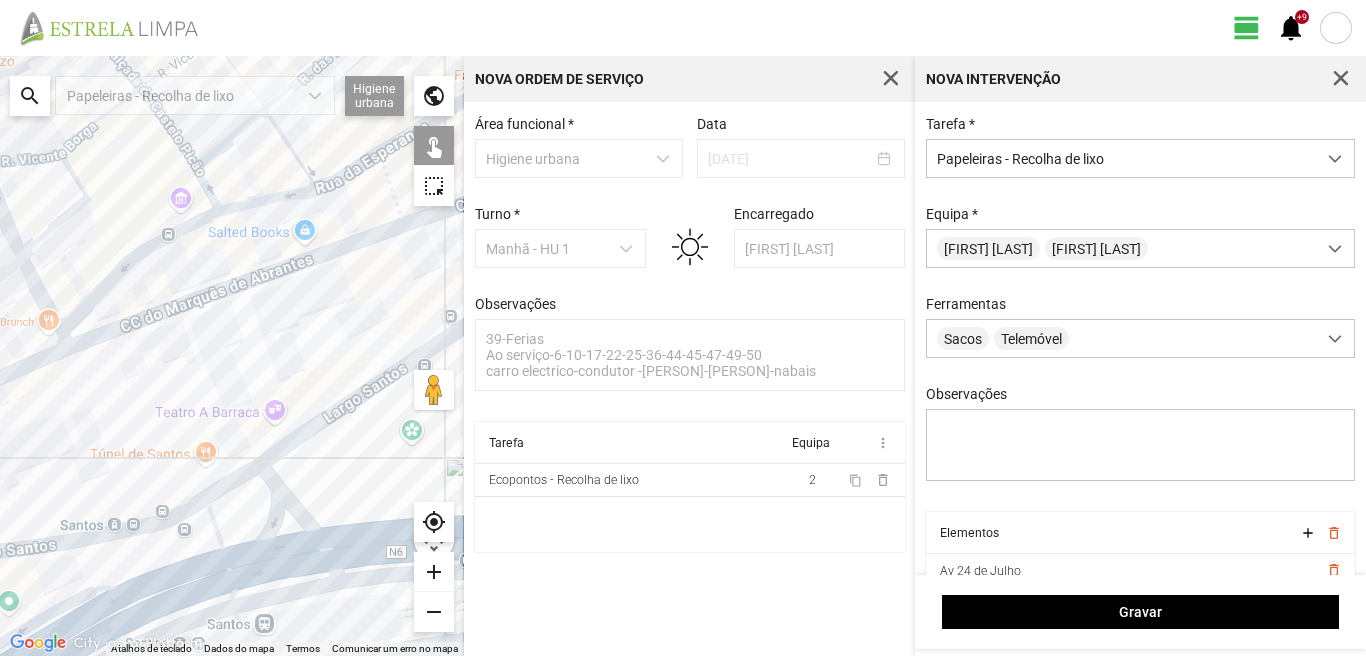 drag, startPoint x: 277, startPoint y: 282, endPoint x: 253, endPoint y: 294, distance: 26.832815 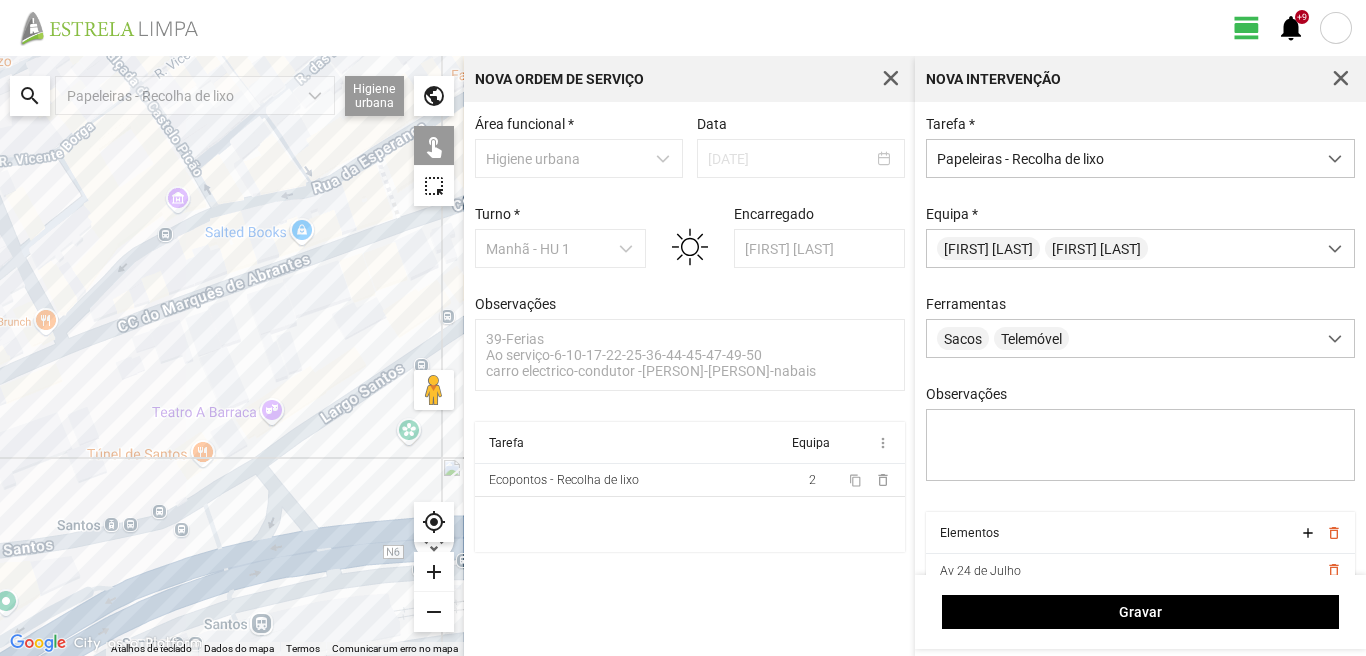 click 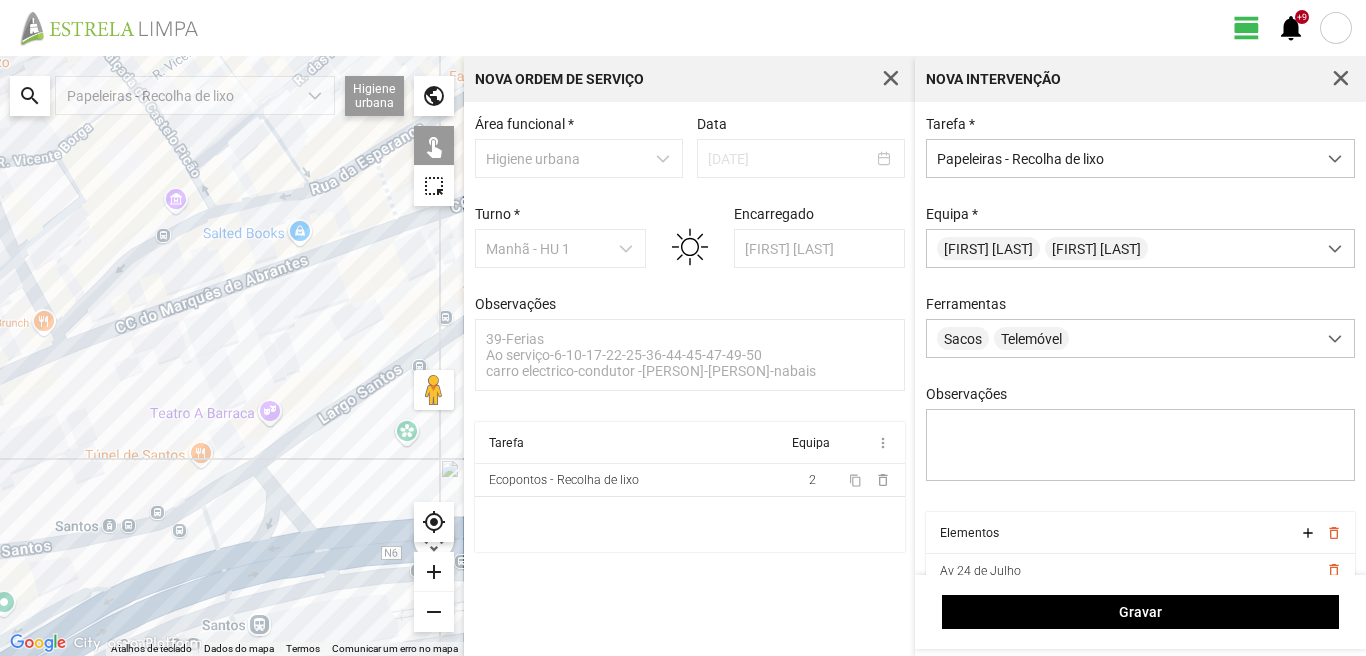 click 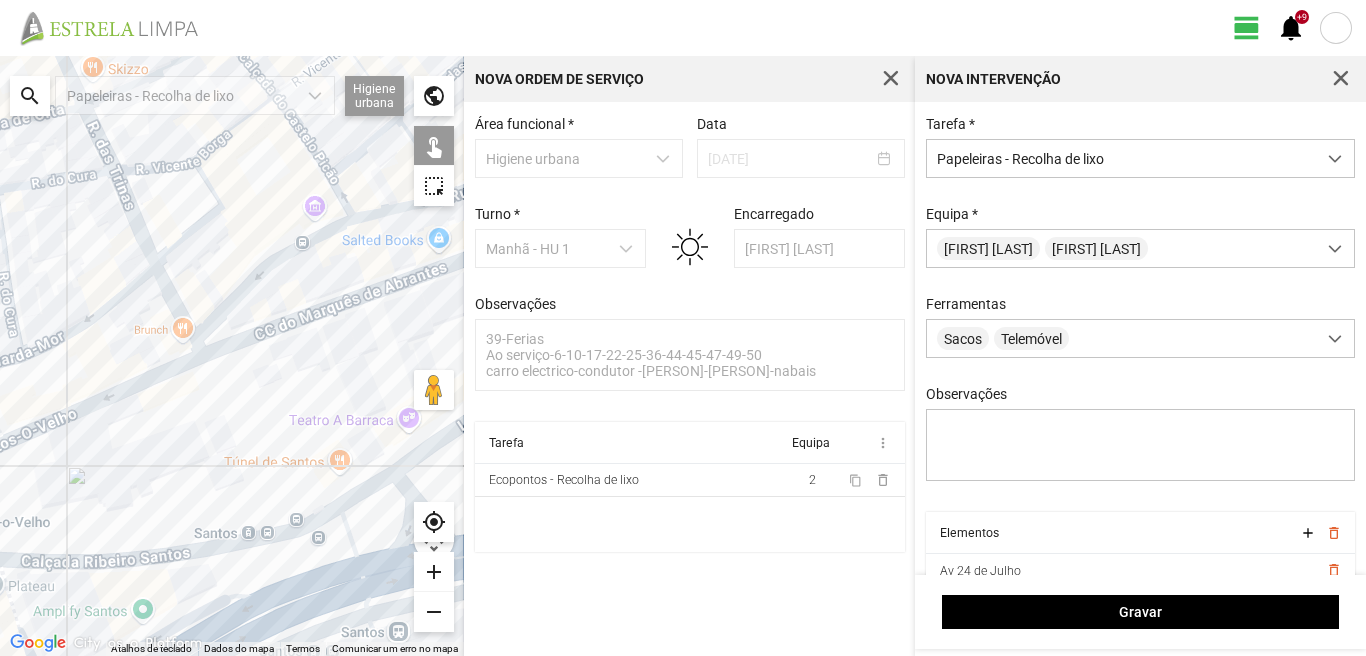 drag, startPoint x: 135, startPoint y: 358, endPoint x: 288, endPoint y: 366, distance: 153.20901 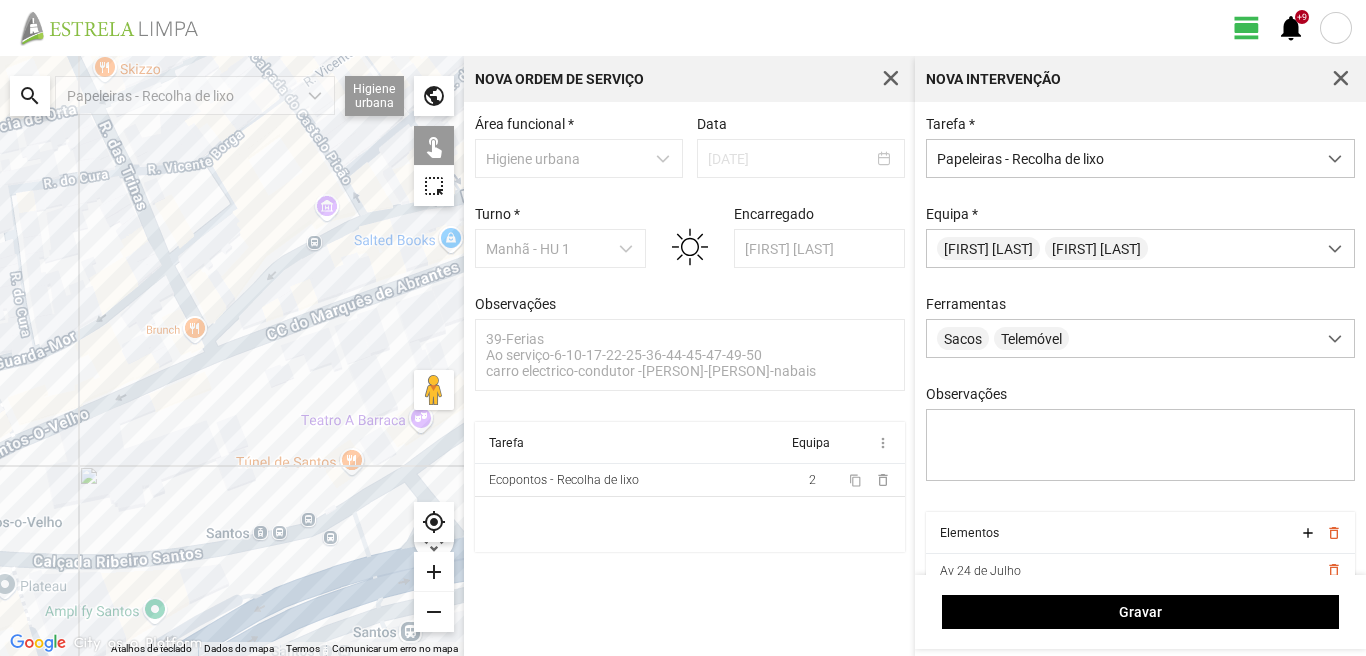 click 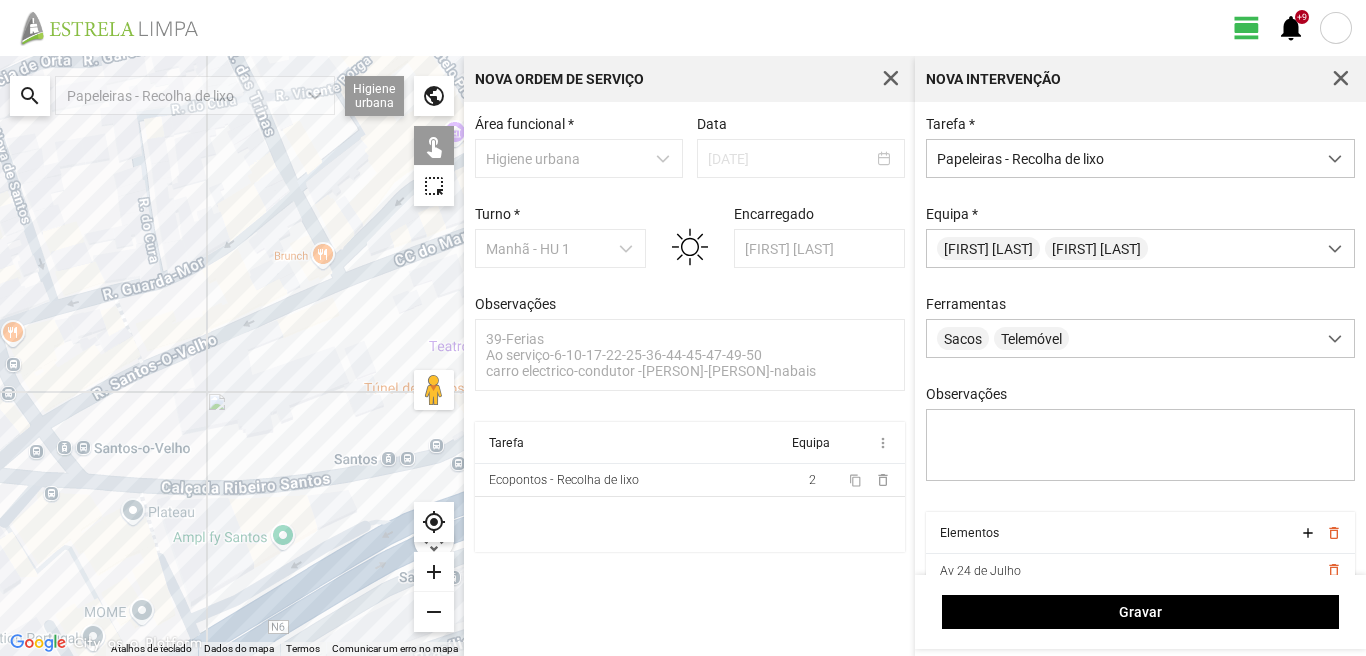 drag, startPoint x: 18, startPoint y: 512, endPoint x: 198, endPoint y: 415, distance: 204.47249 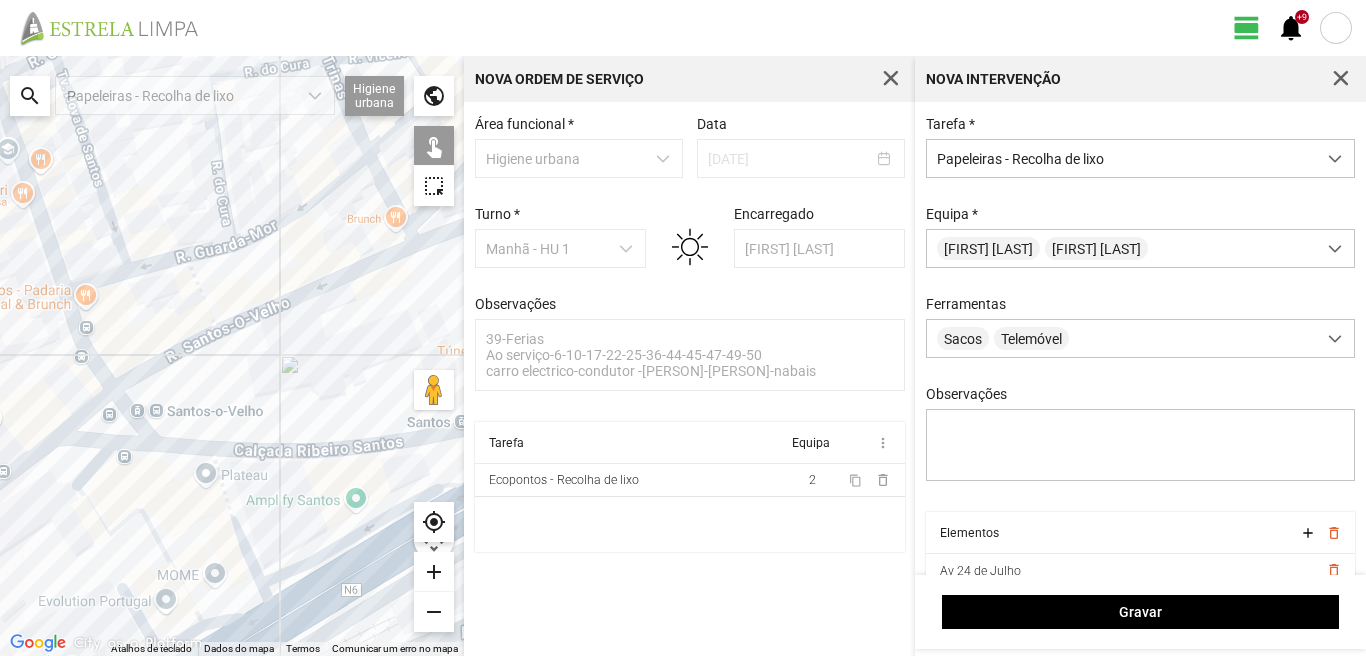 click 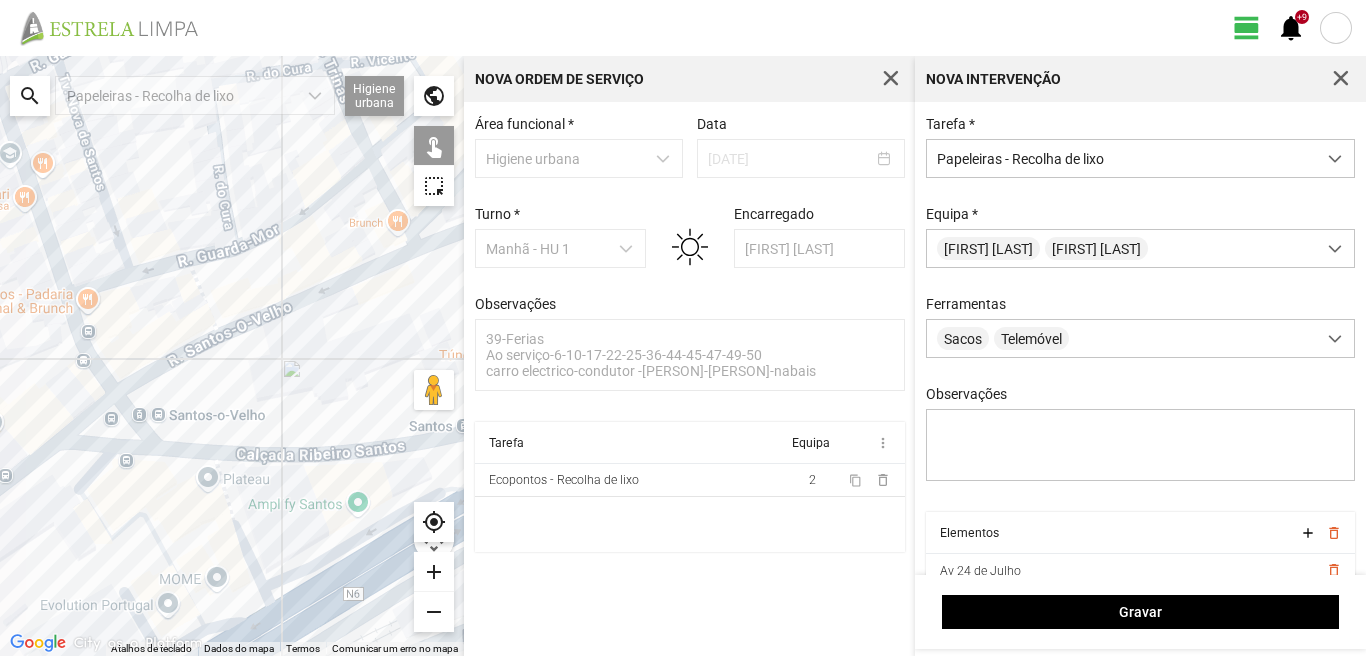 click 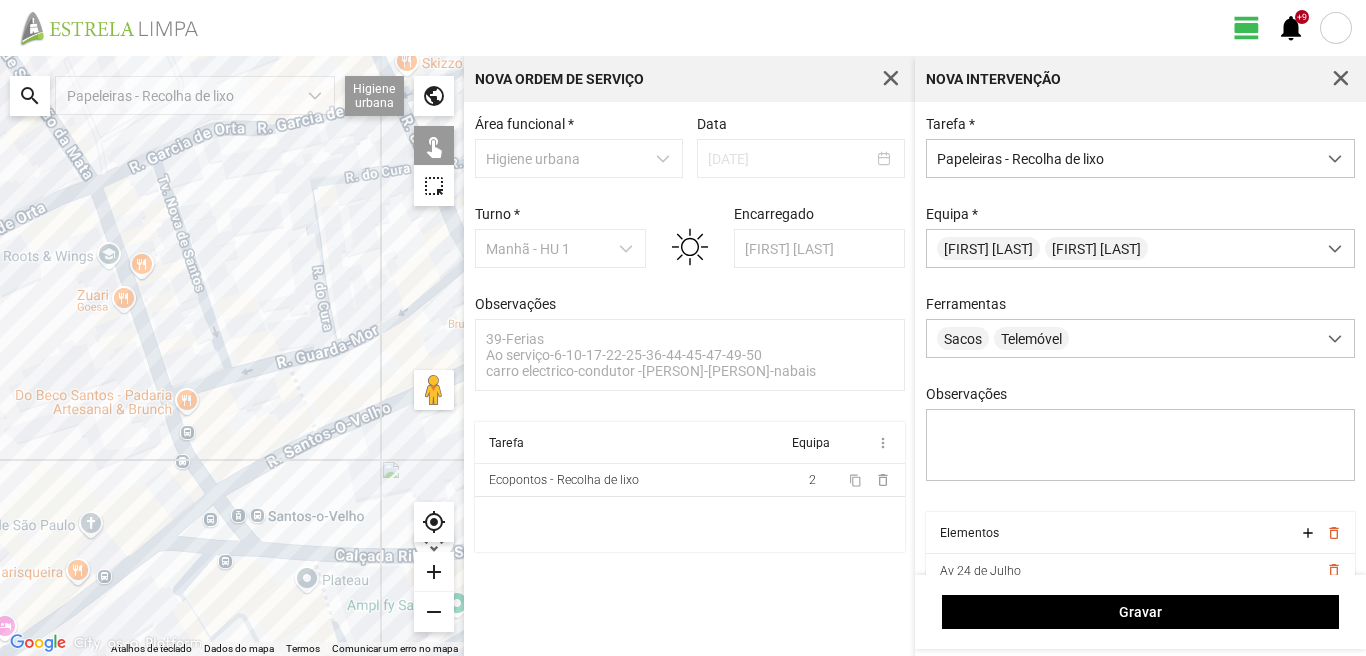 drag, startPoint x: 108, startPoint y: 357, endPoint x: 223, endPoint y: 450, distance: 147.89862 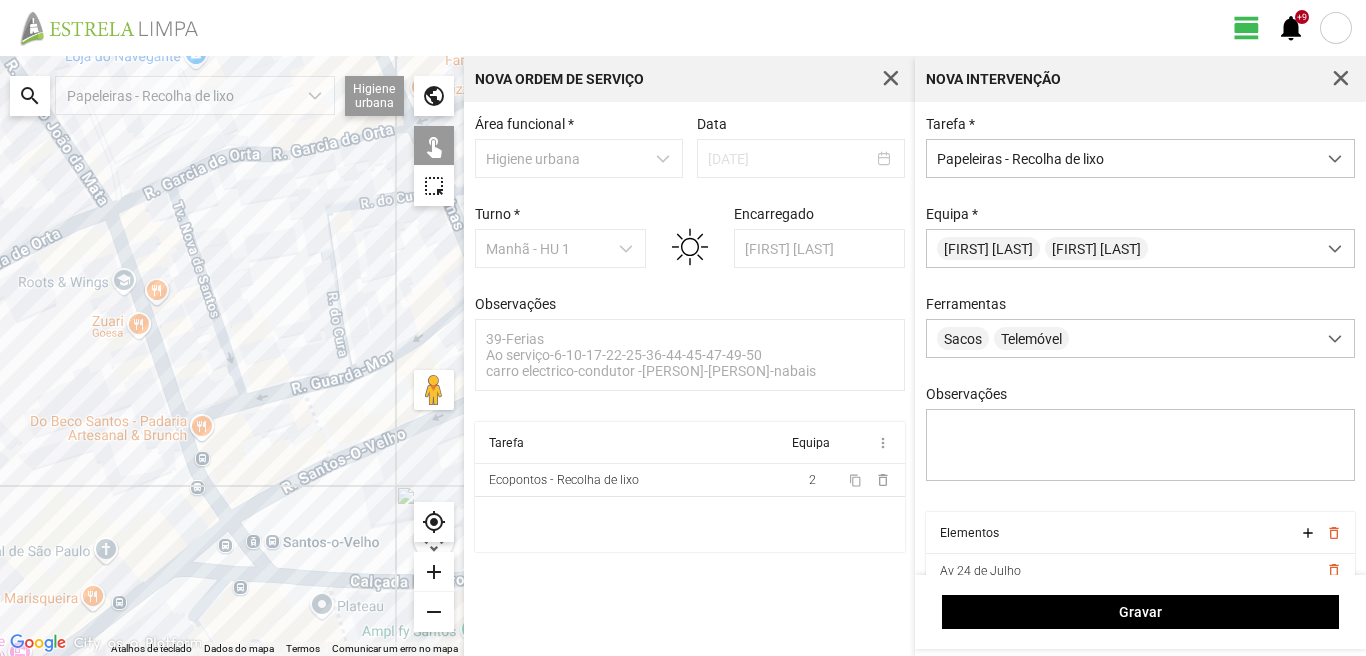 click 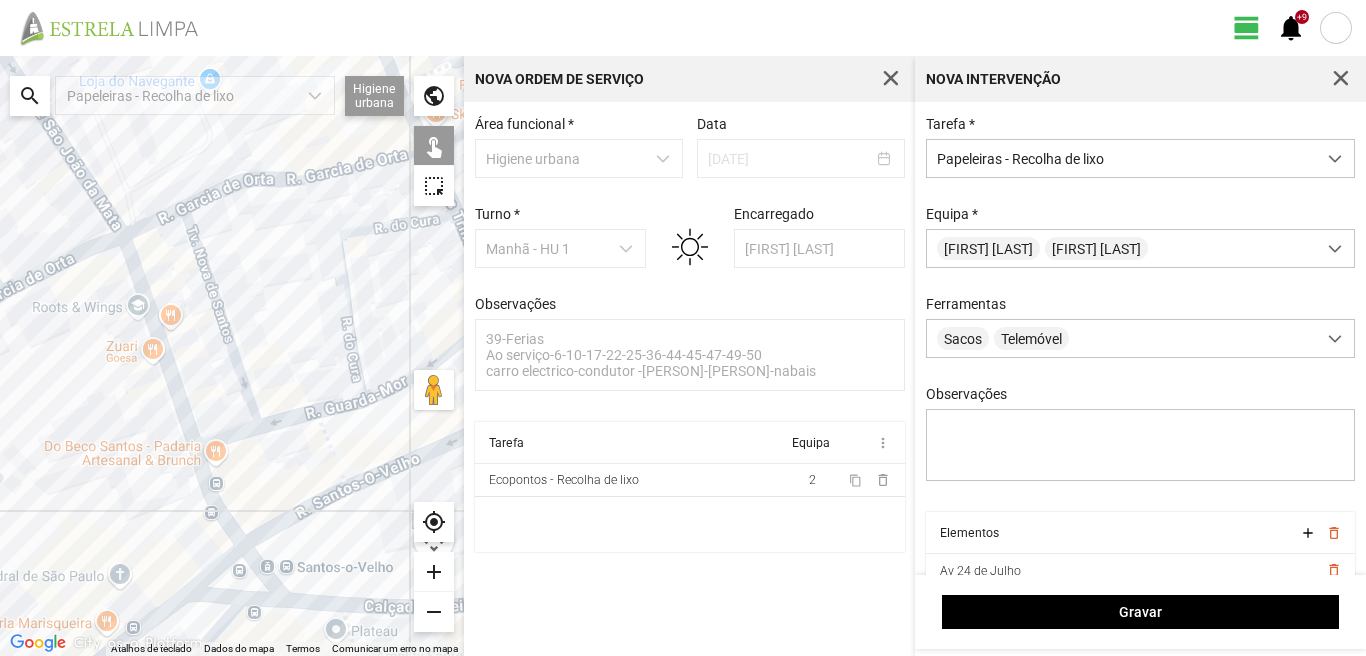 drag, startPoint x: 78, startPoint y: 281, endPoint x: 174, endPoint y: 406, distance: 157.61028 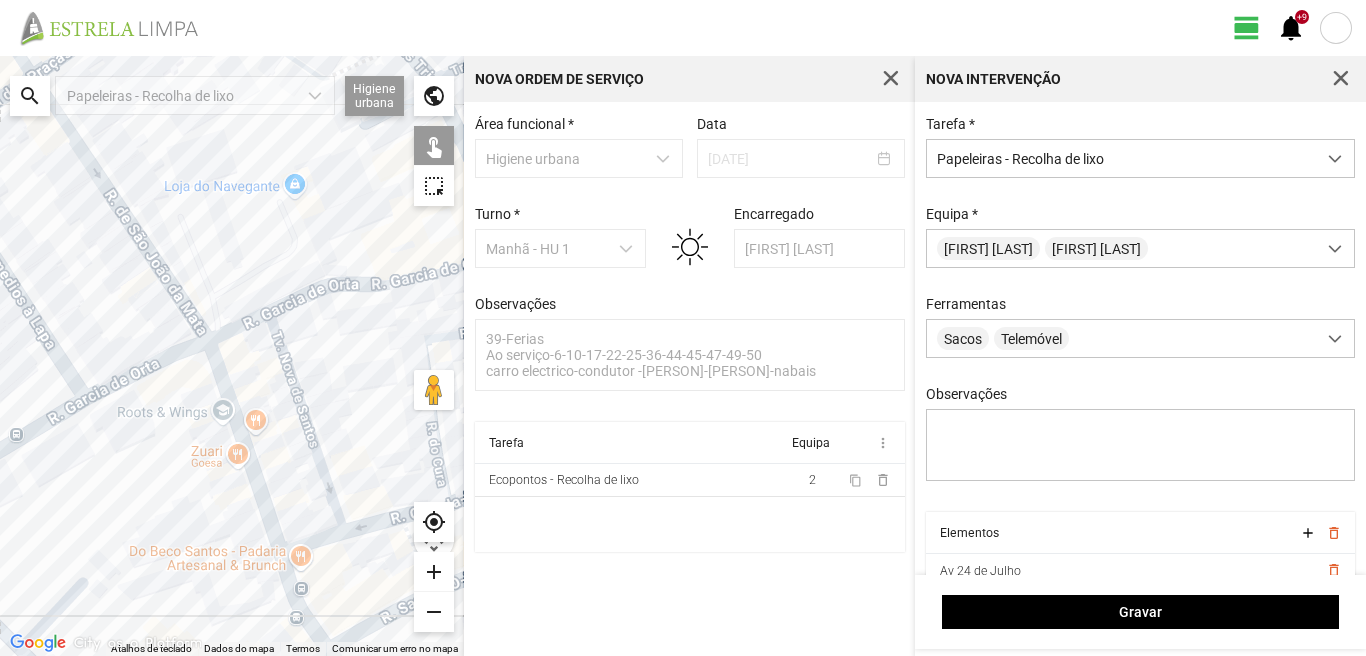 click 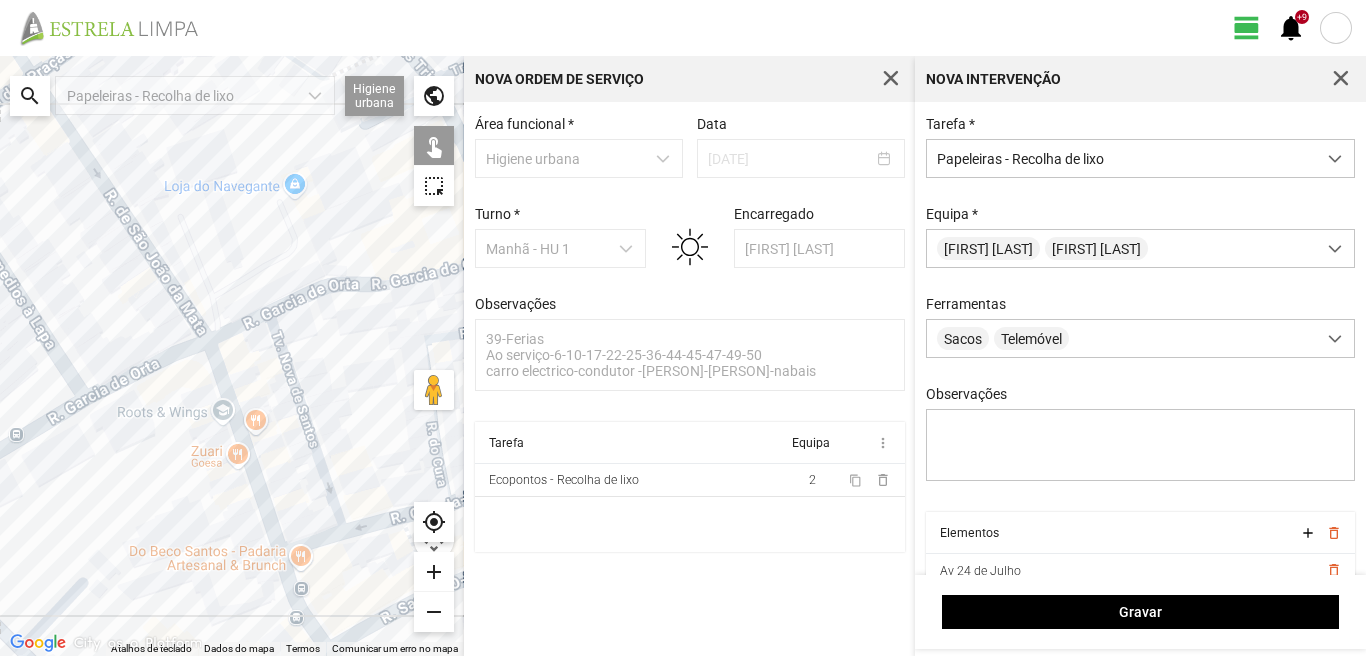 click 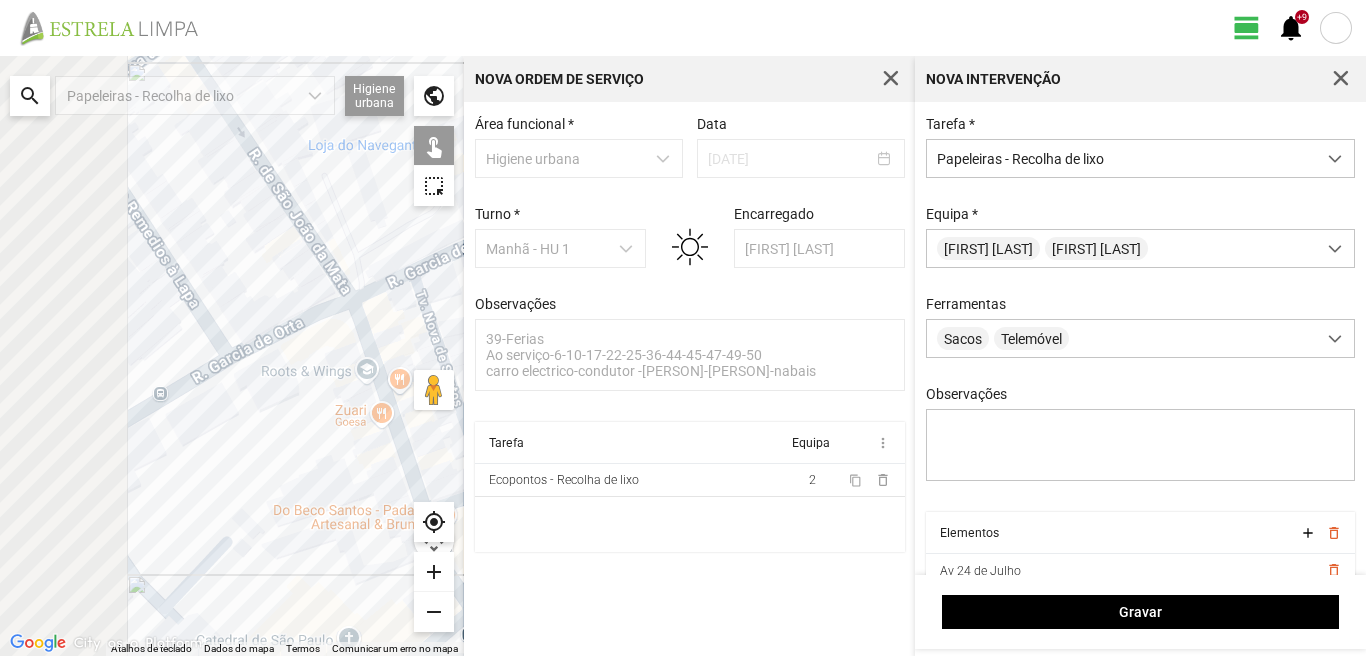 drag, startPoint x: 182, startPoint y: 406, endPoint x: 246, endPoint y: 378, distance: 69.856995 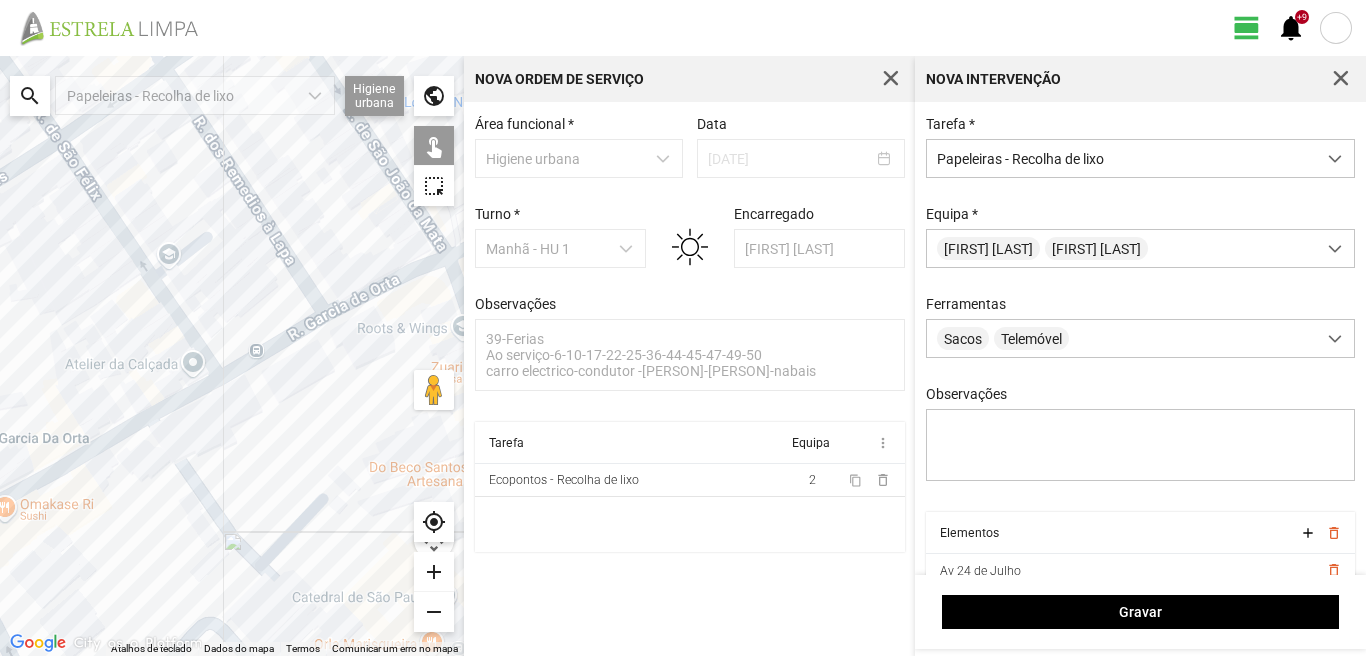 click 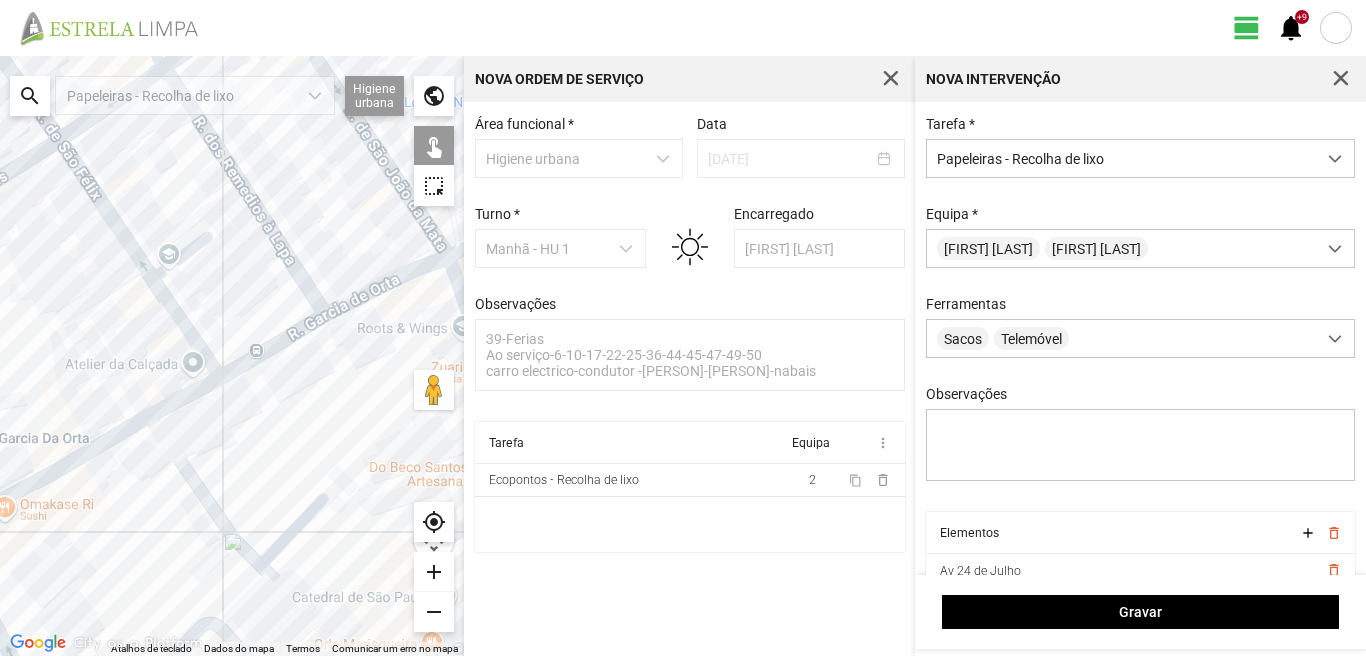 click 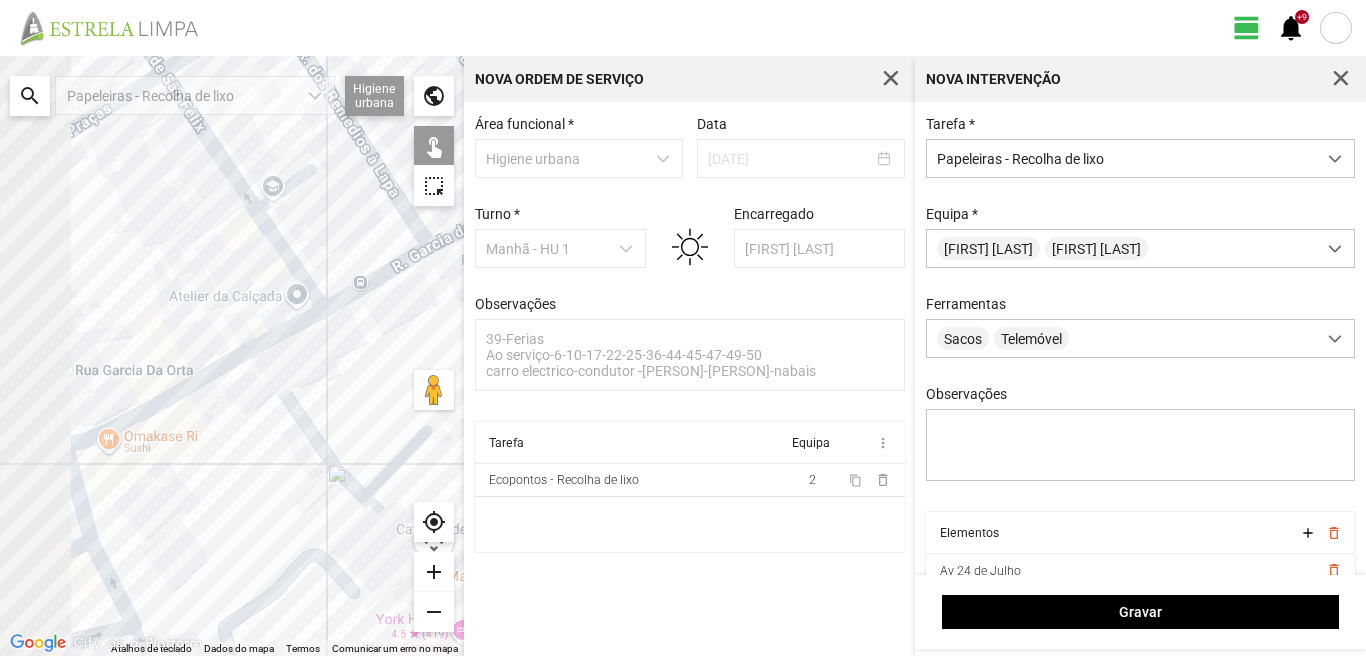 drag, startPoint x: 75, startPoint y: 457, endPoint x: 209, endPoint y: 369, distance: 160.3122 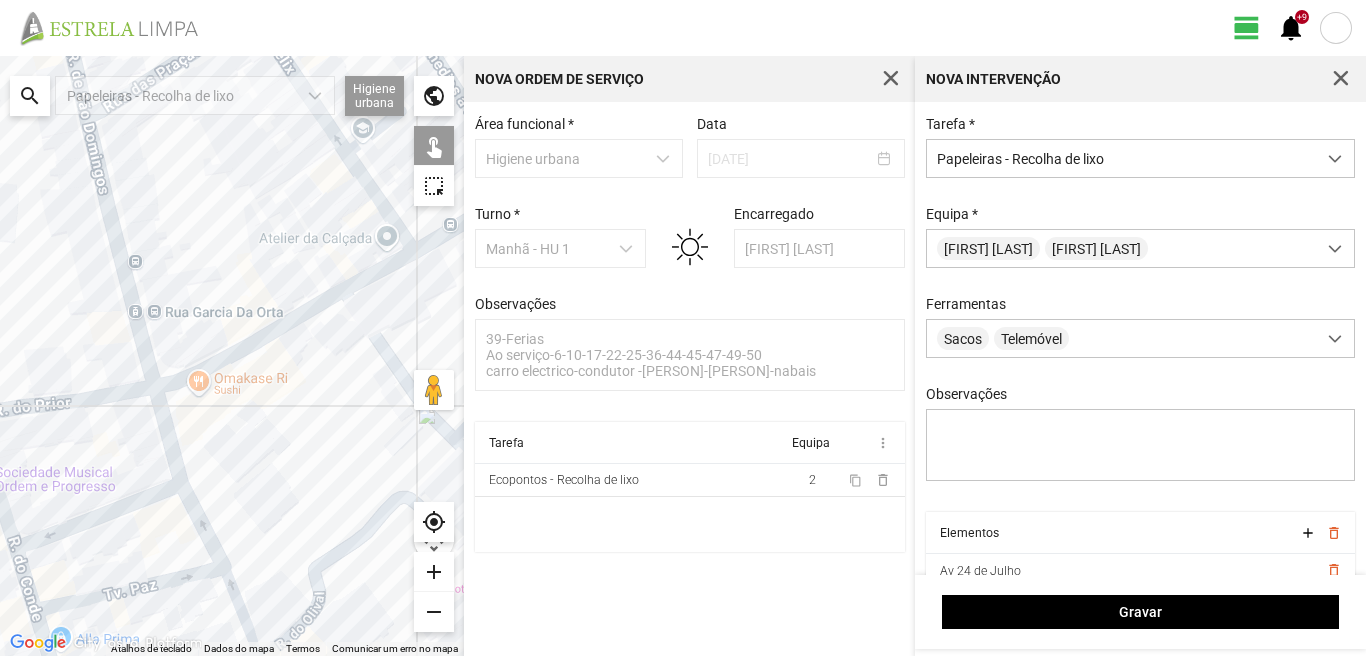 click 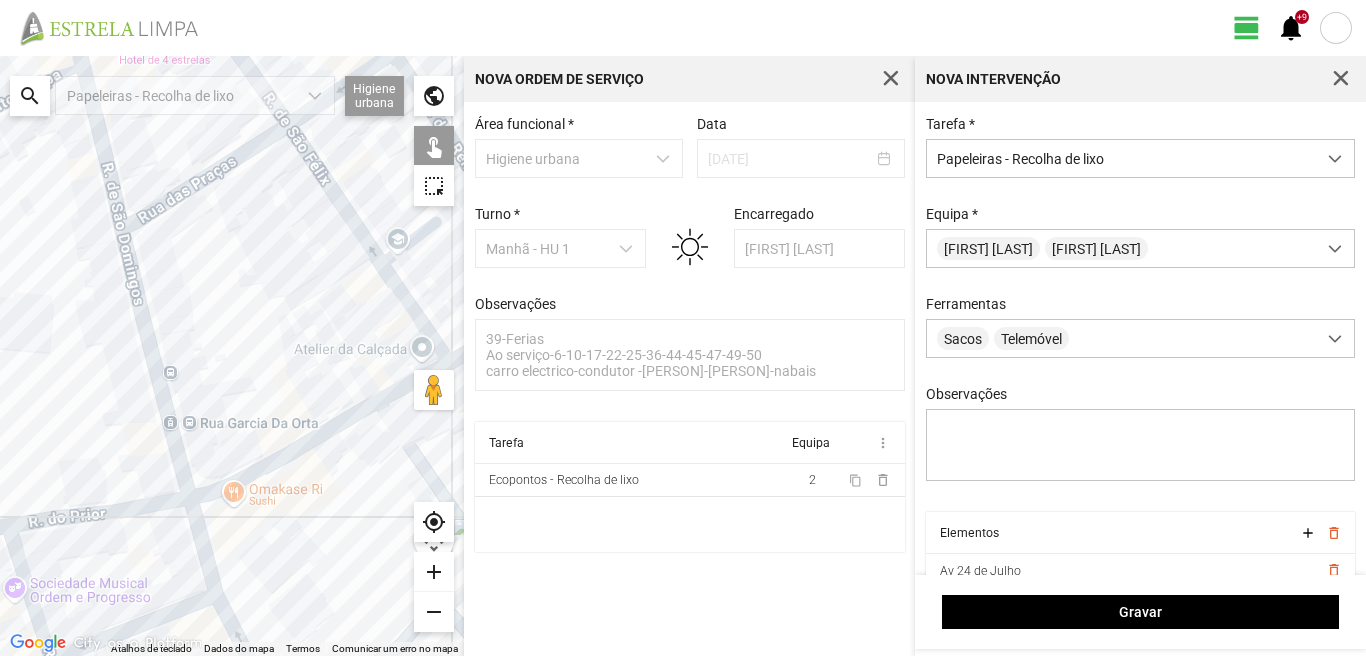 drag, startPoint x: 153, startPoint y: 342, endPoint x: 173, endPoint y: 420, distance: 80.523285 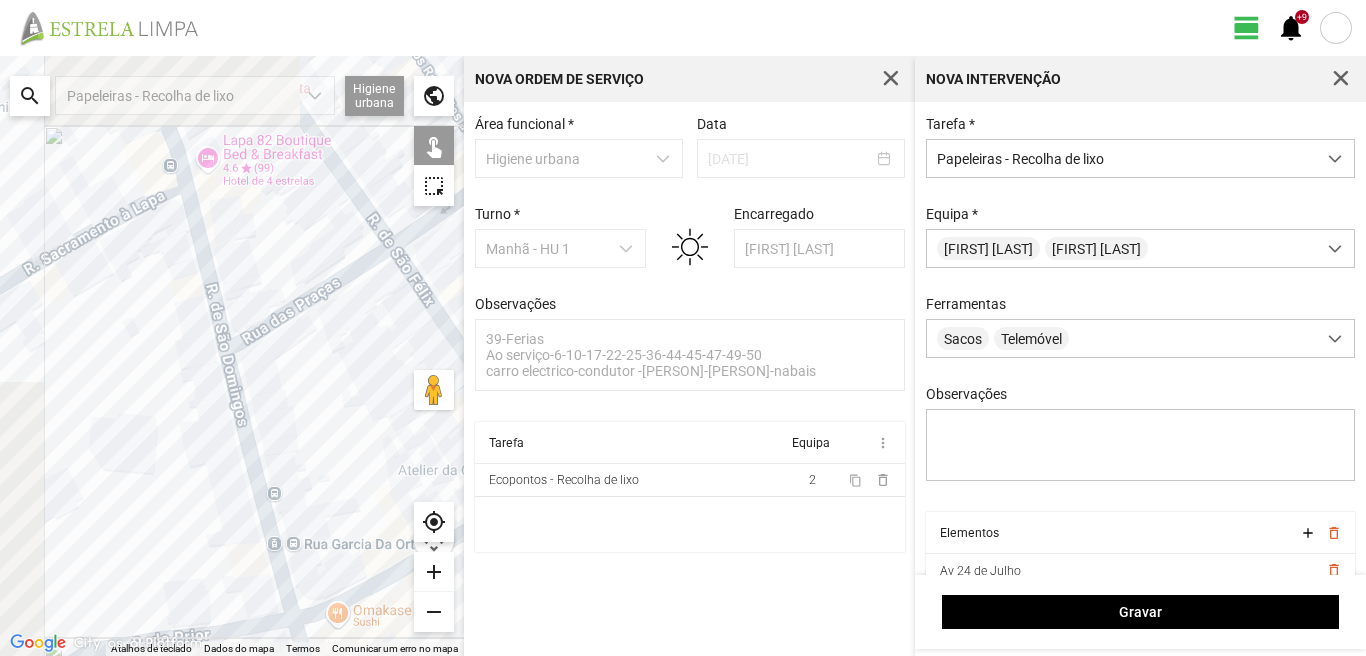 drag, startPoint x: 122, startPoint y: 218, endPoint x: 223, endPoint y: 334, distance: 153.80832 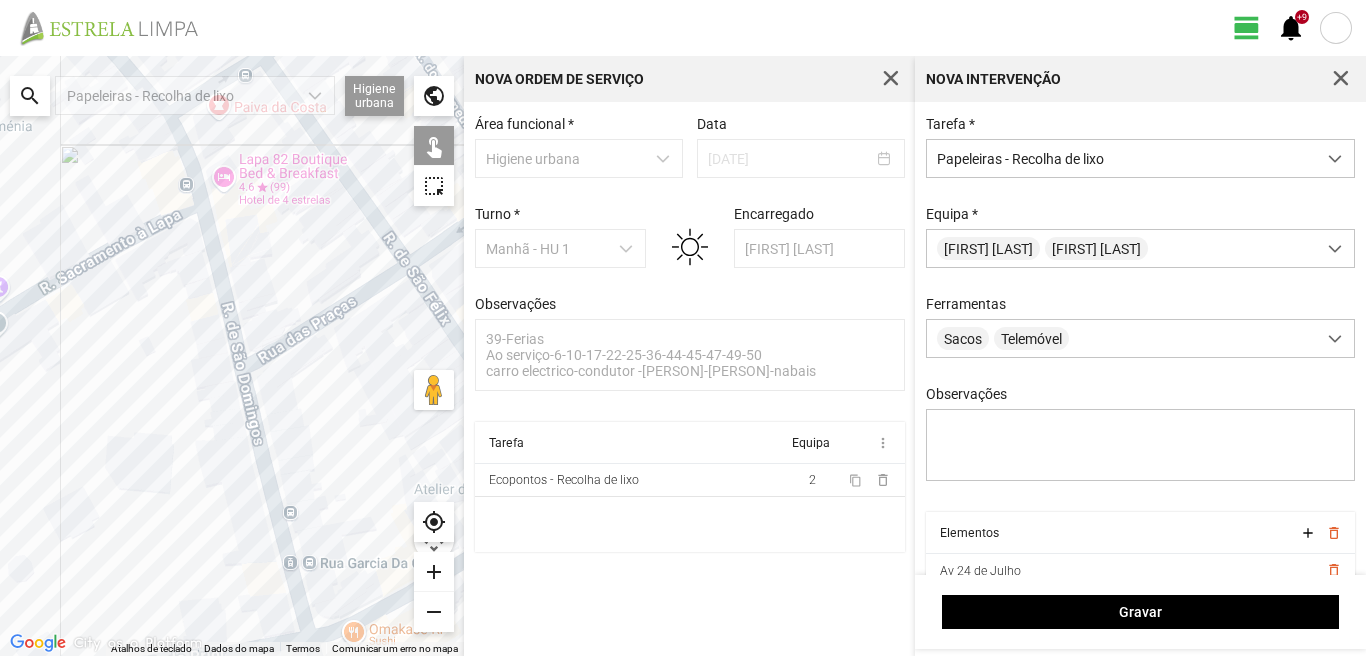click 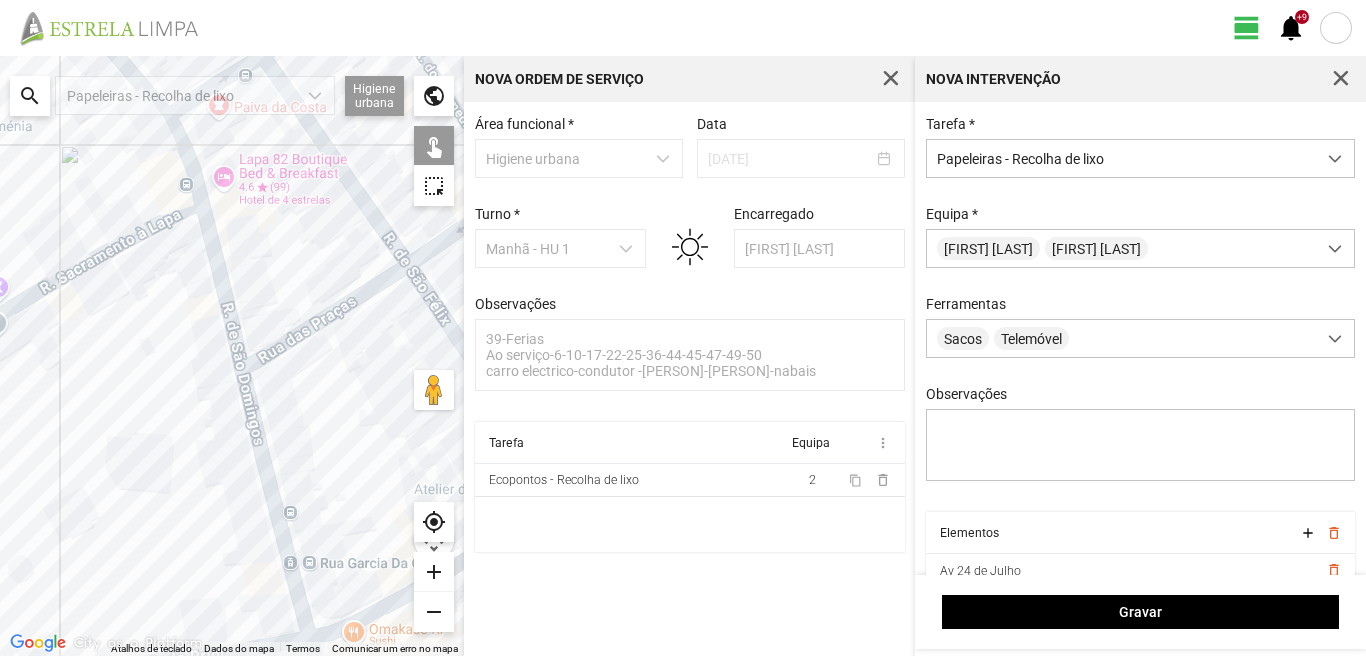 click 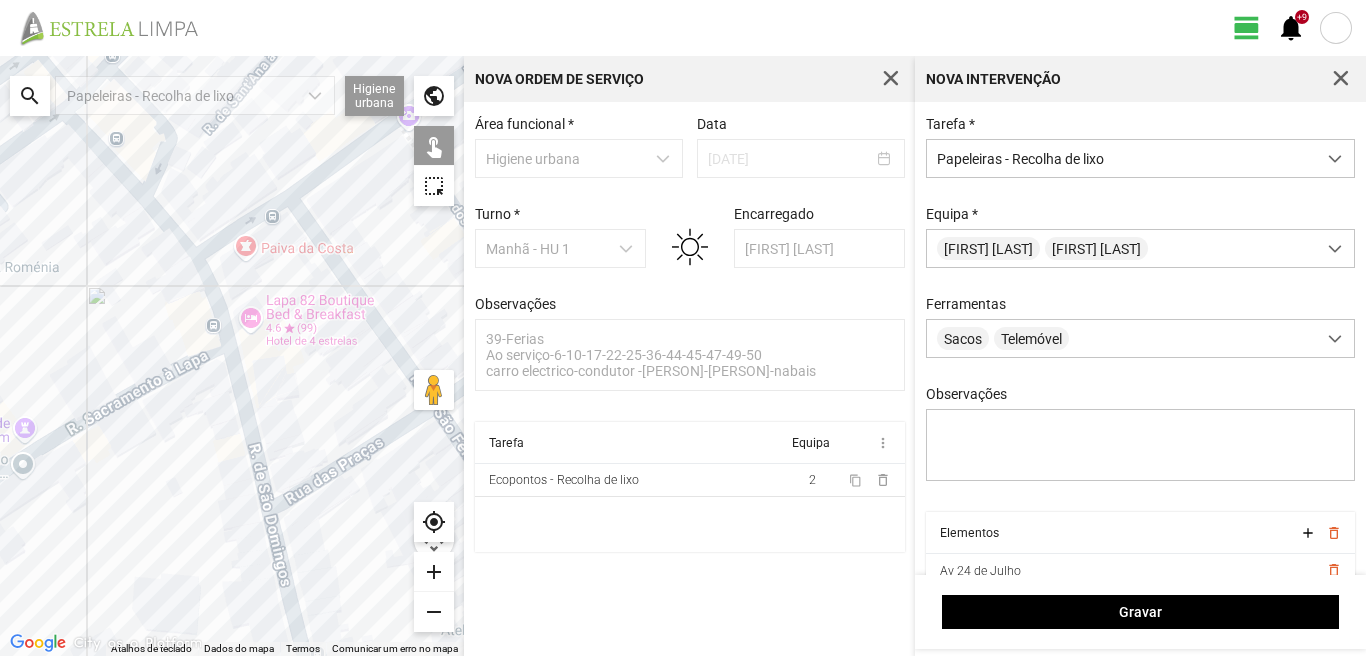 drag, startPoint x: 198, startPoint y: 212, endPoint x: 236, endPoint y: 410, distance: 201.6135 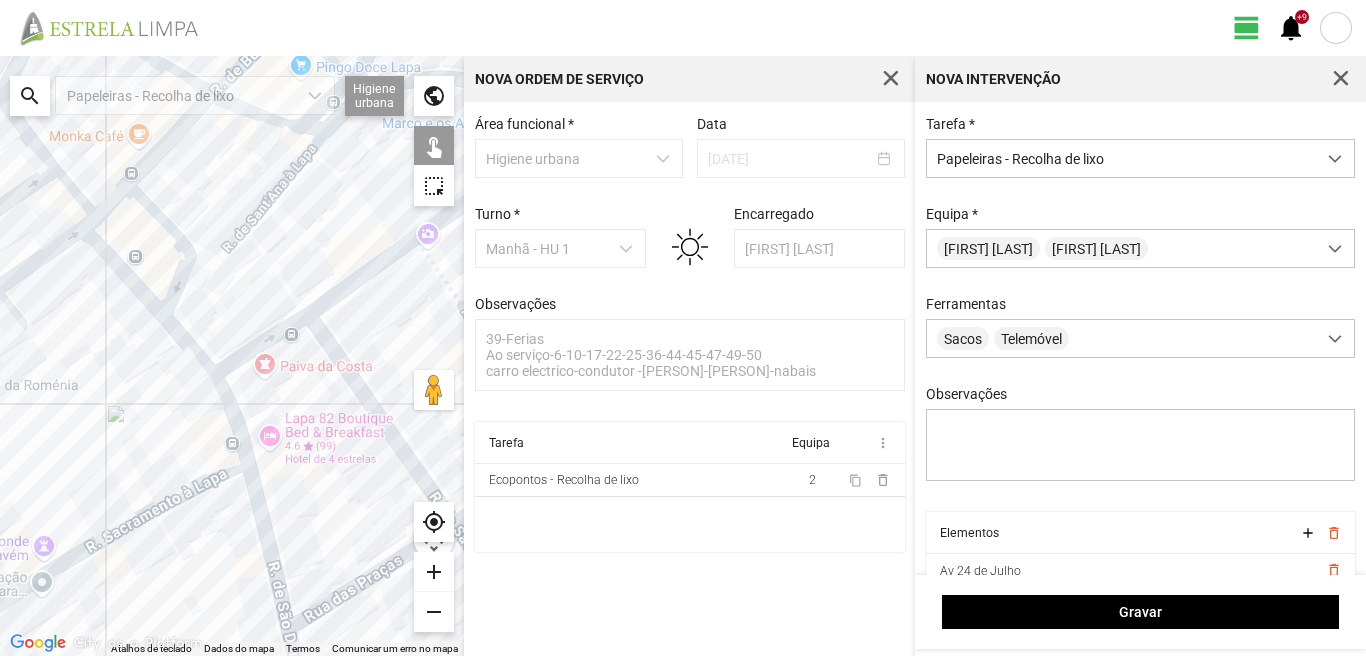 click 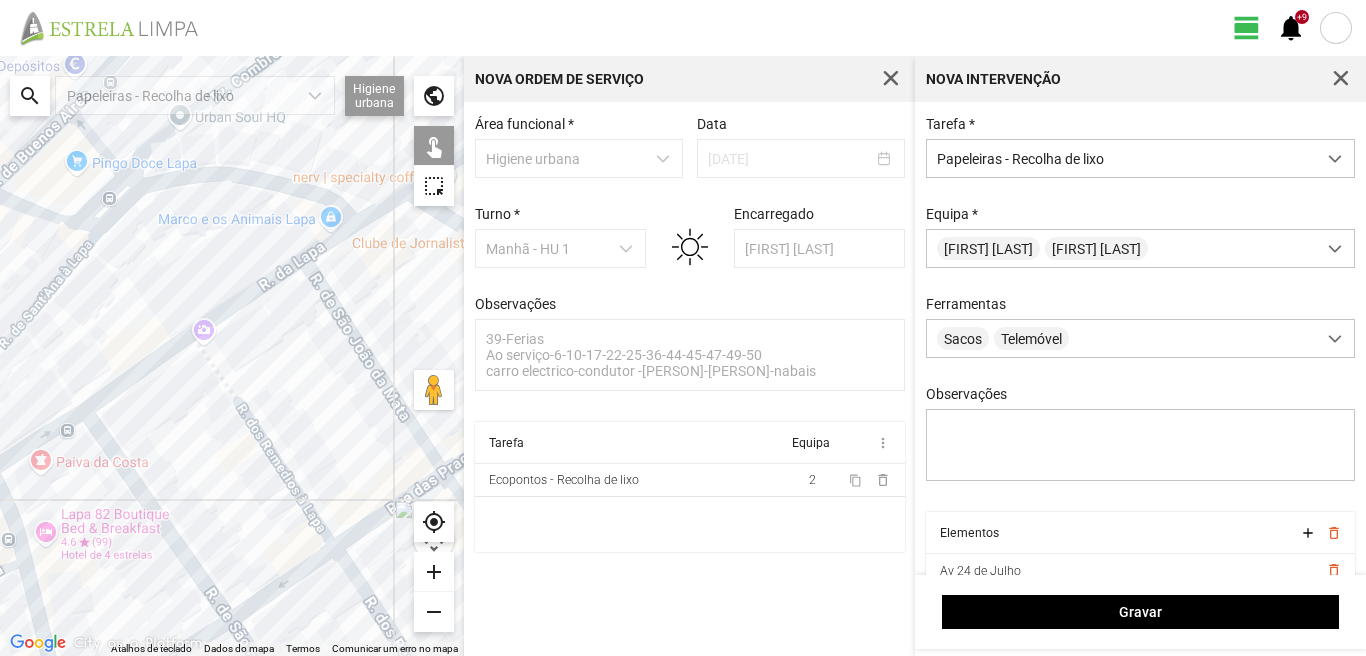 drag, startPoint x: 349, startPoint y: 302, endPoint x: 126, endPoint y: 400, distance: 243.58366 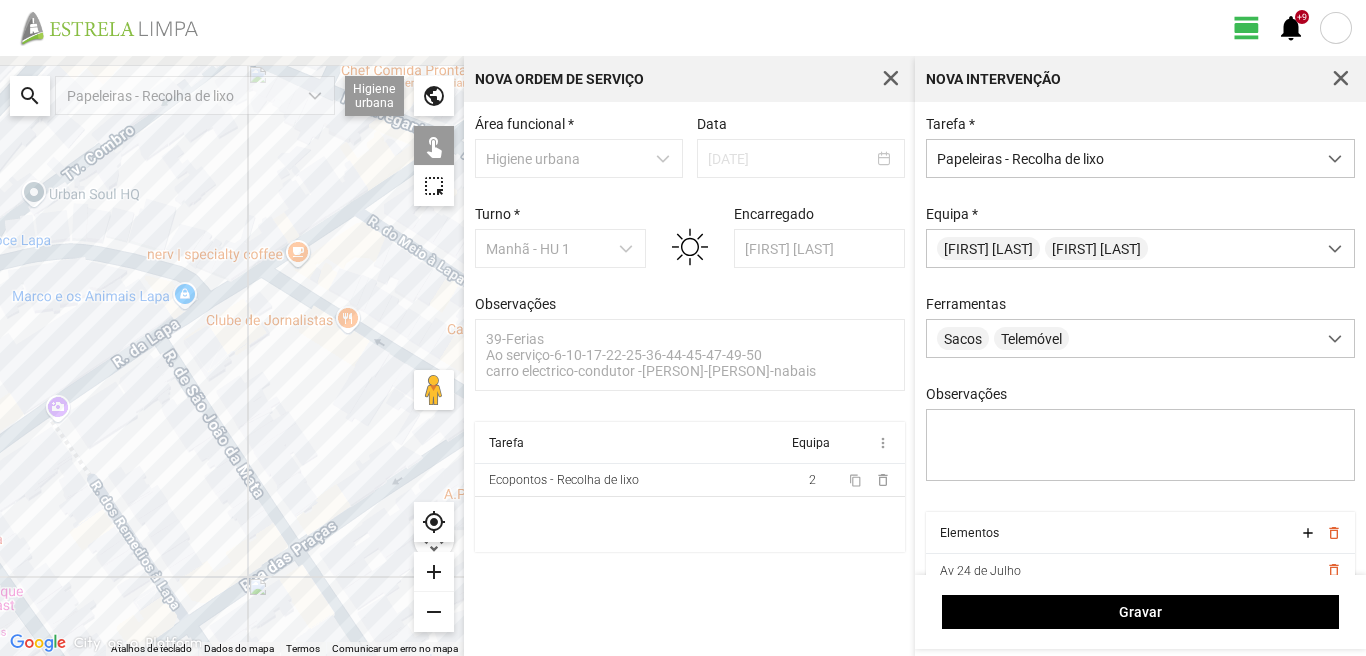 drag, startPoint x: 248, startPoint y: 345, endPoint x: 90, endPoint y: 429, distance: 178.94133 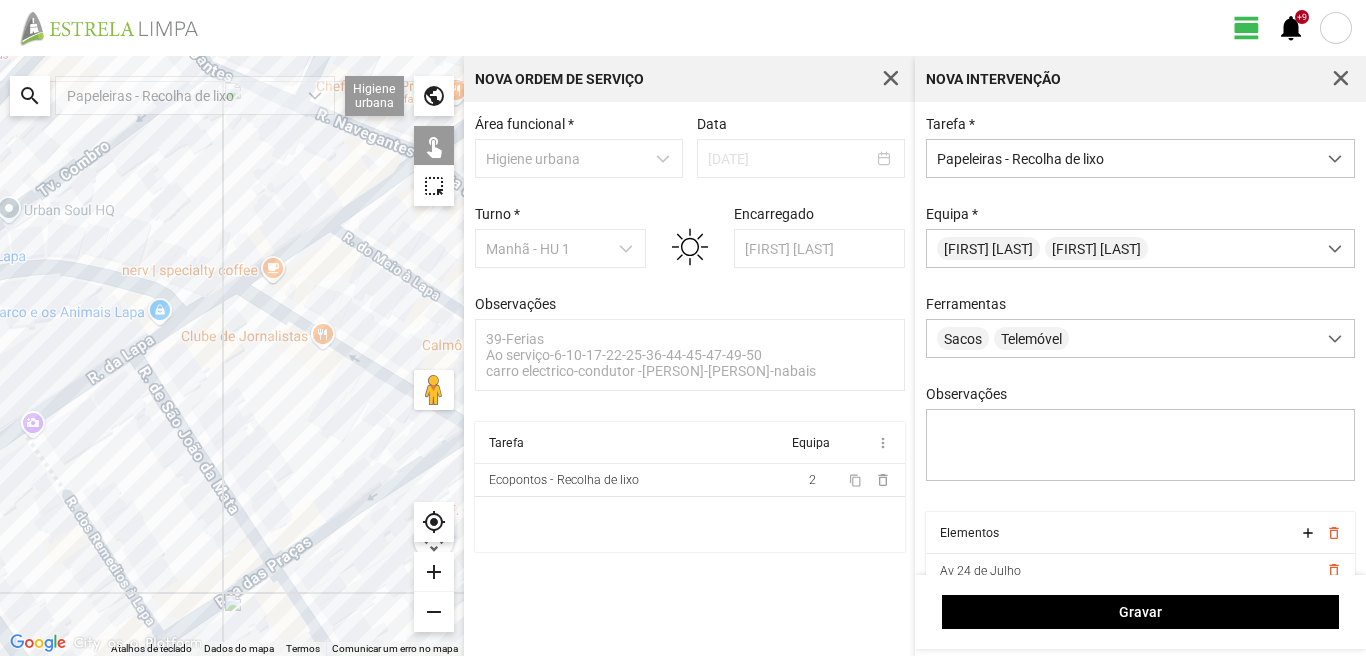 click 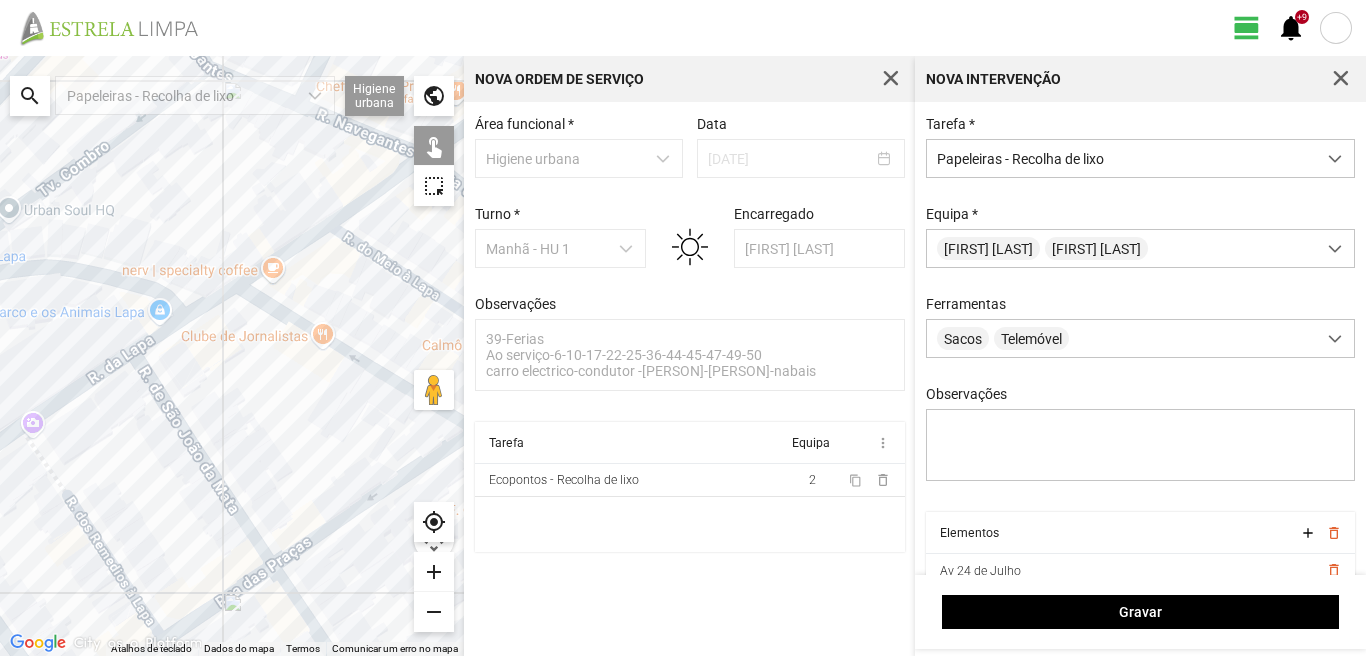 click 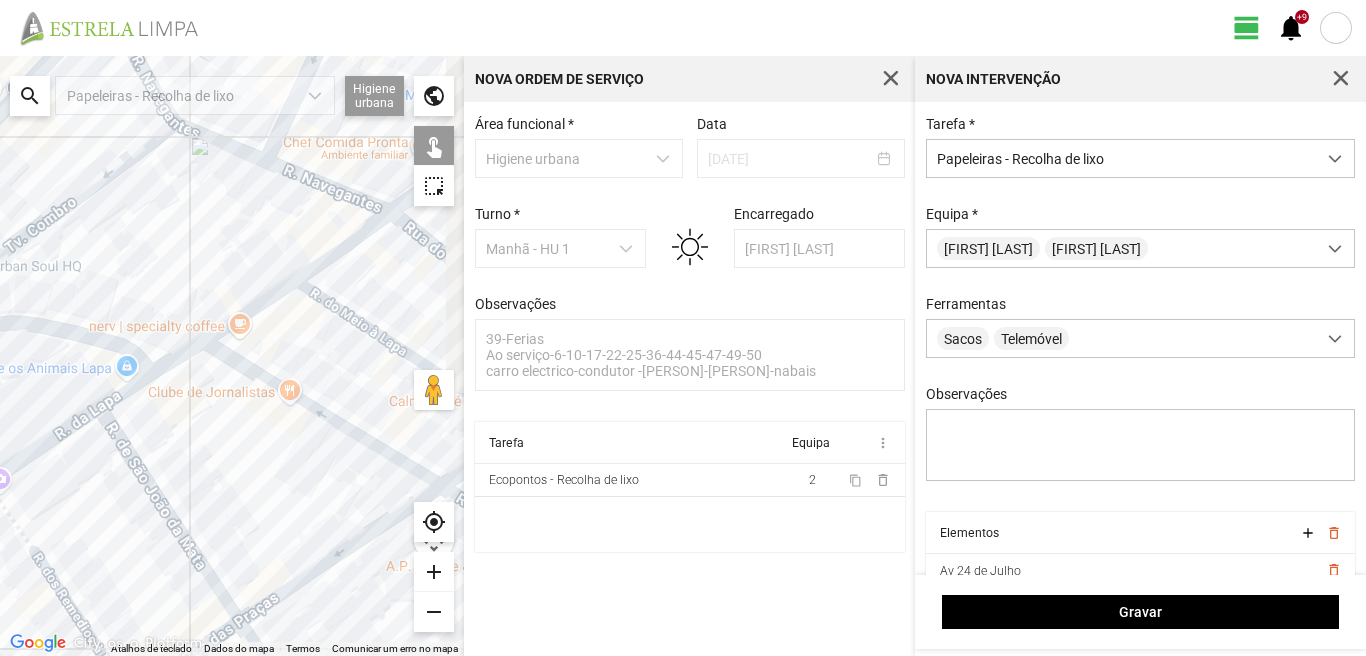 drag, startPoint x: 56, startPoint y: 442, endPoint x: 0, endPoint y: 505, distance: 84.29116 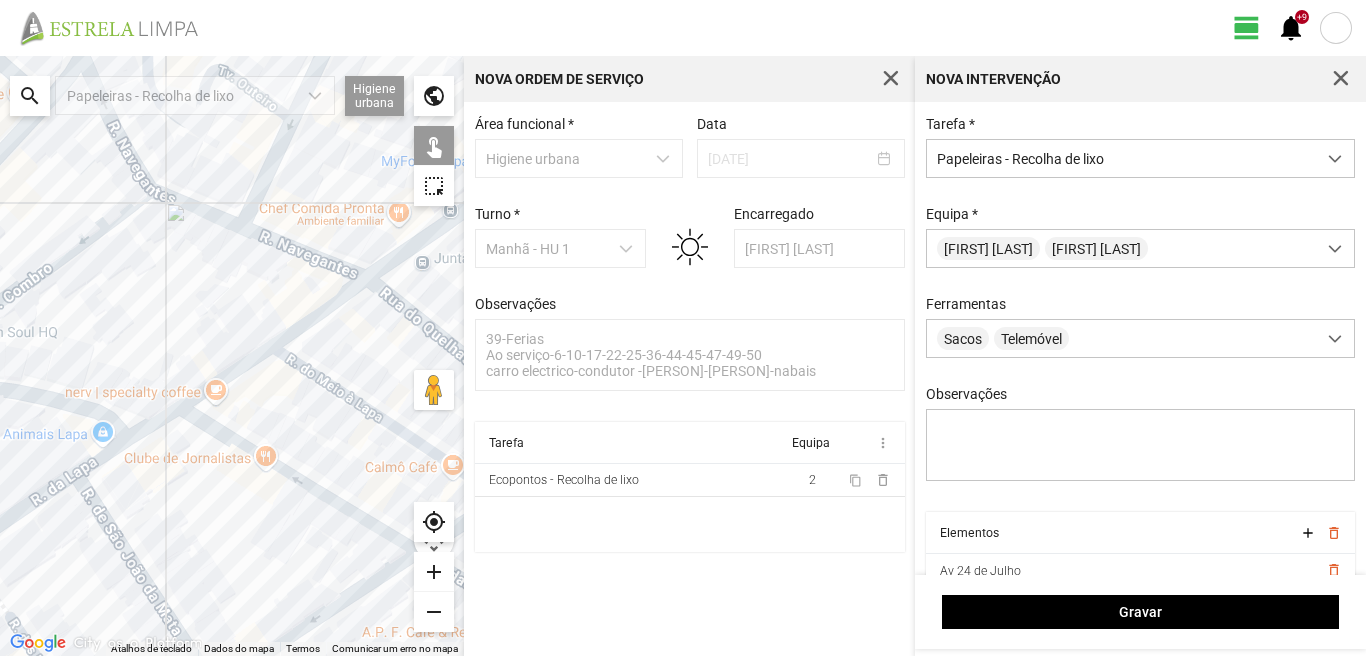 drag, startPoint x: 290, startPoint y: 321, endPoint x: 182, endPoint y: 457, distance: 173.66635 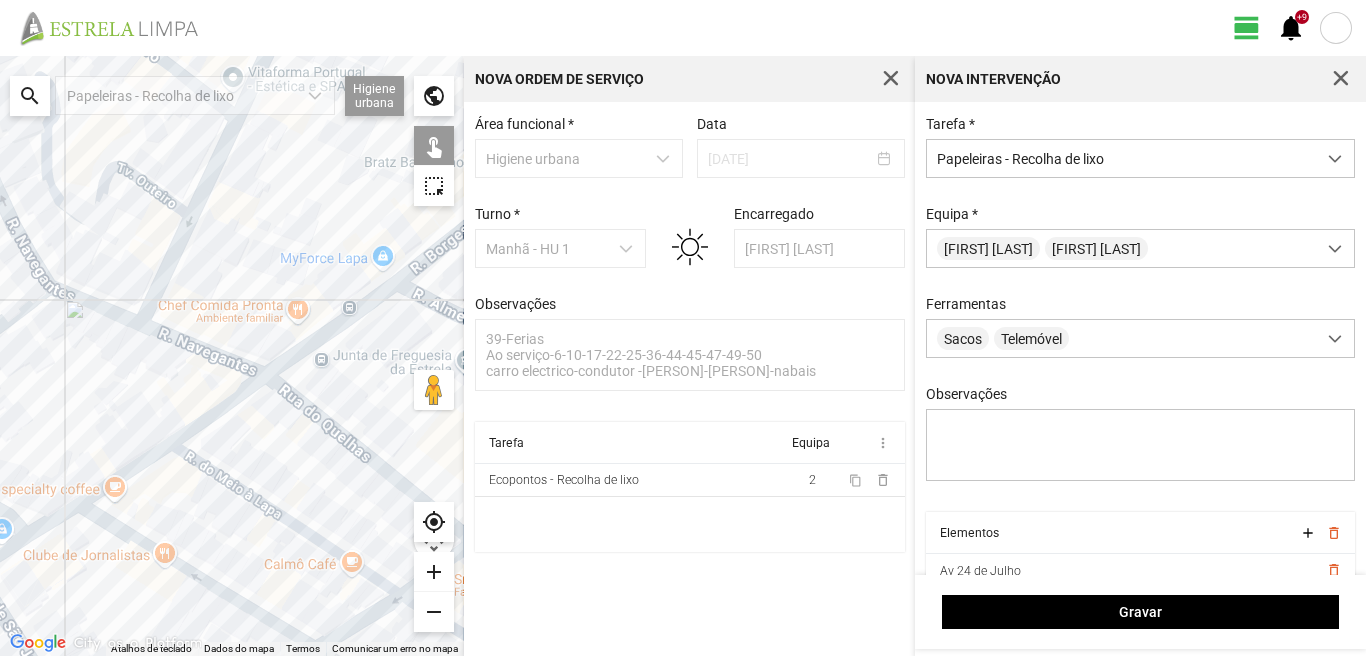 click 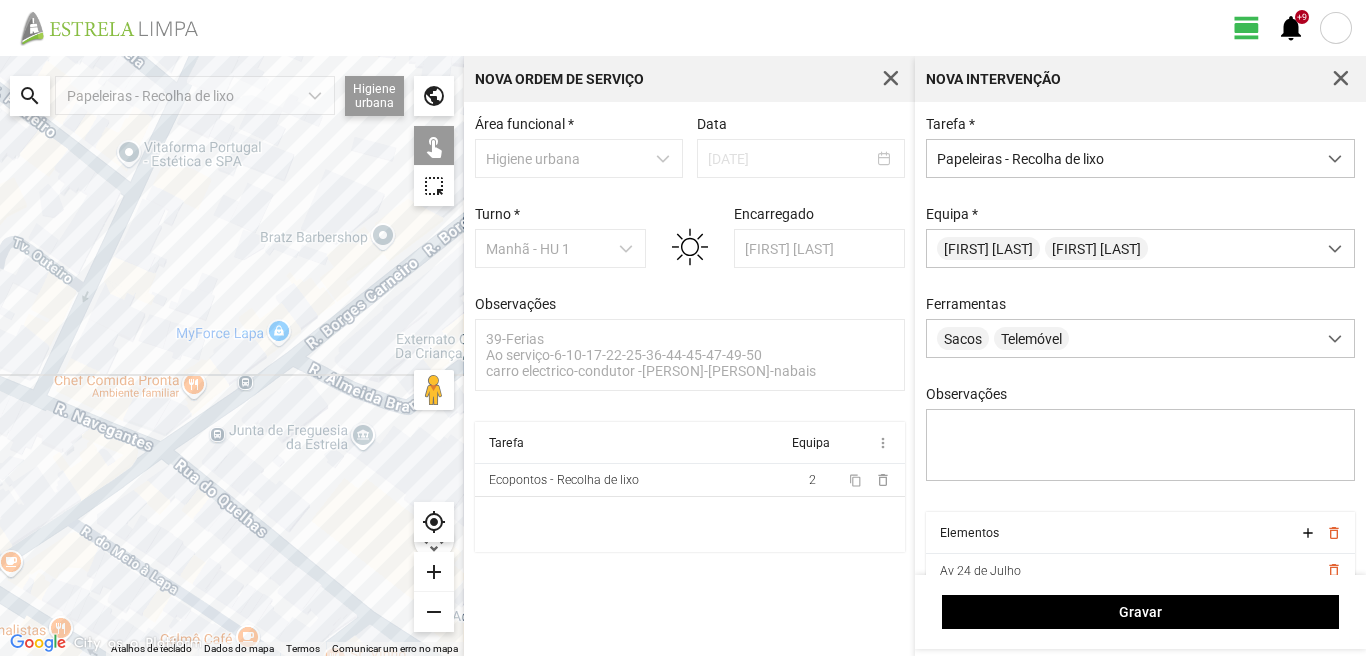 drag, startPoint x: 375, startPoint y: 328, endPoint x: 266, endPoint y: 409, distance: 135.80133 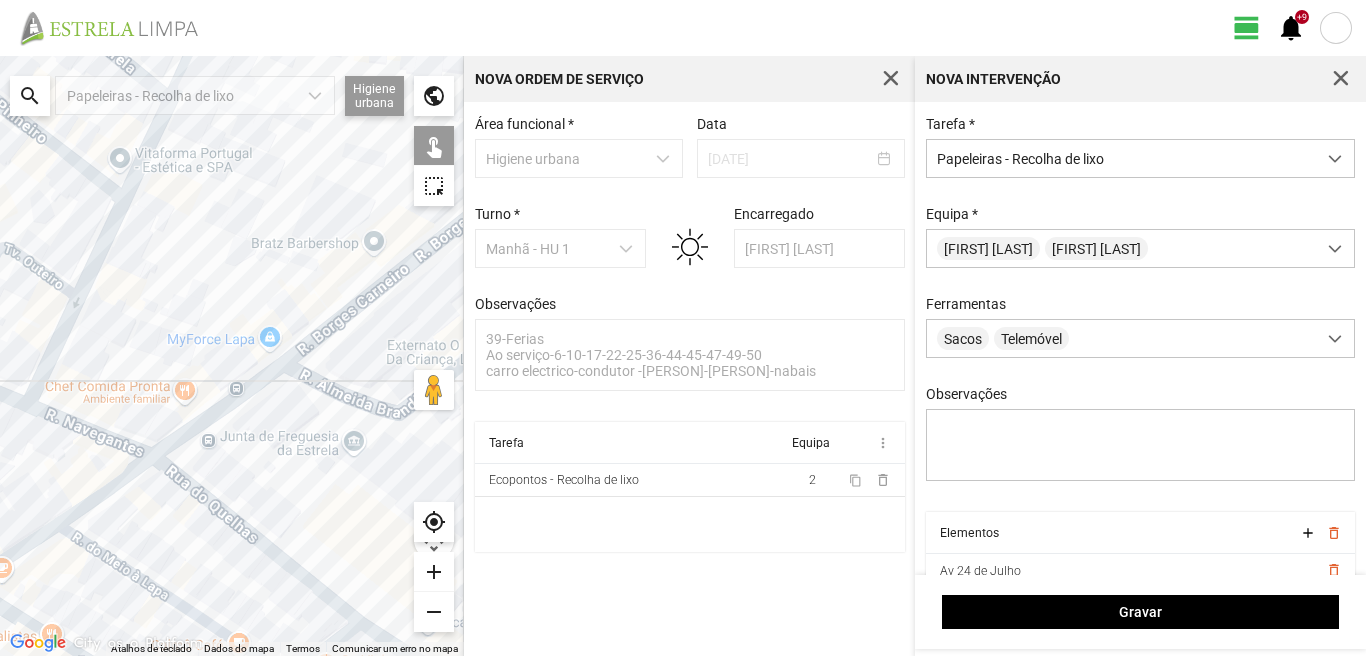 click 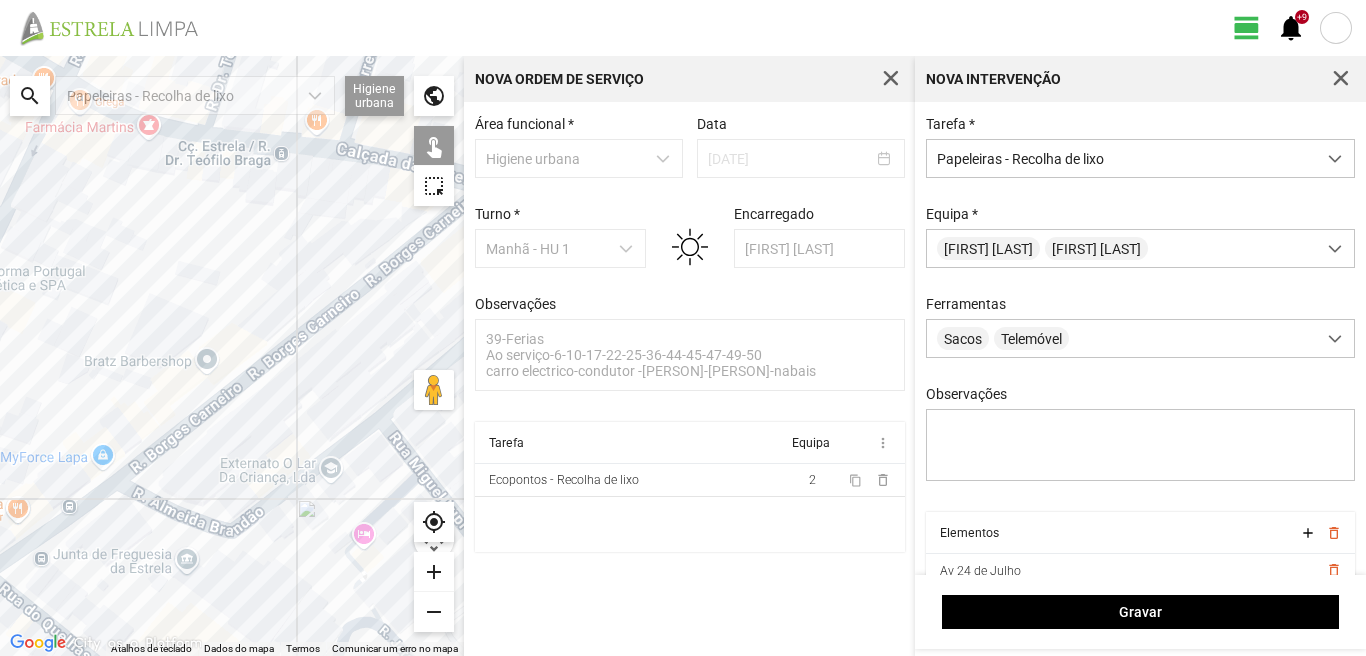 drag, startPoint x: 367, startPoint y: 318, endPoint x: 166, endPoint y: 458, distance: 244.95102 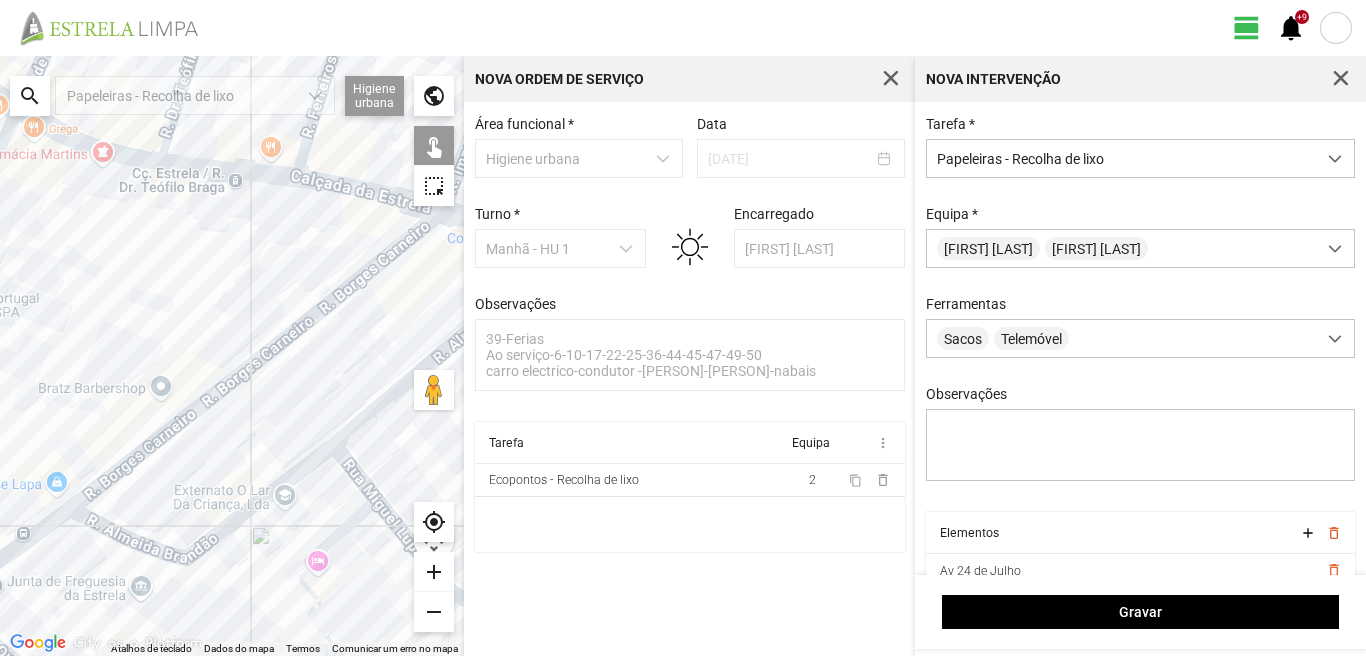 drag, startPoint x: 245, startPoint y: 348, endPoint x: 248, endPoint y: 335, distance: 13.341664 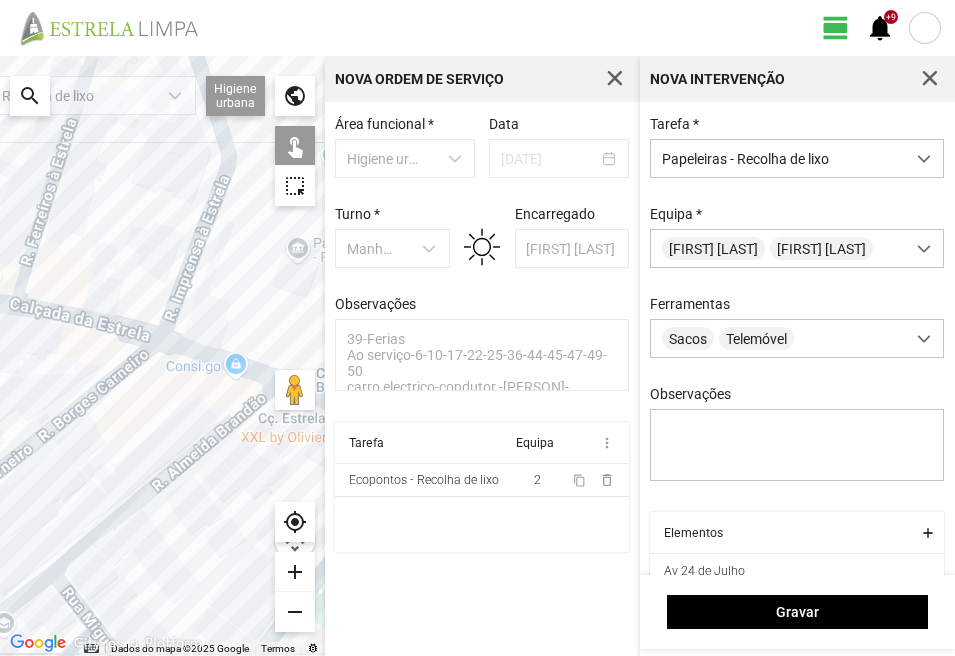 drag, startPoint x: 295, startPoint y: 266, endPoint x: 84, endPoint y: 397, distance: 248.35861 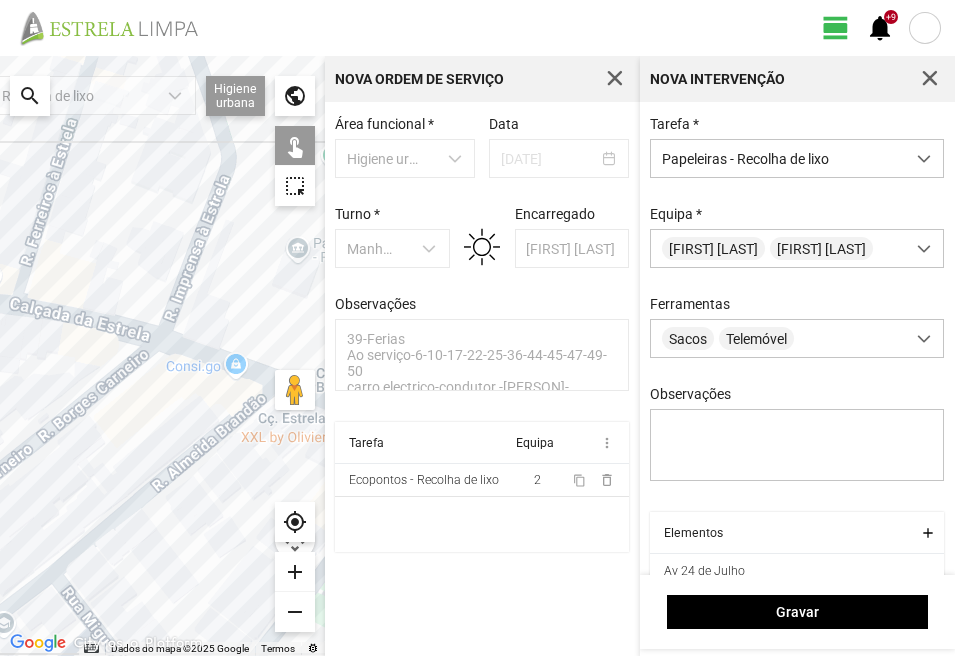 click 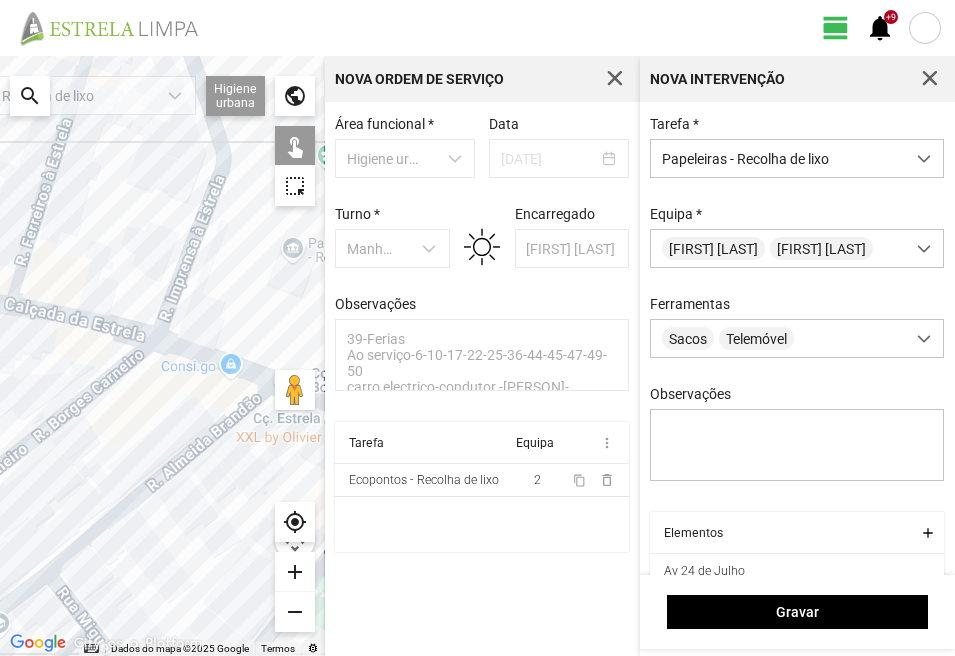 click 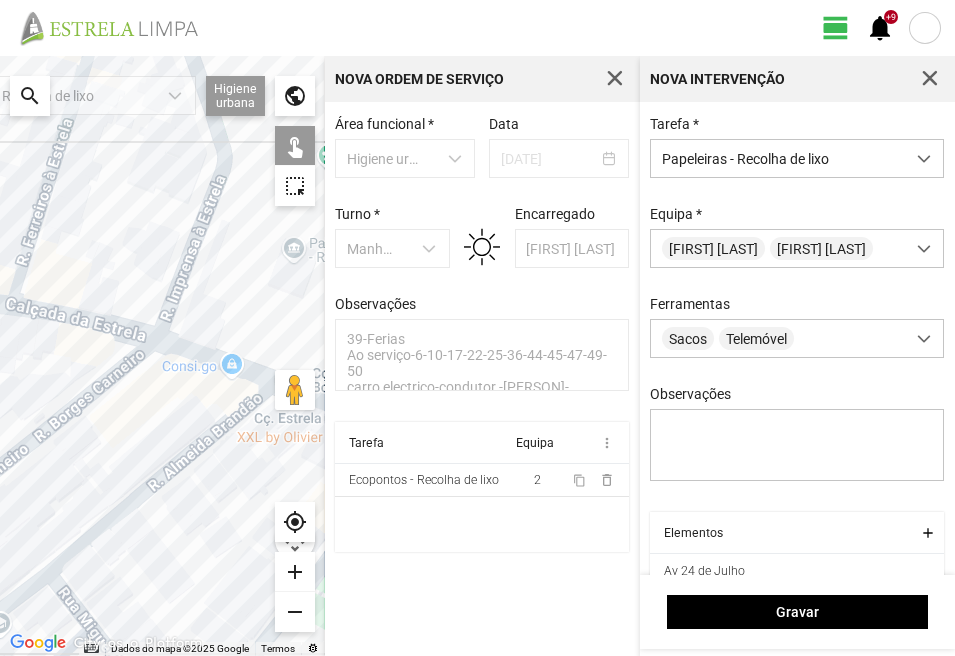 click 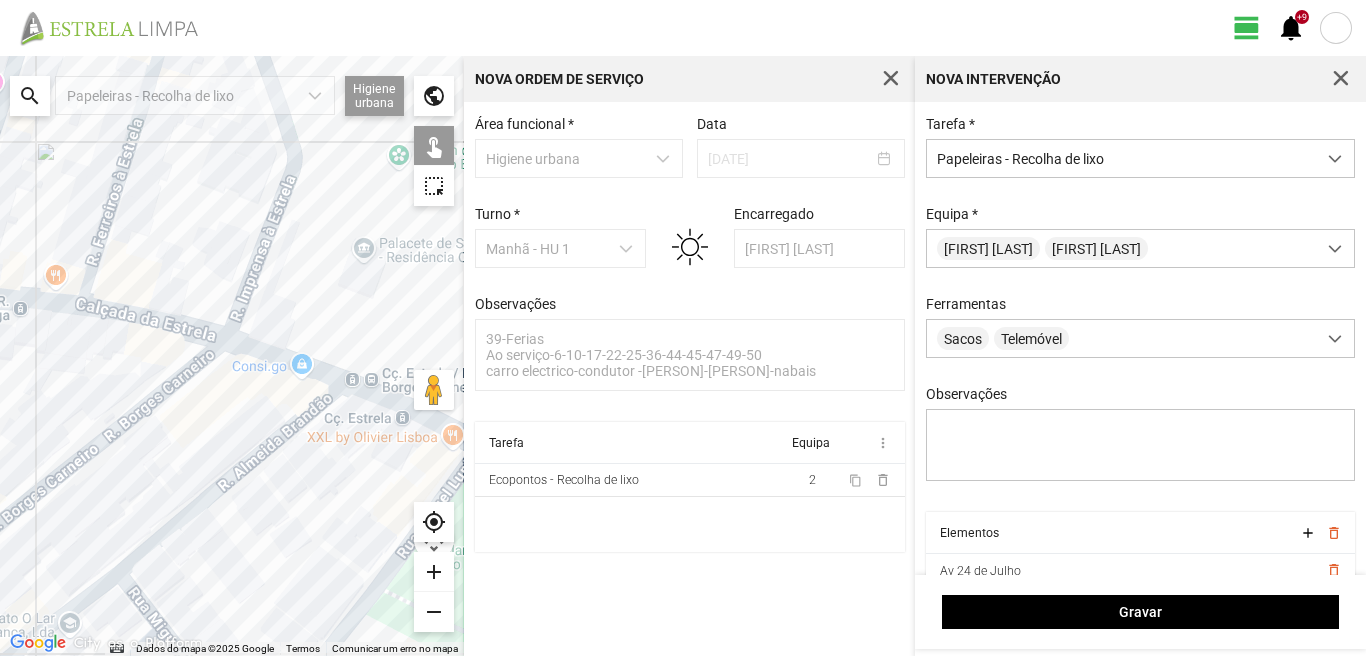 click 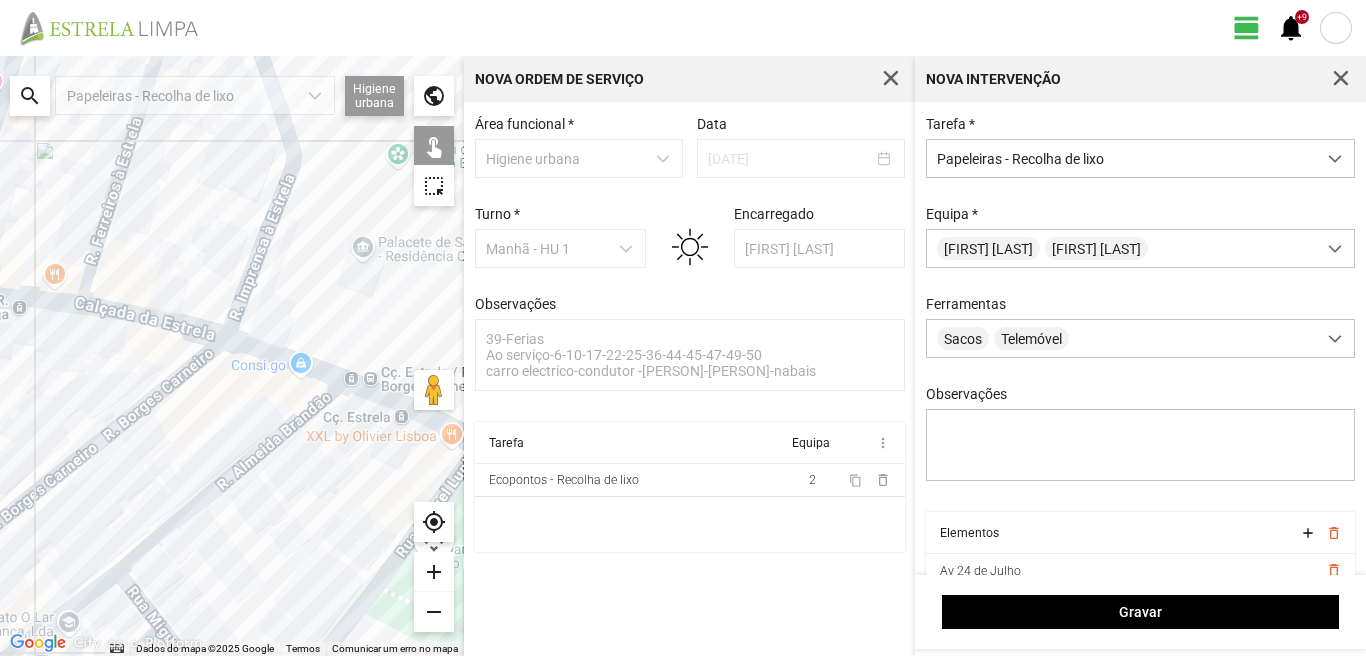 drag, startPoint x: 257, startPoint y: 428, endPoint x: 202, endPoint y: 342, distance: 102.0833 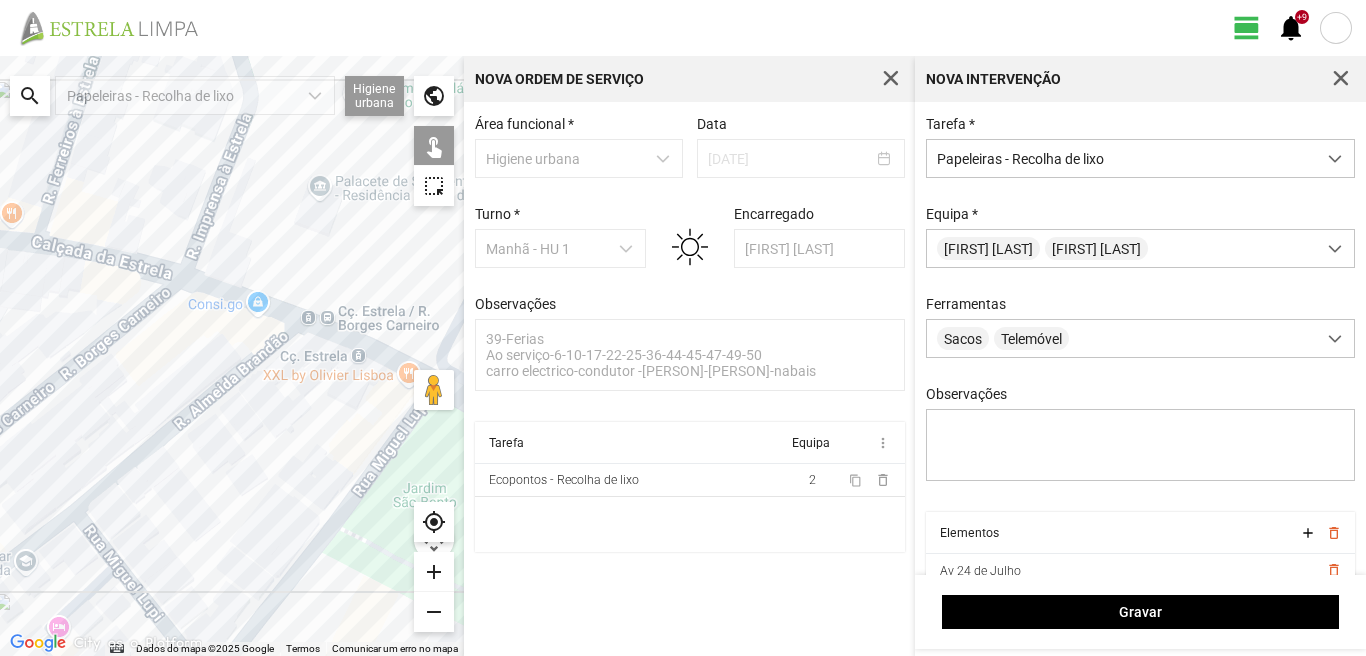 drag, startPoint x: 236, startPoint y: 496, endPoint x: 264, endPoint y: 549, distance: 59.94164 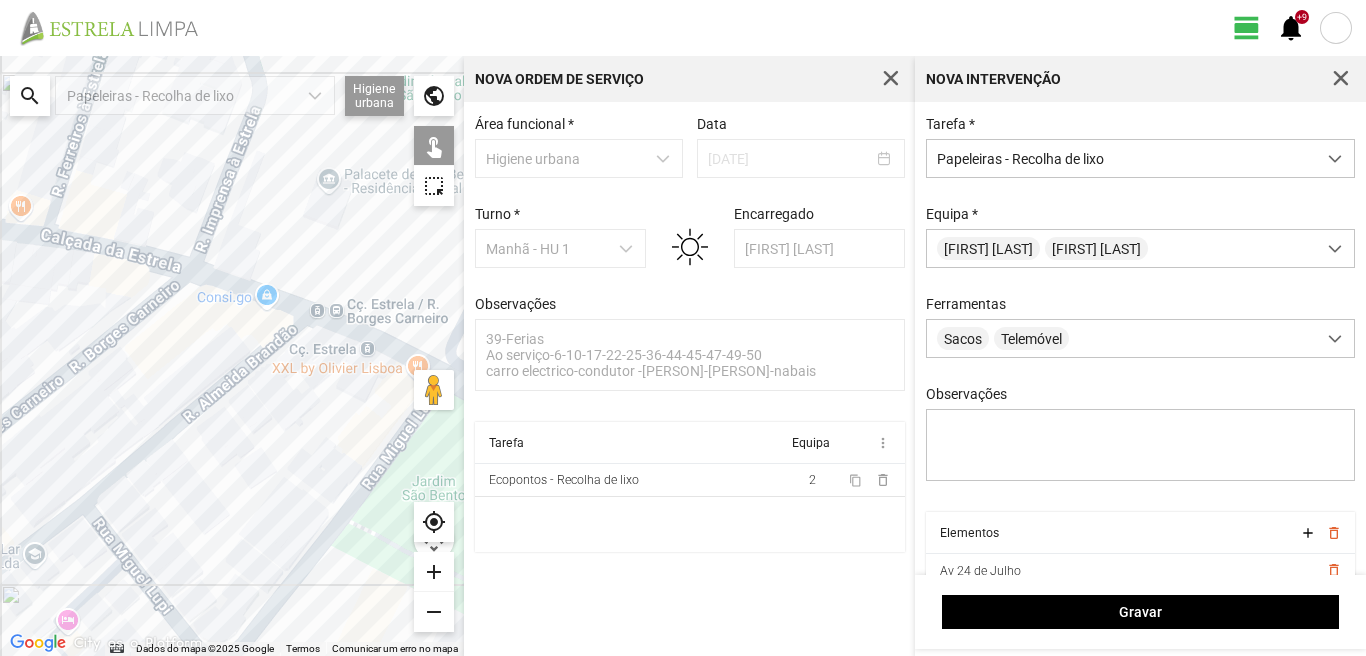 drag, startPoint x: 262, startPoint y: 524, endPoint x: 176, endPoint y: 334, distance: 208.55695 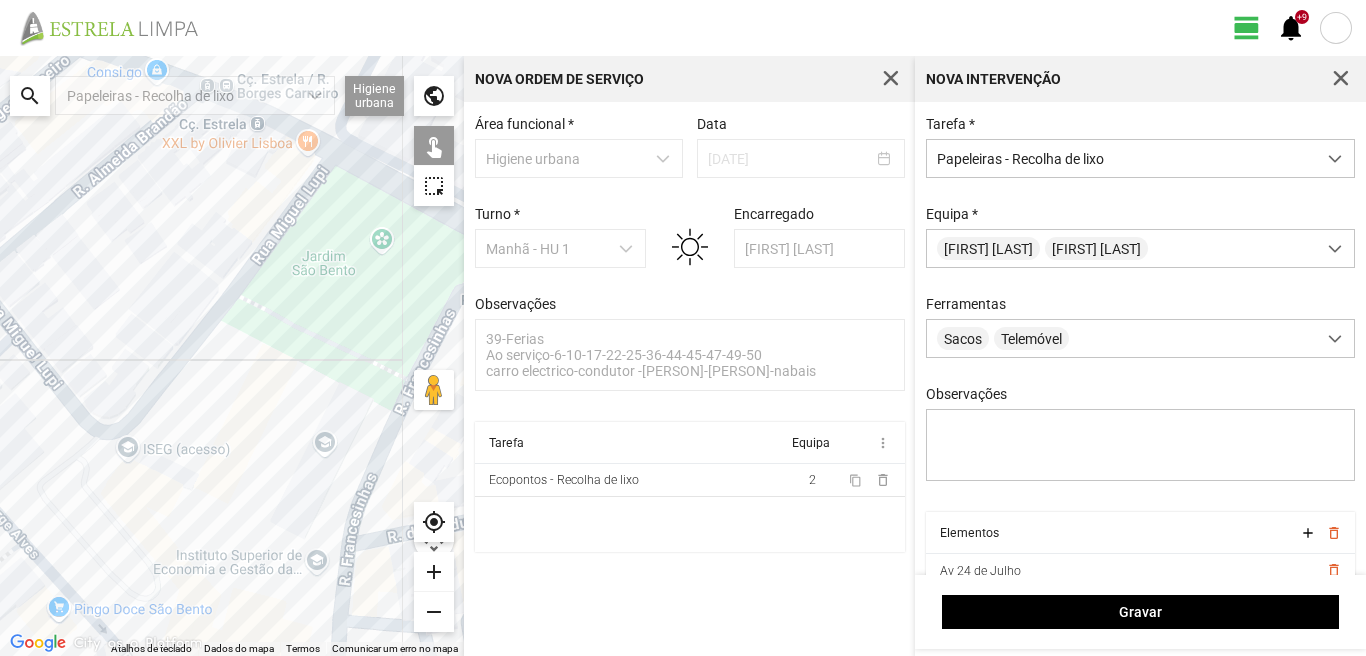 drag, startPoint x: 174, startPoint y: 325, endPoint x: 231, endPoint y: 426, distance: 115.97414 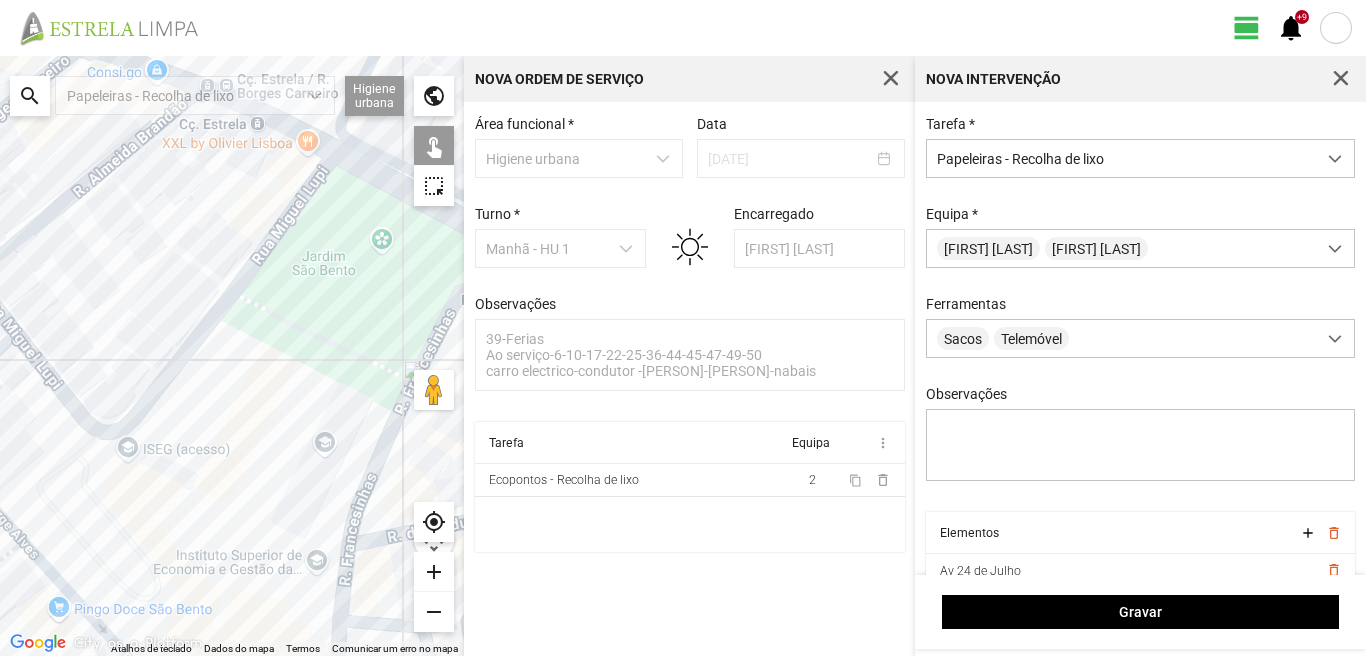 click 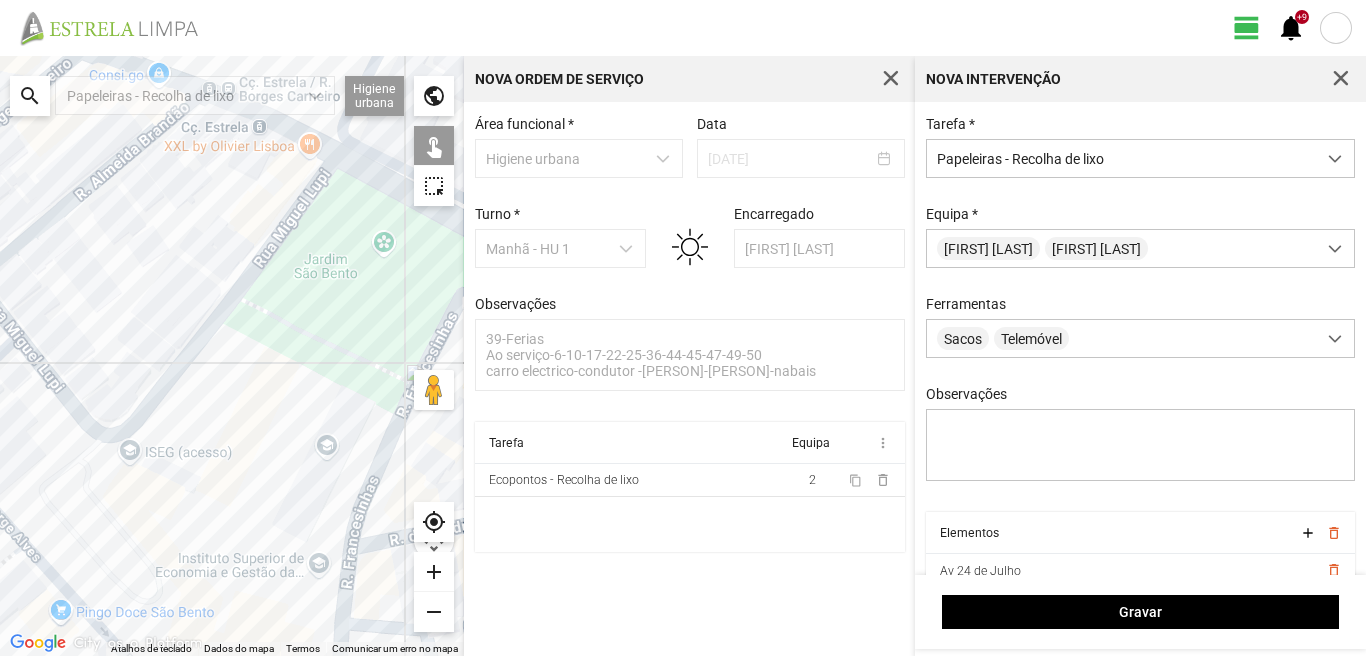 click 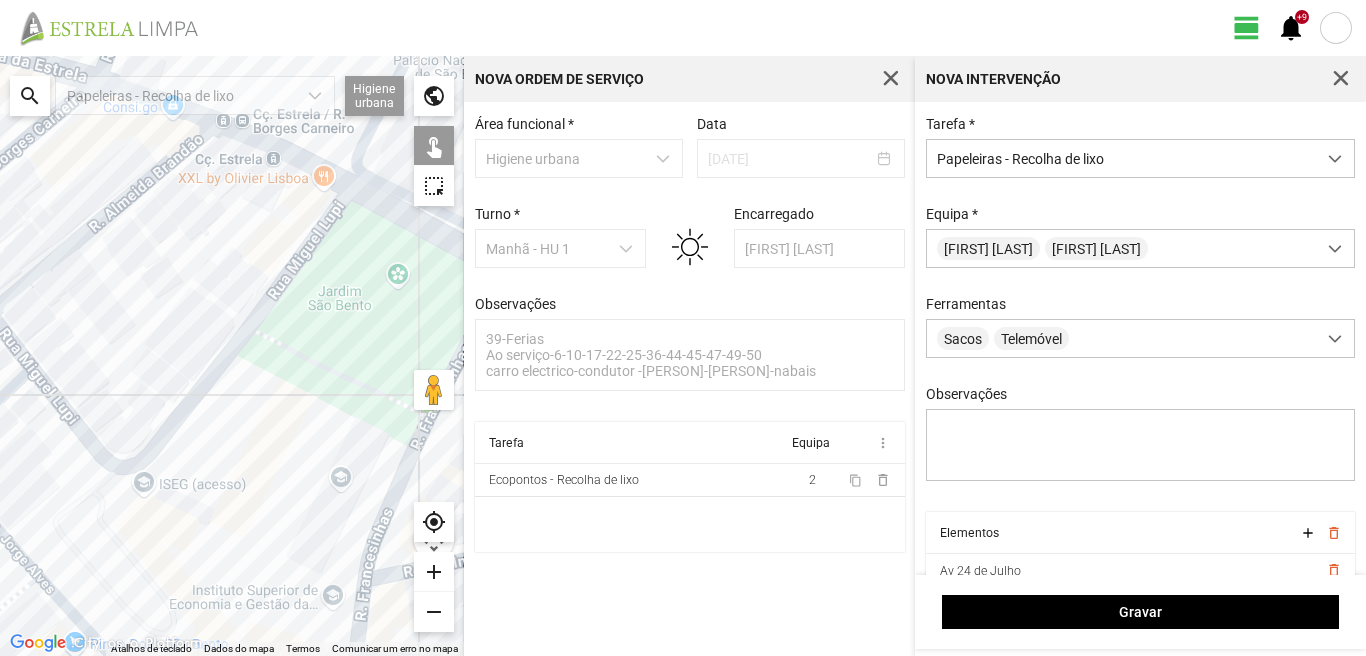 drag, startPoint x: 280, startPoint y: 173, endPoint x: 297, endPoint y: 221, distance: 50.92151 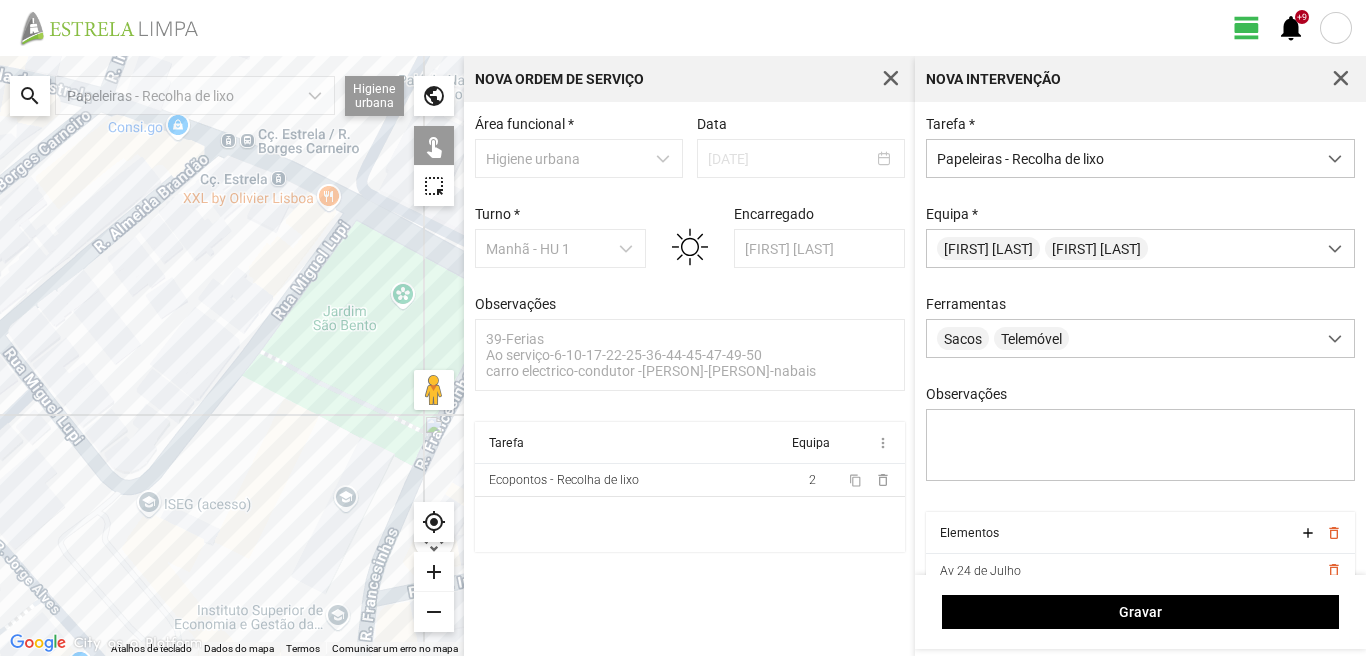 click 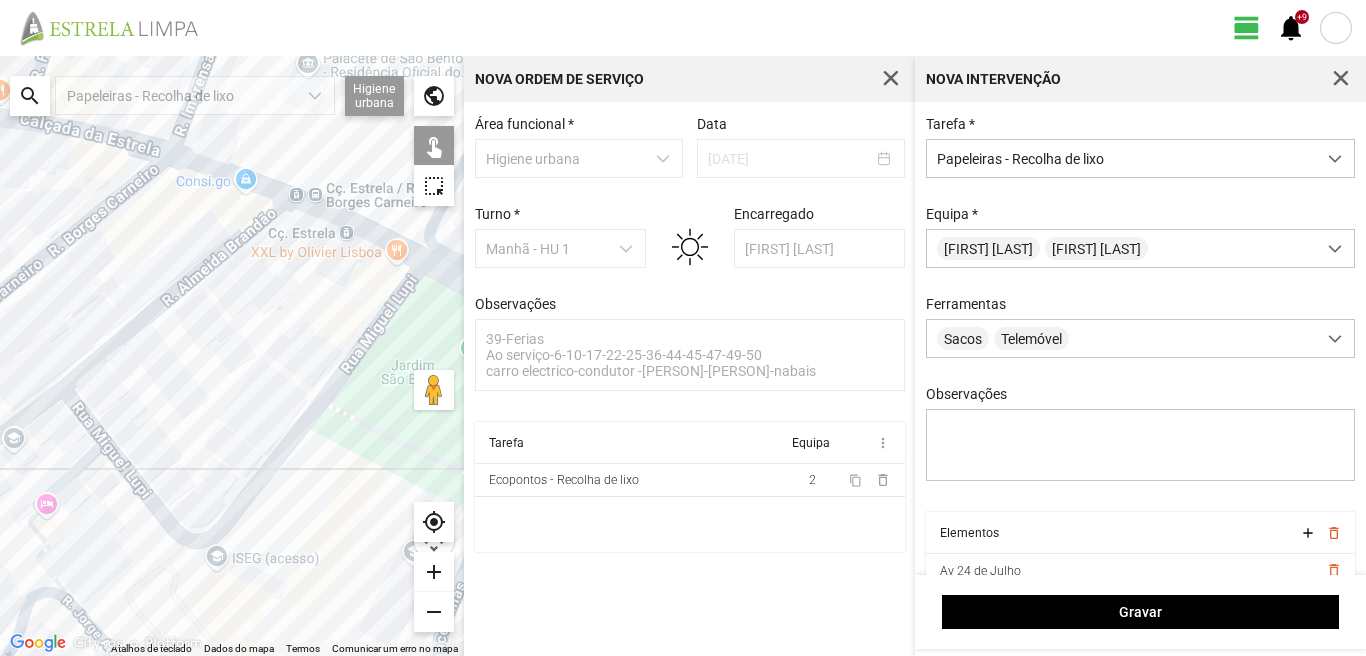 drag, startPoint x: 84, startPoint y: 320, endPoint x: 309, endPoint y: 453, distance: 261.36948 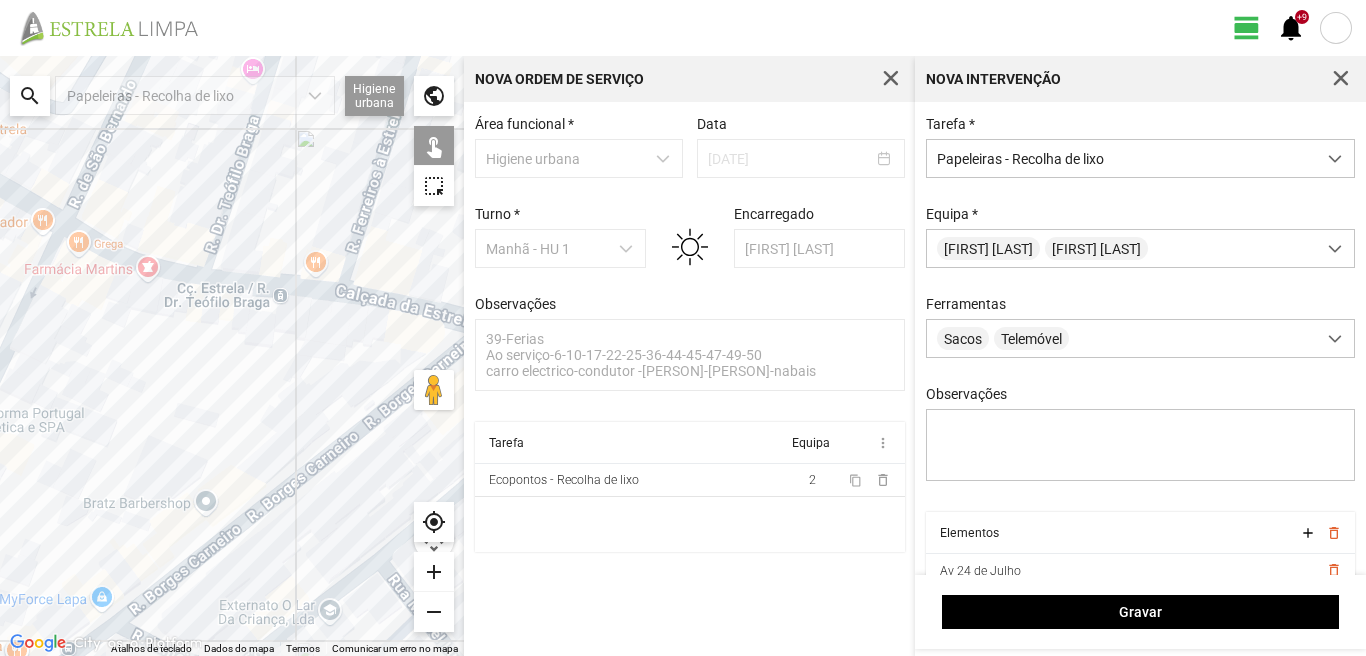 drag, startPoint x: 172, startPoint y: 361, endPoint x: 203, endPoint y: 424, distance: 70.21396 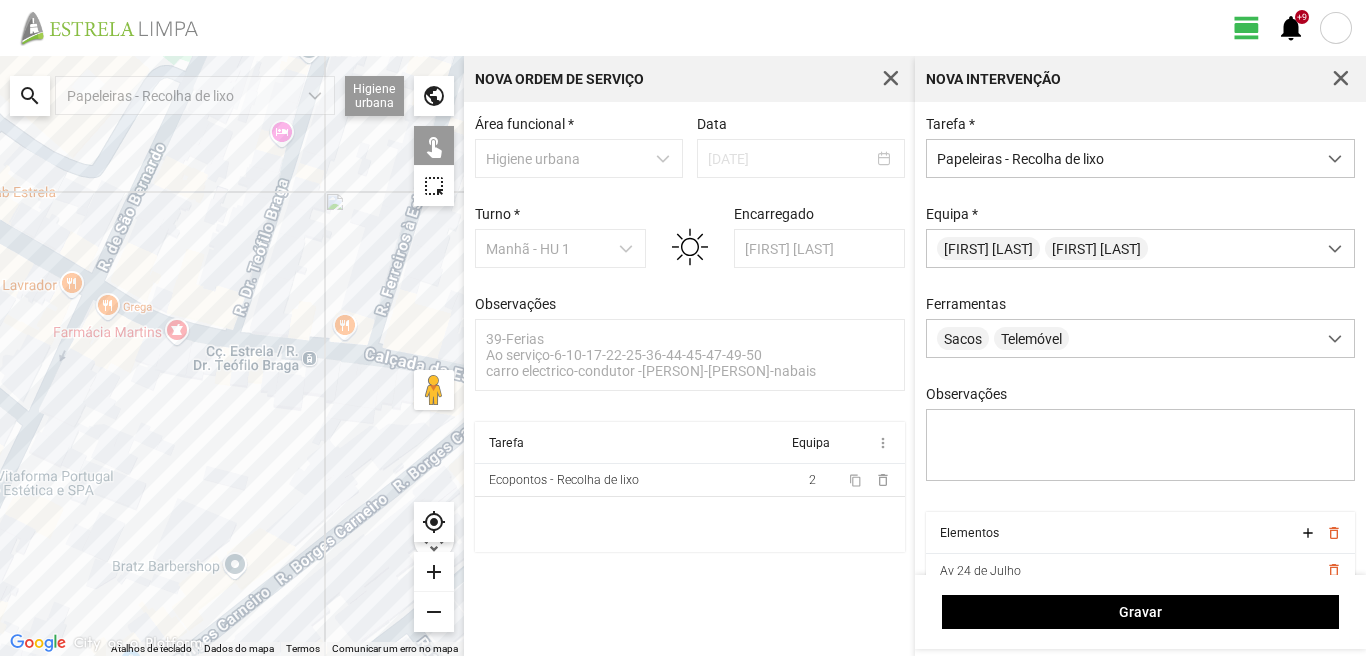 click 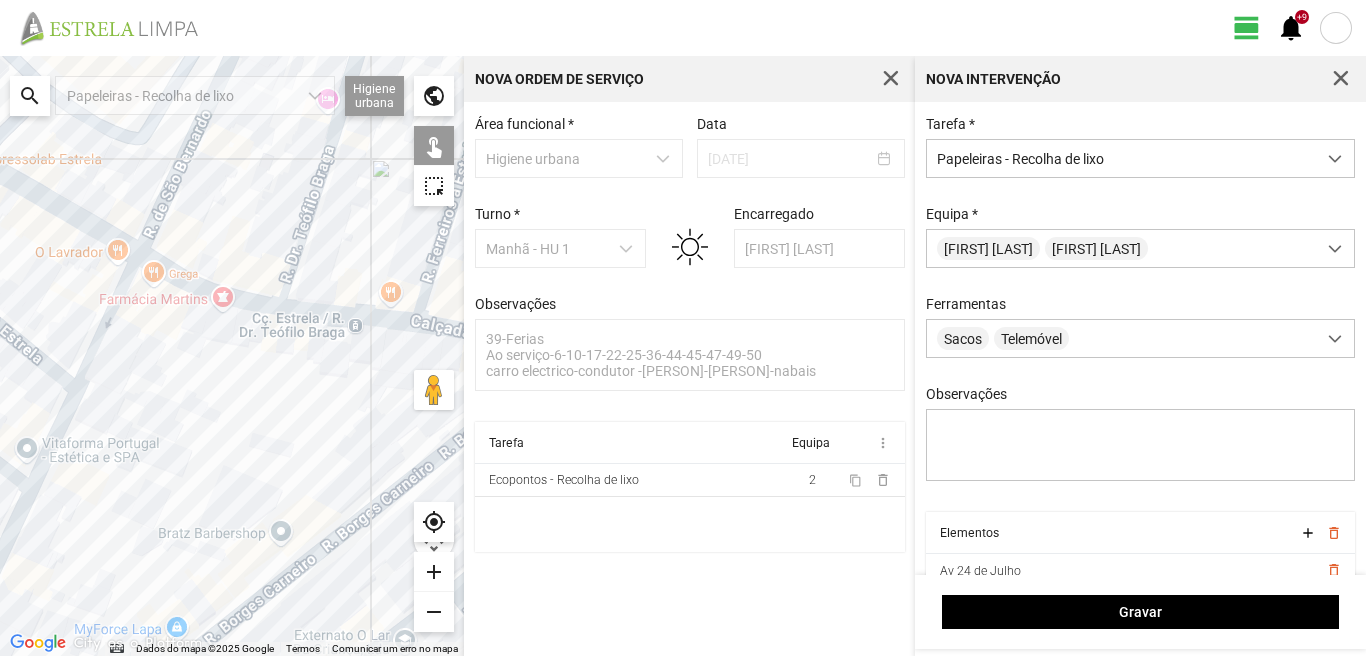 drag, startPoint x: 47, startPoint y: 398, endPoint x: 123, endPoint y: 340, distance: 95.60335 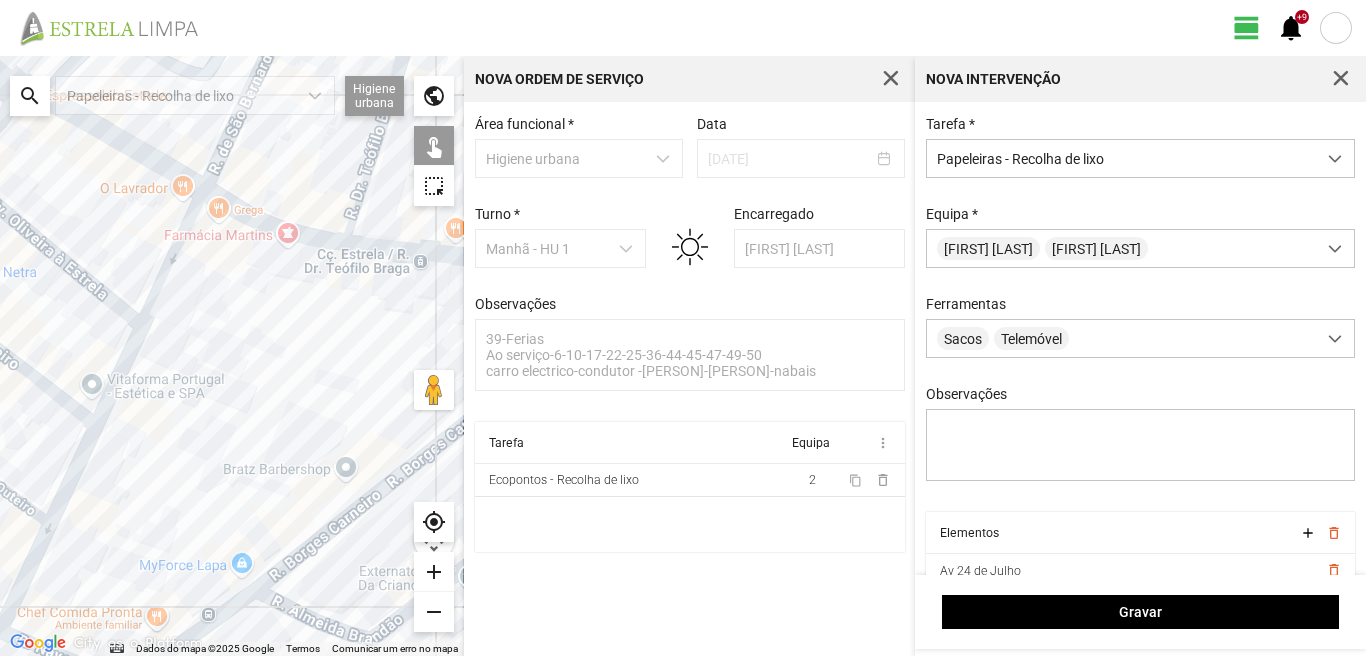 click 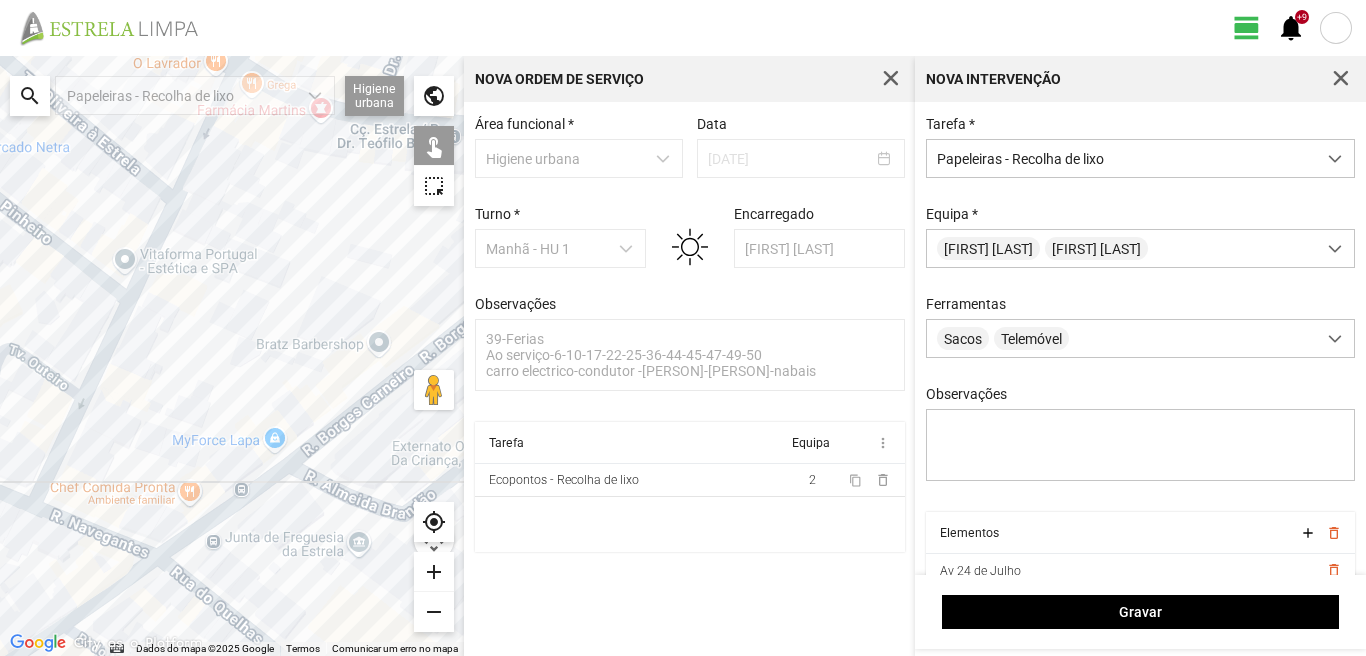 click 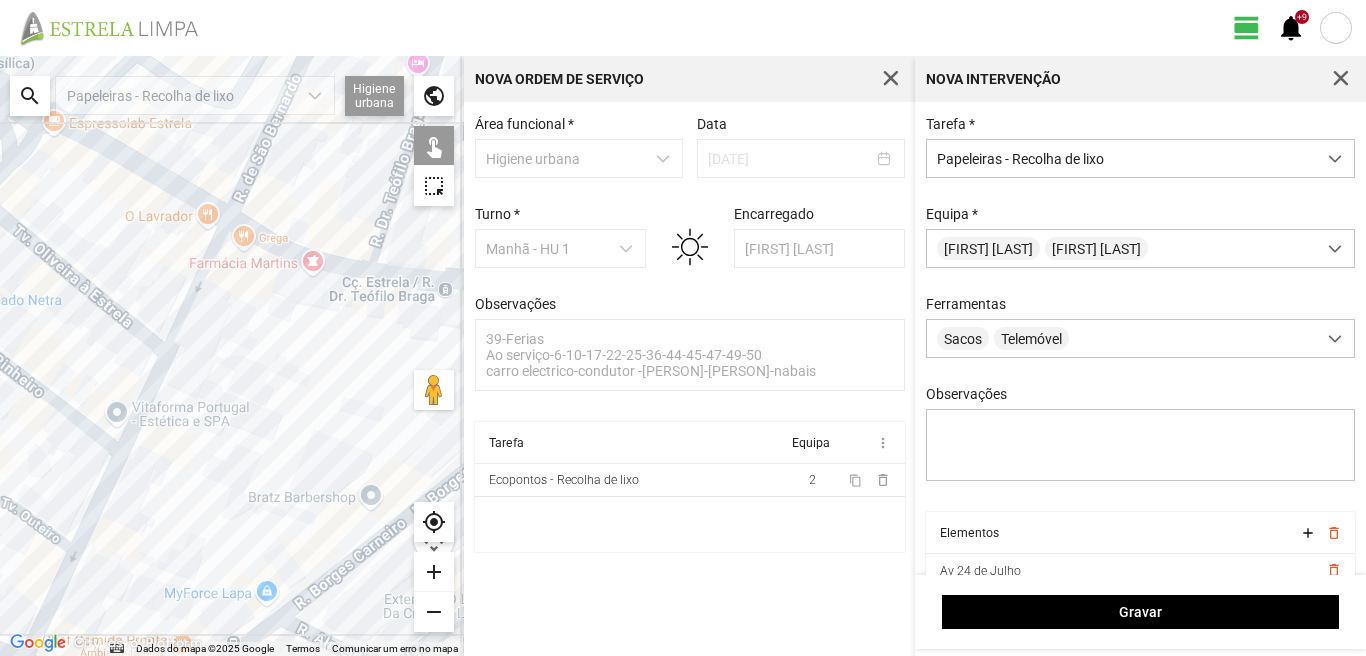 drag, startPoint x: 166, startPoint y: 368, endPoint x: 172, endPoint y: 549, distance: 181.09943 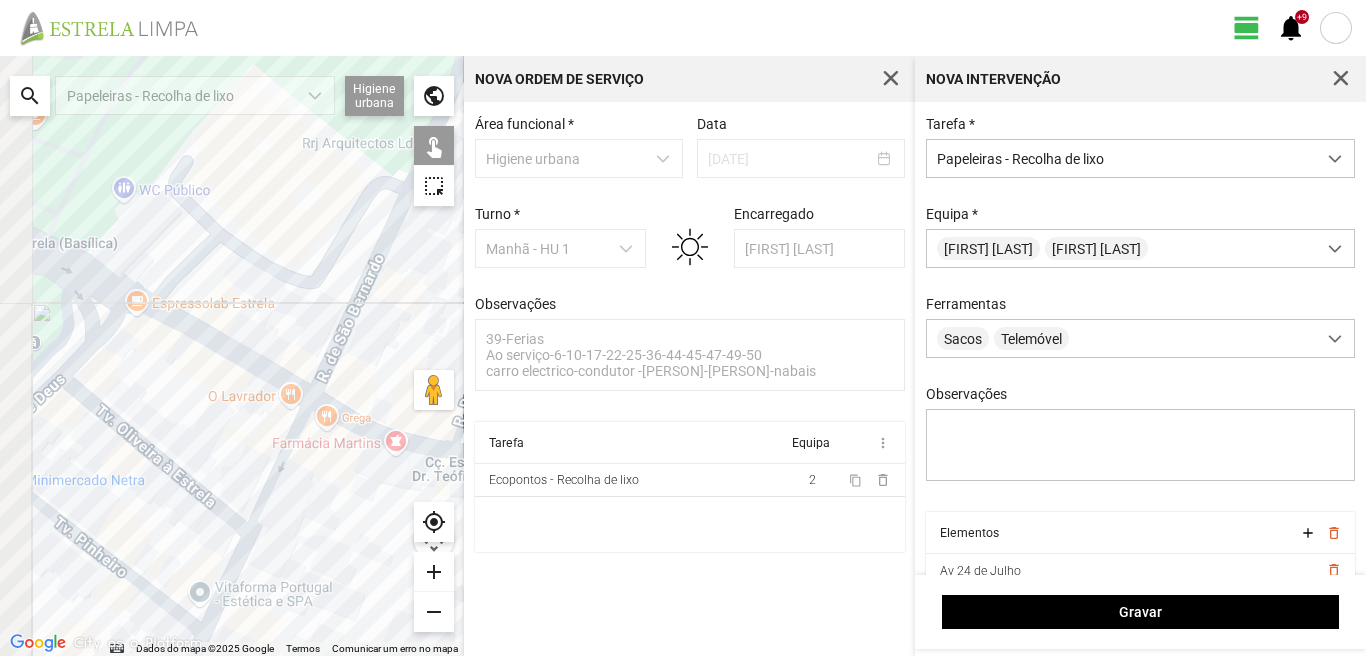 drag, startPoint x: 237, startPoint y: 464, endPoint x: 278, endPoint y: 543, distance: 89.005615 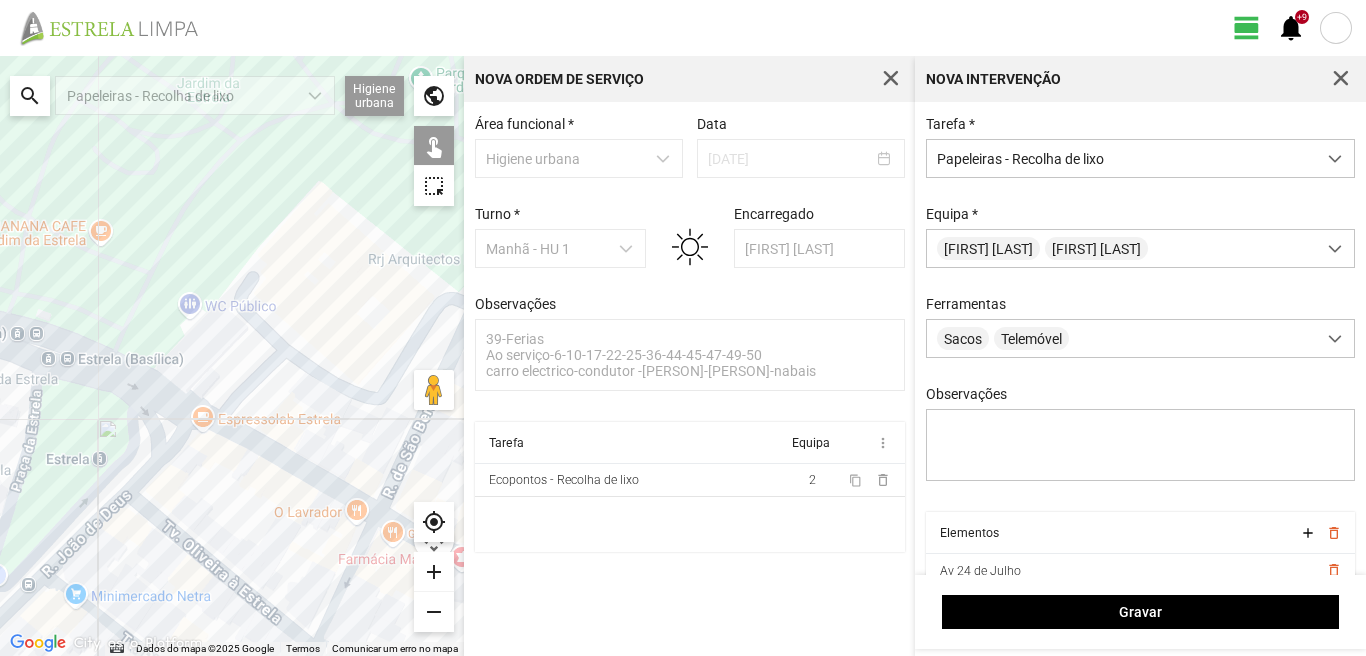 click 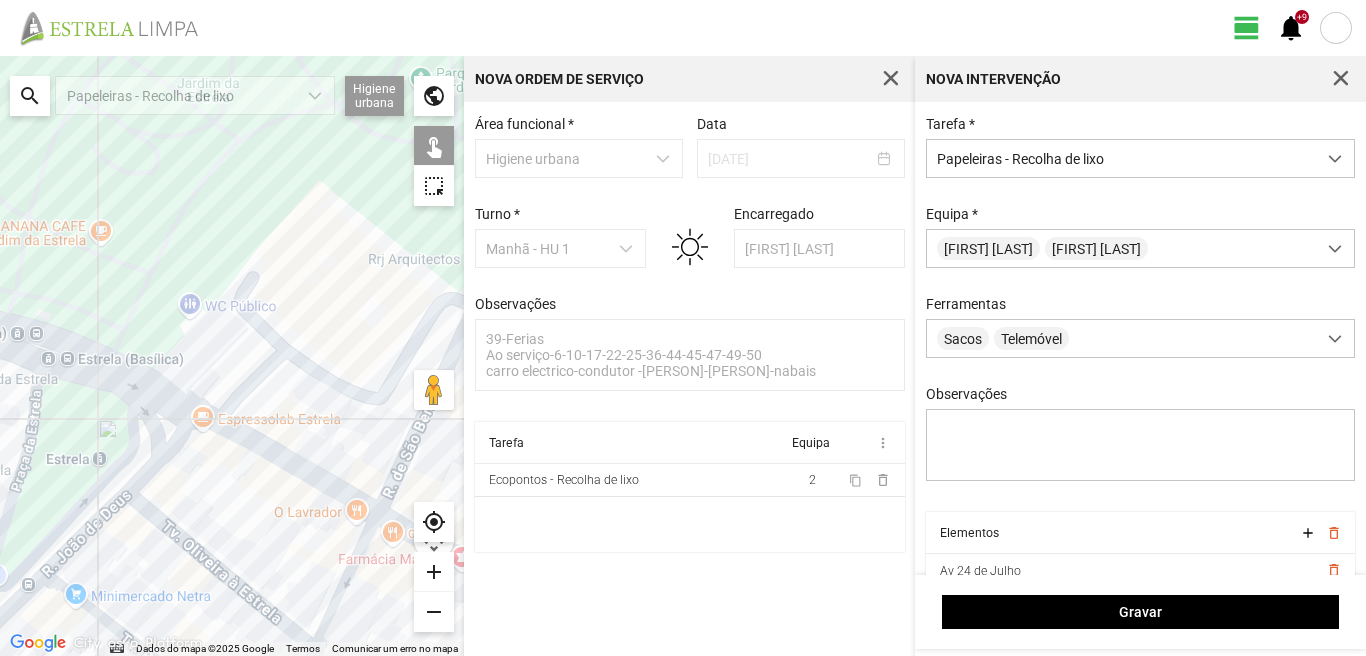 click 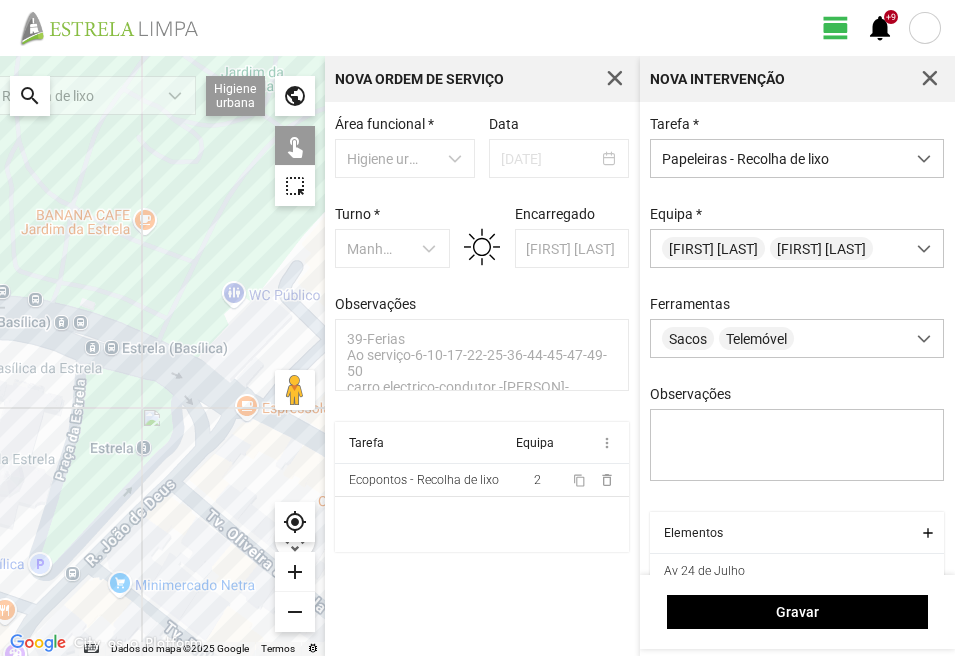 drag, startPoint x: 24, startPoint y: 454, endPoint x: 162, endPoint y: 449, distance: 138.09055 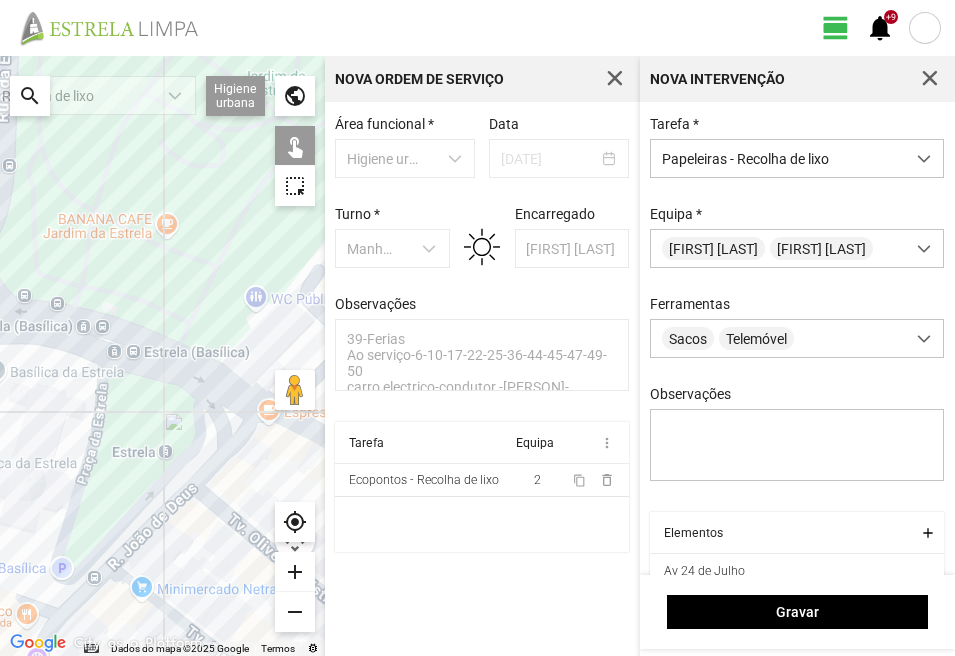 click 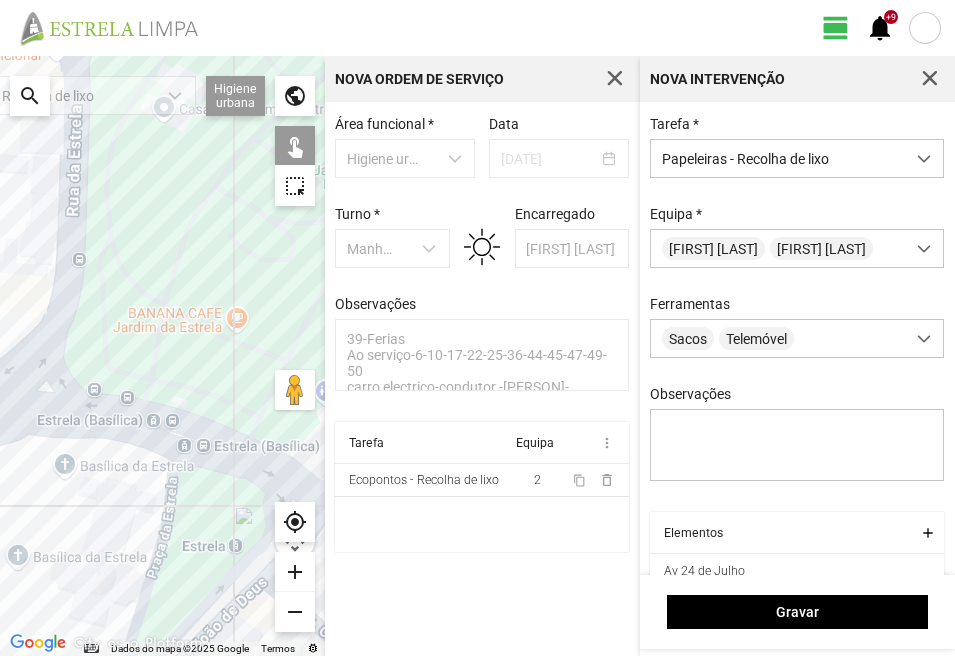 drag, startPoint x: 128, startPoint y: 444, endPoint x: 187, endPoint y: 535, distance: 108.45275 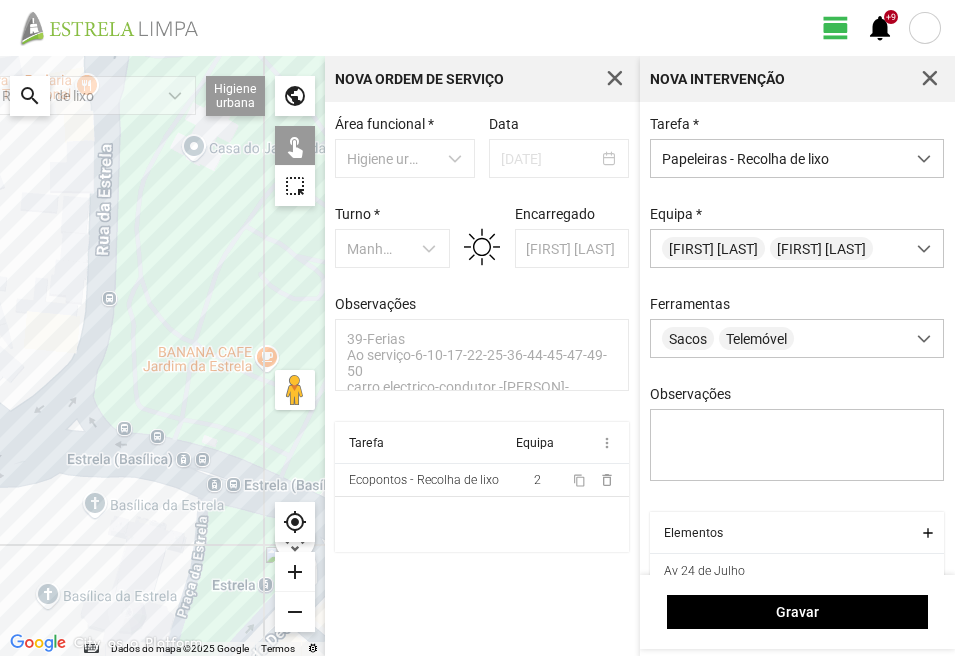 click 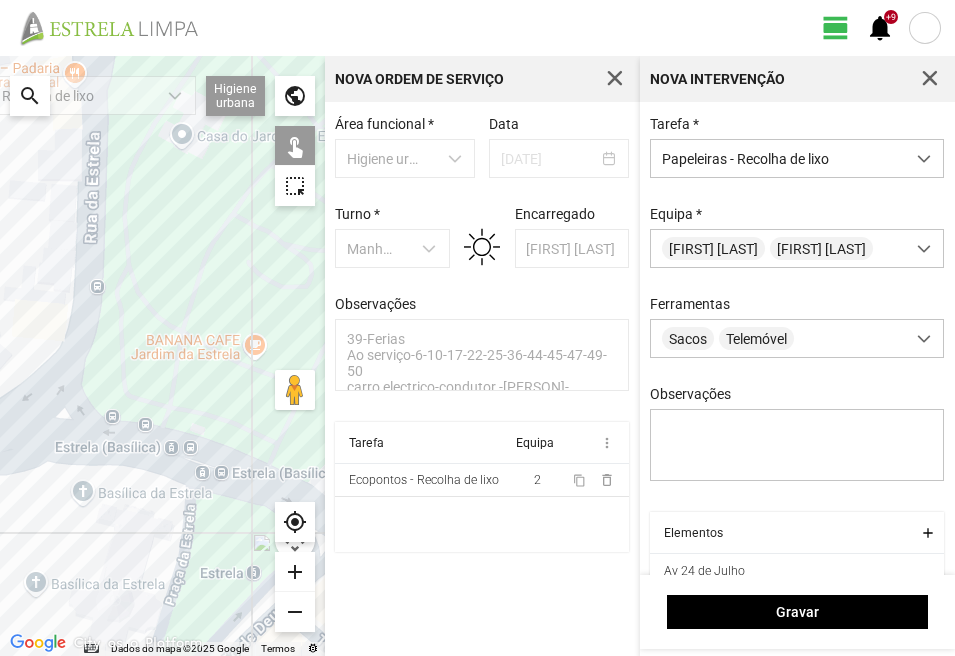 click 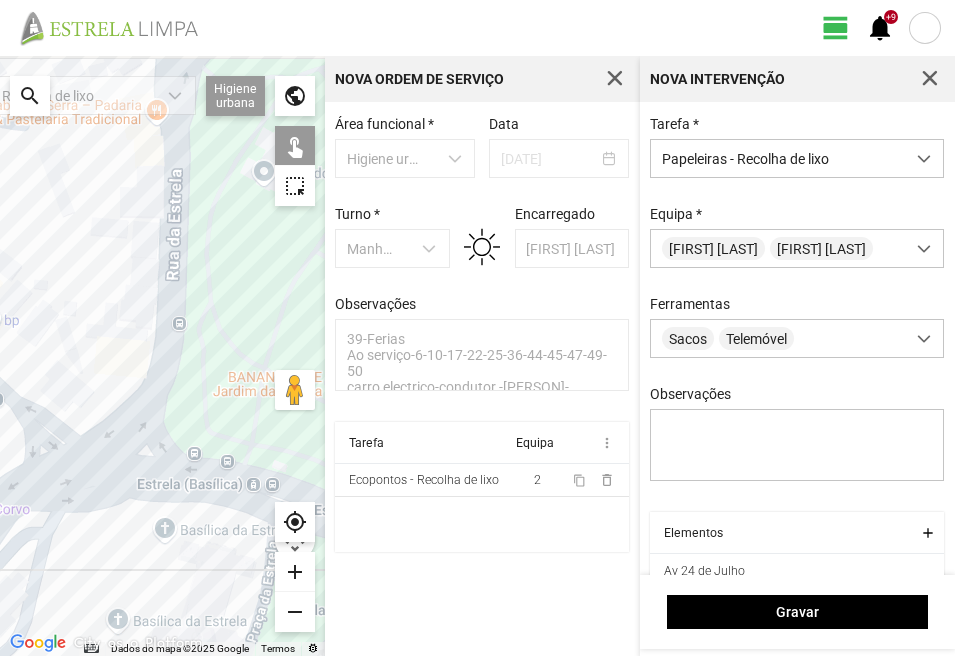 drag, startPoint x: 37, startPoint y: 483, endPoint x: 138, endPoint y: 528, distance: 110.57124 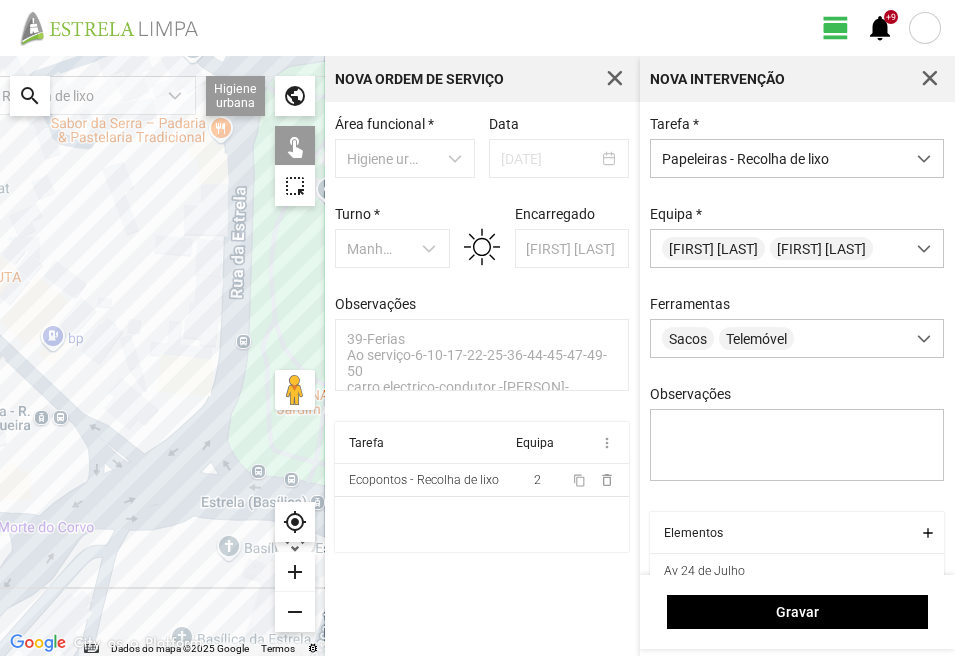 click 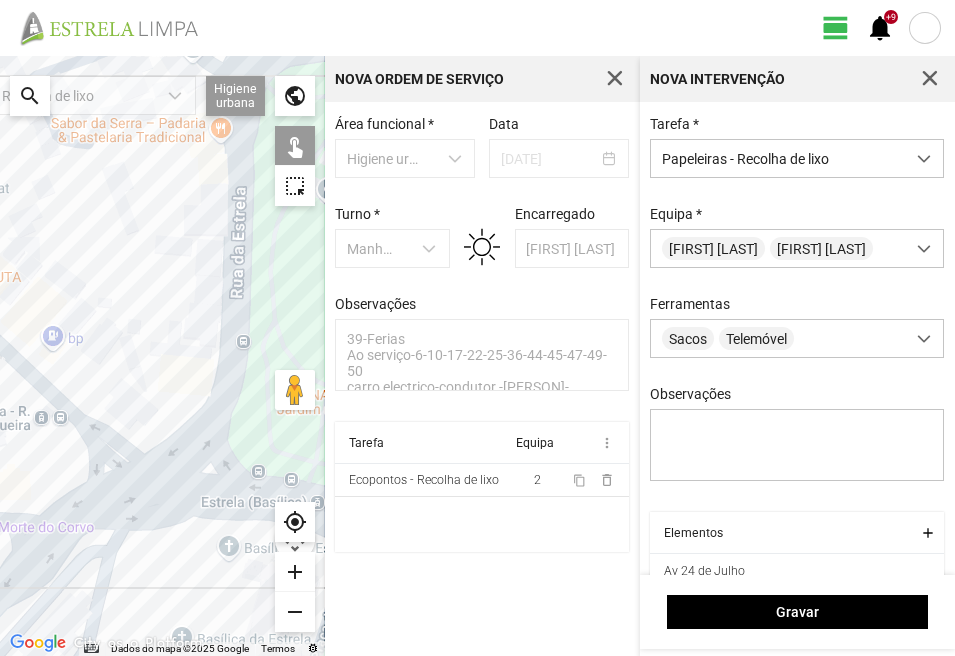 click 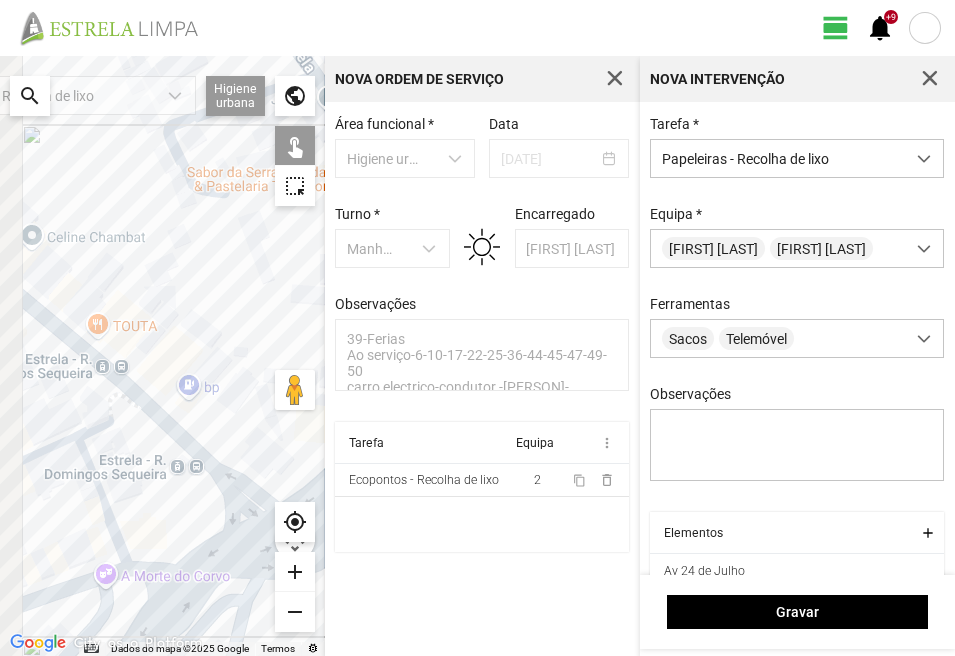 drag, startPoint x: 67, startPoint y: 414, endPoint x: 238, endPoint y: 508, distance: 195.13329 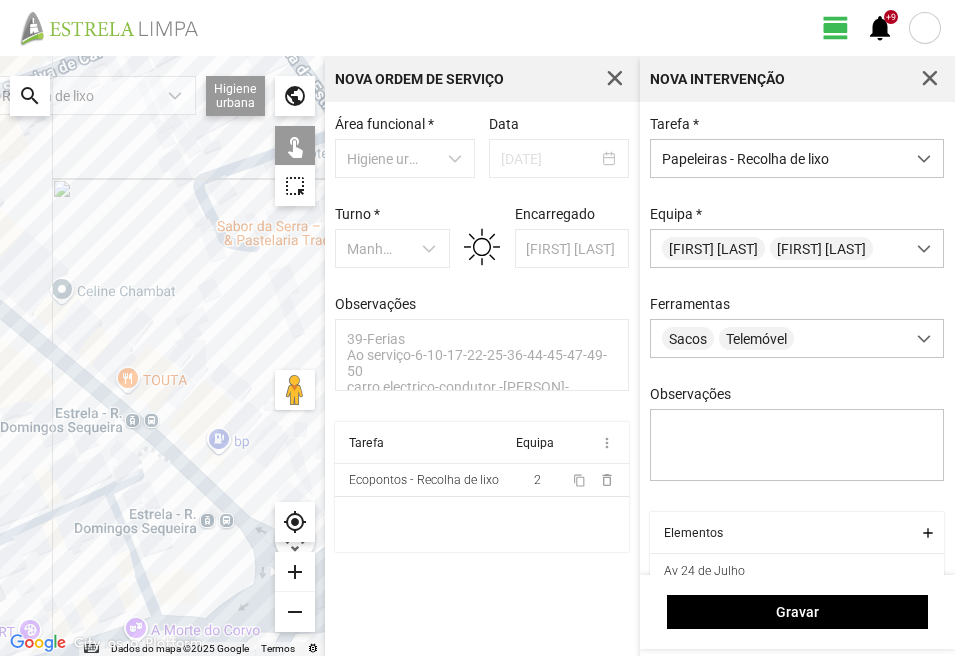 click 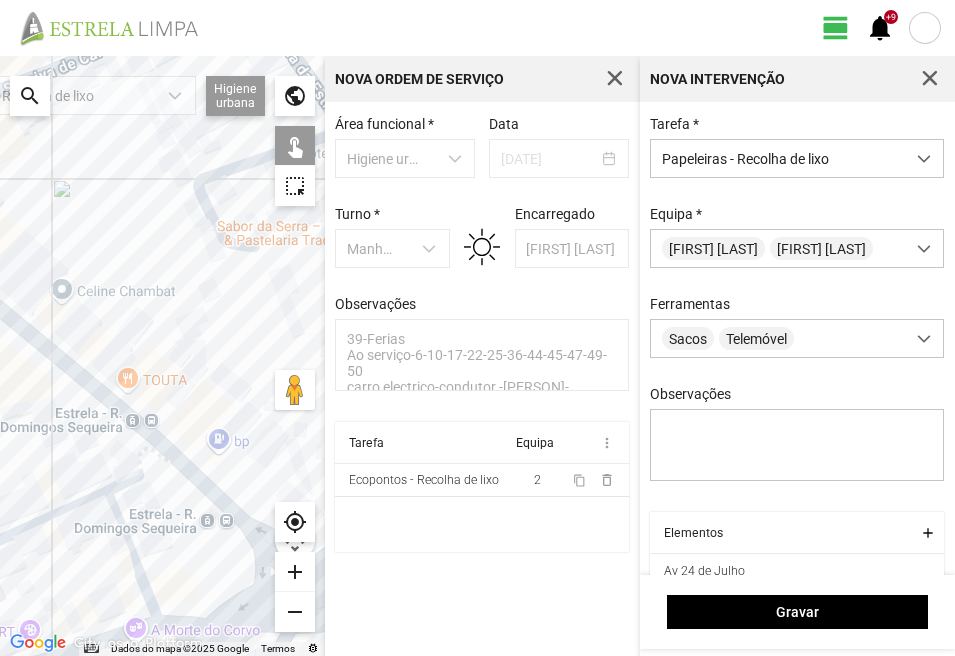 click 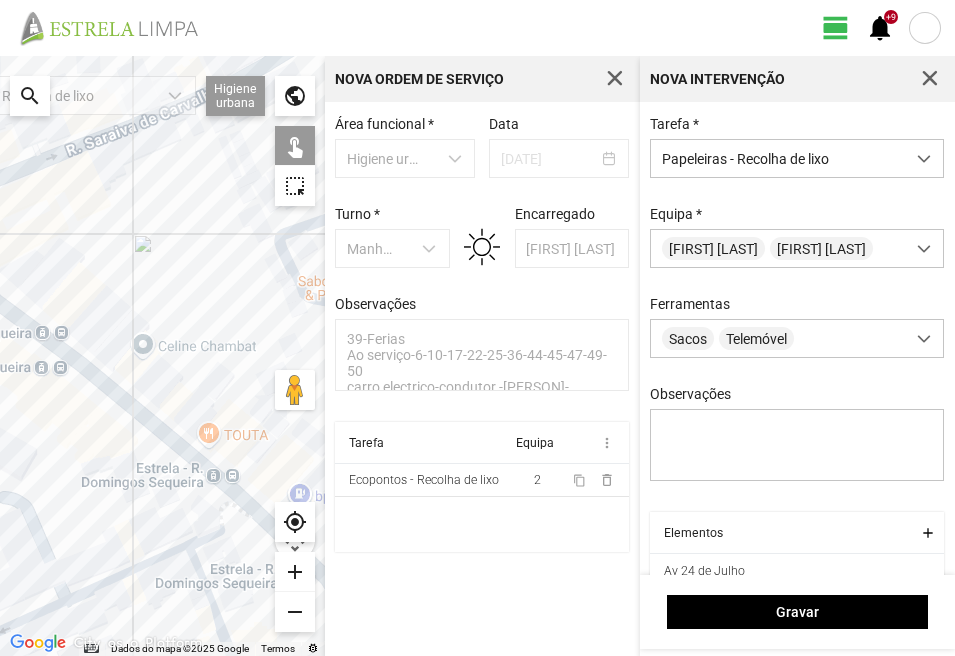 drag, startPoint x: 39, startPoint y: 389, endPoint x: 172, endPoint y: 473, distance: 157.30544 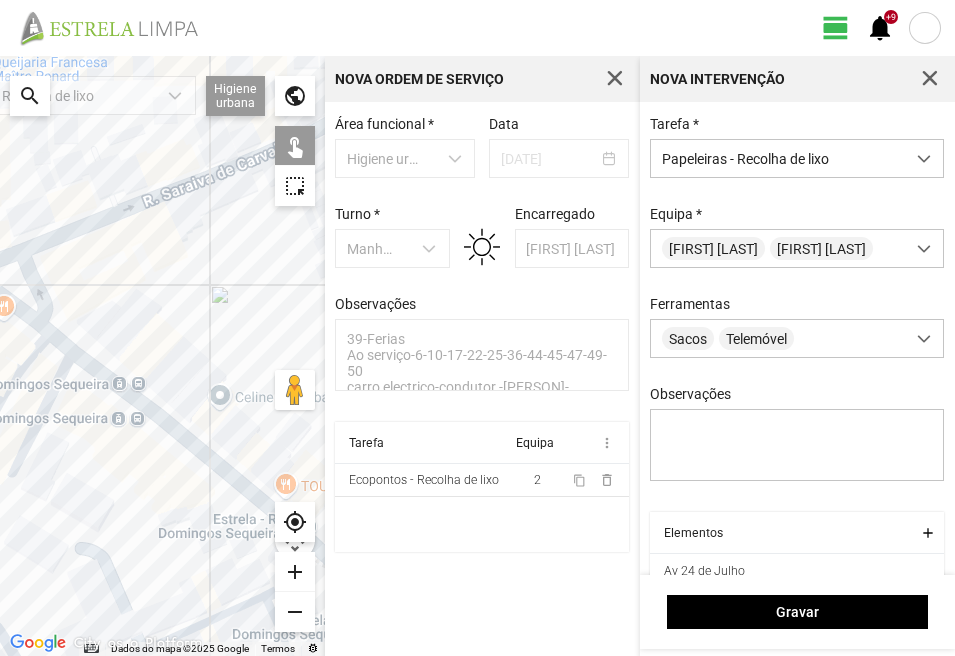 click 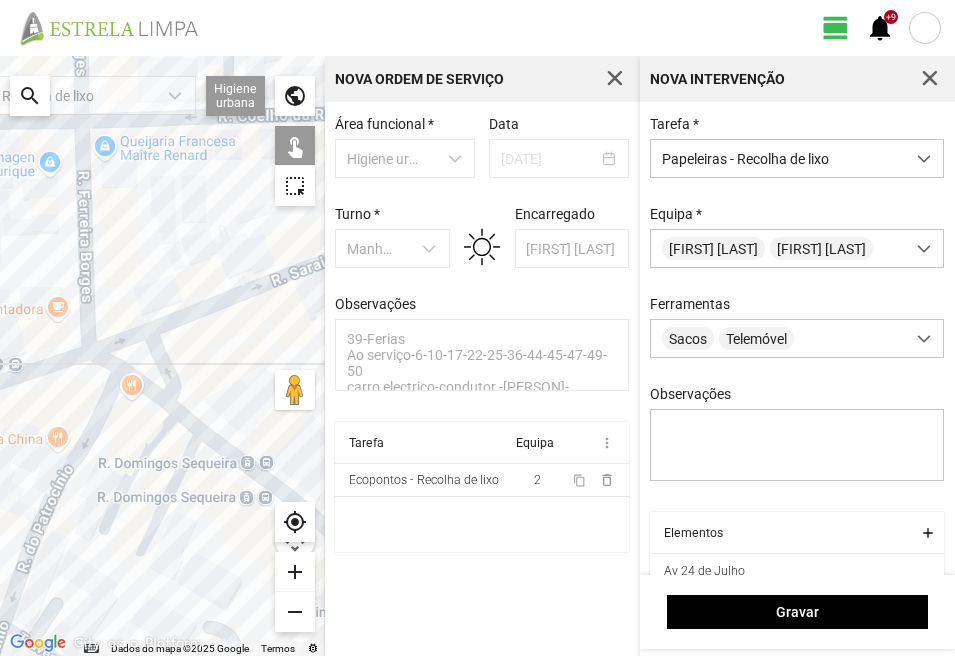 click 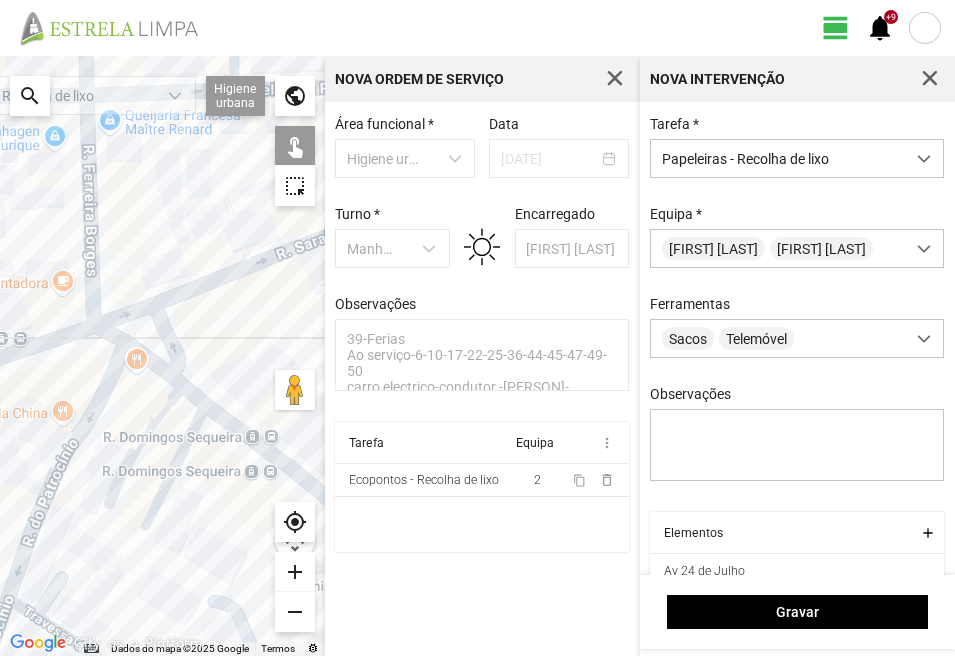 drag, startPoint x: 175, startPoint y: 493, endPoint x: 325, endPoint y: 322, distance: 227.46648 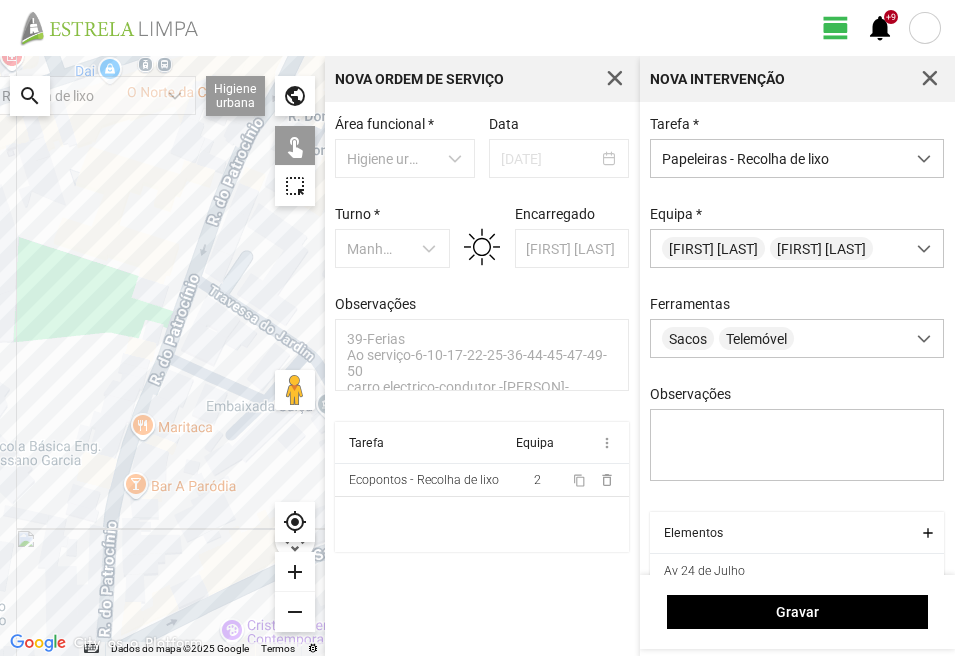 drag, startPoint x: 282, startPoint y: 429, endPoint x: 163, endPoint y: 364, distance: 135.59499 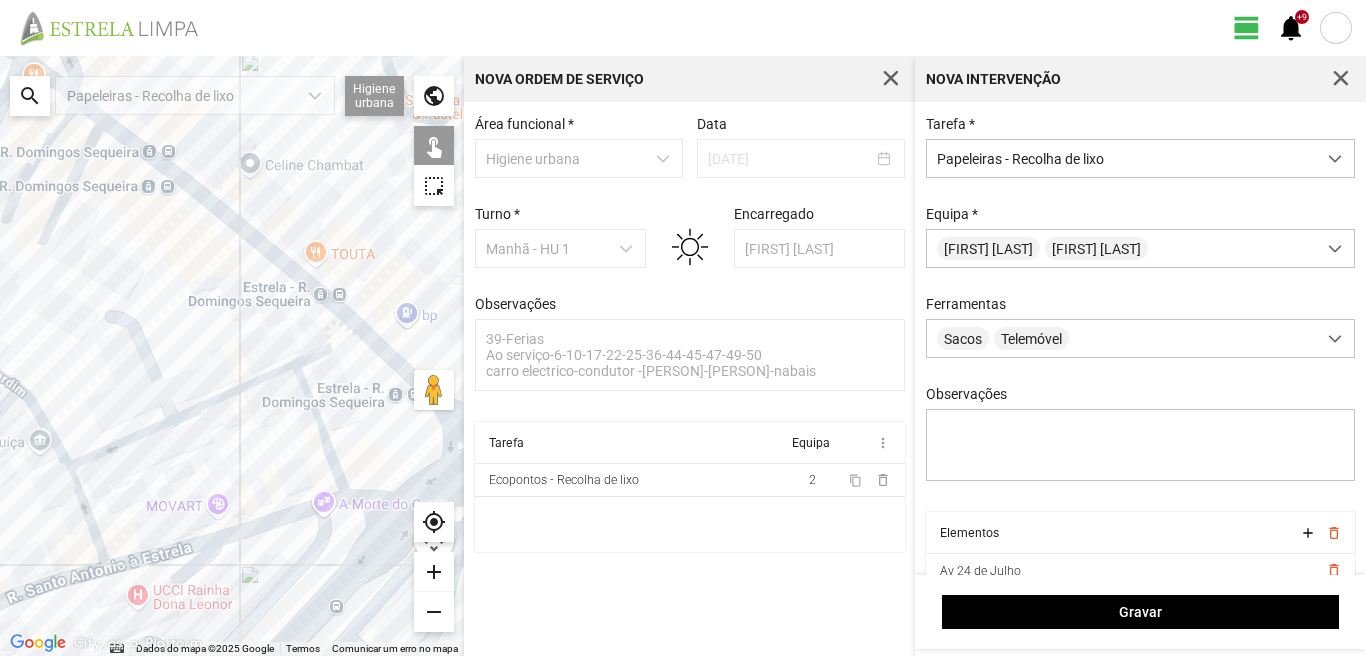 drag, startPoint x: 216, startPoint y: 287, endPoint x: 12, endPoint y: 421, distance: 244.07376 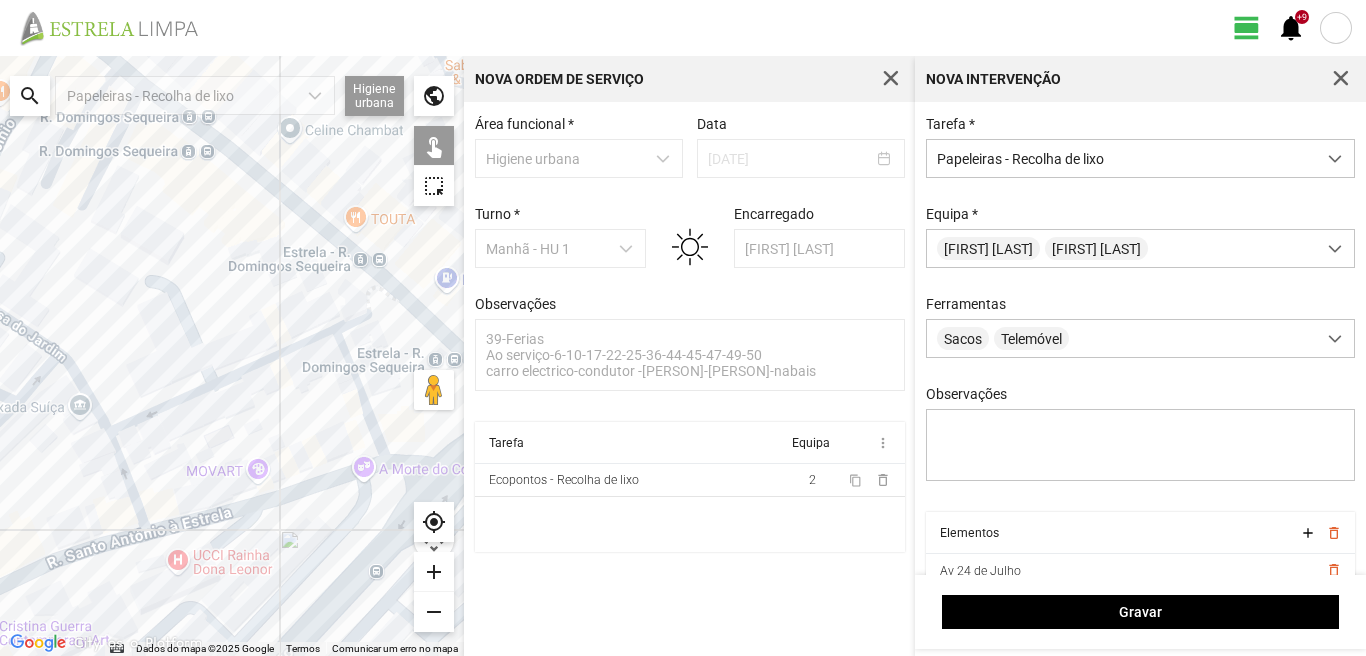 drag, startPoint x: 58, startPoint y: 365, endPoint x: 92, endPoint y: 24, distance: 342.69083 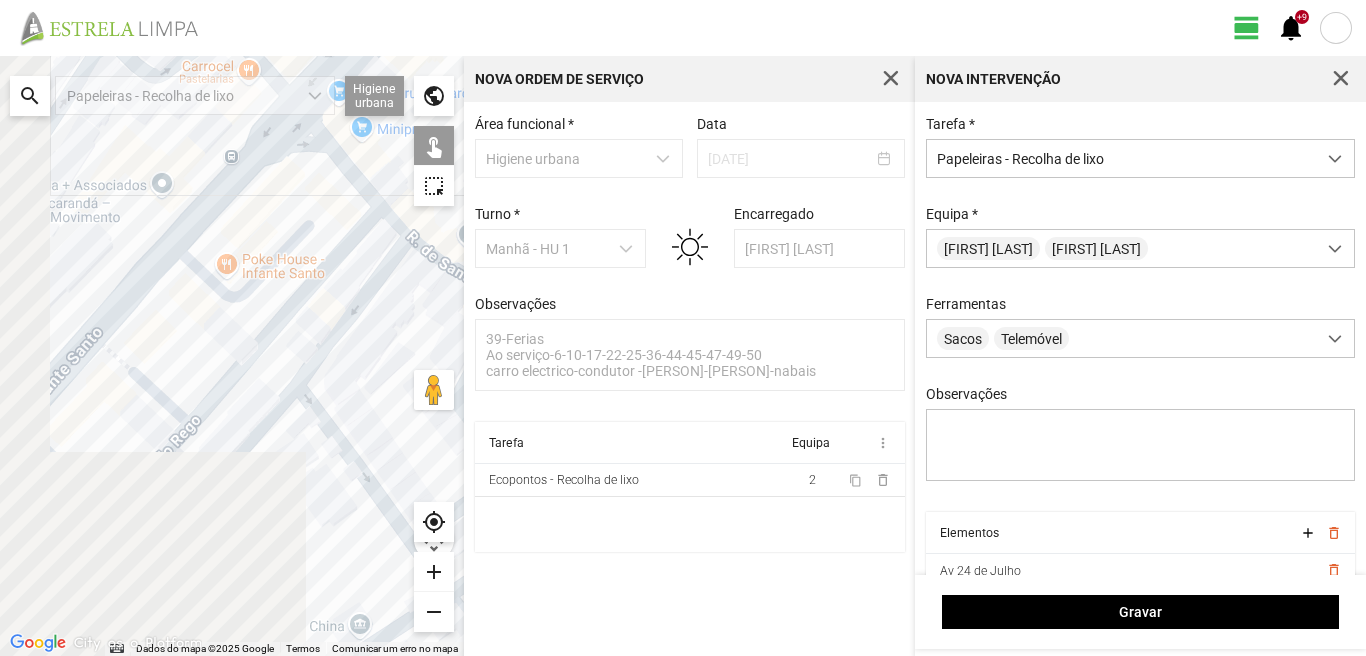 drag, startPoint x: 112, startPoint y: 448, endPoint x: 296, endPoint y: 57, distance: 432.13077 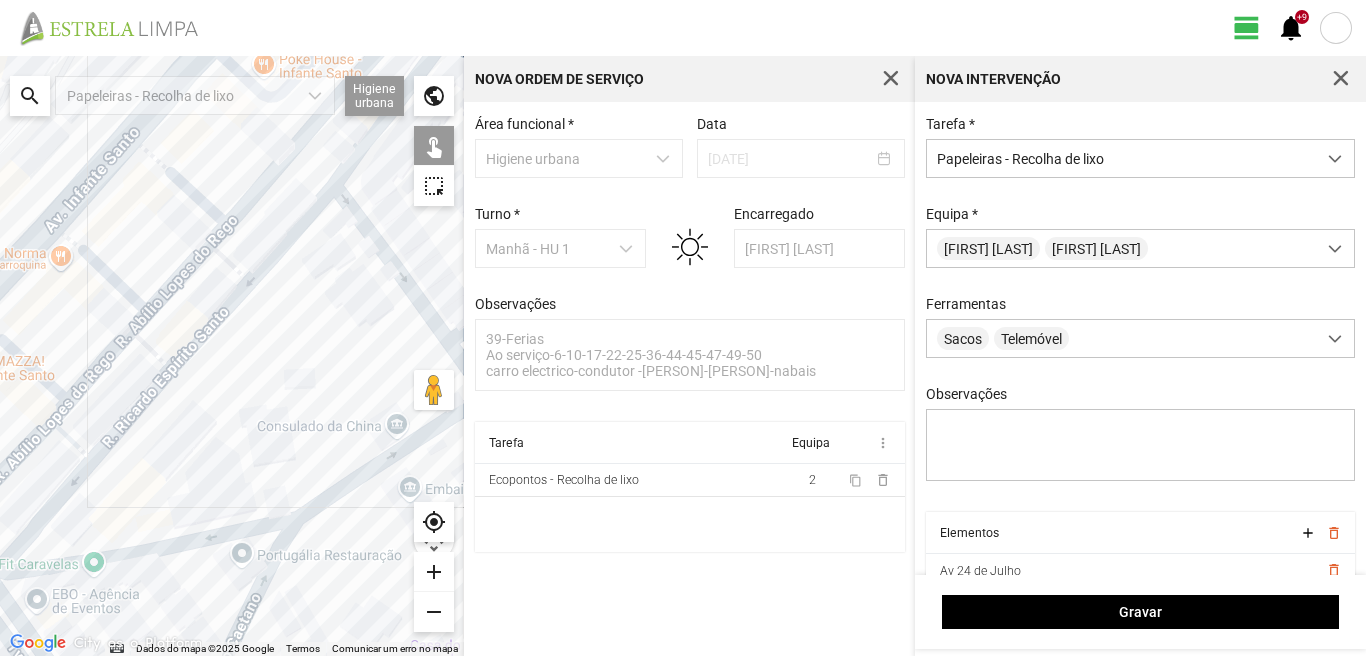 drag, startPoint x: 193, startPoint y: 190, endPoint x: 79, endPoint y: 289, distance: 150.98676 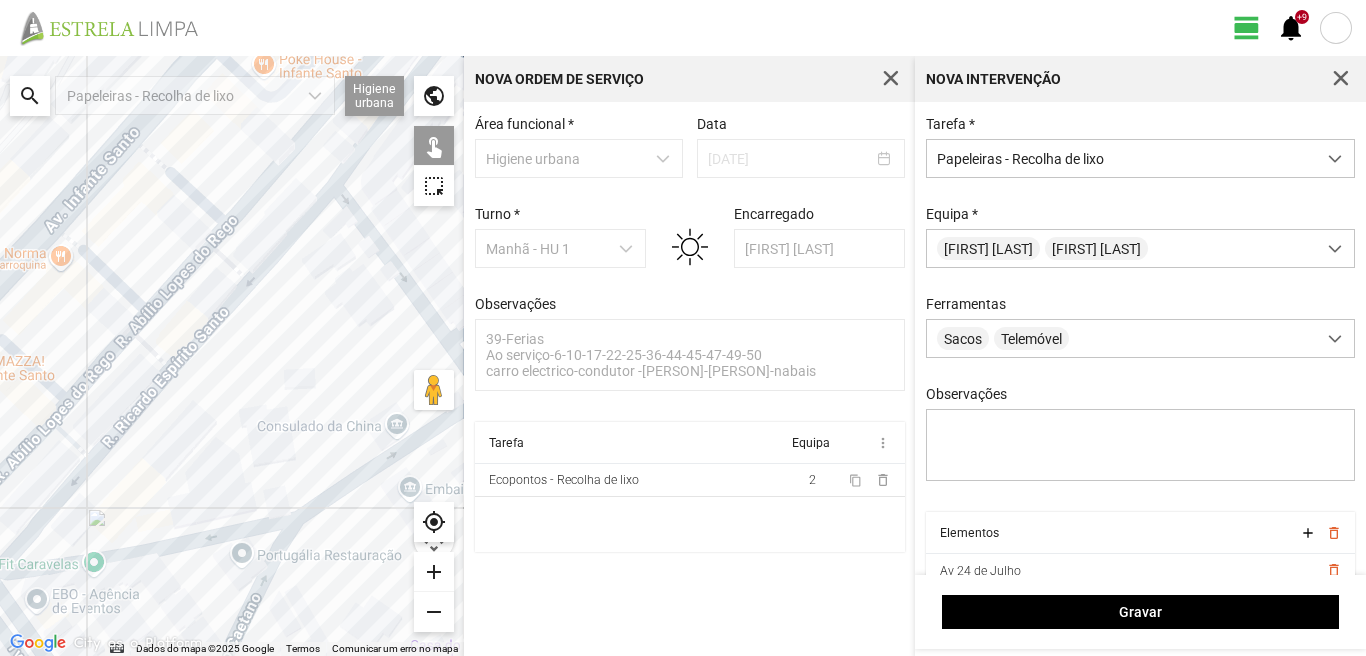 click 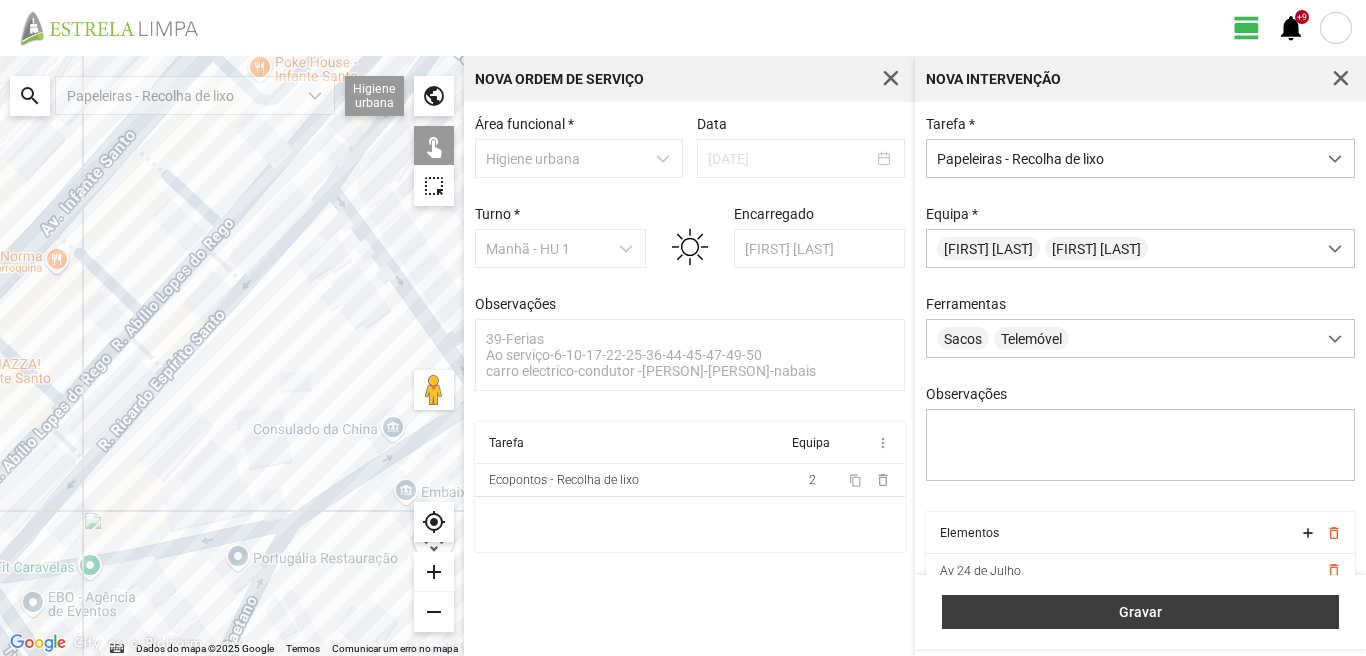 click on "Gravar" at bounding box center (1141, 612) 